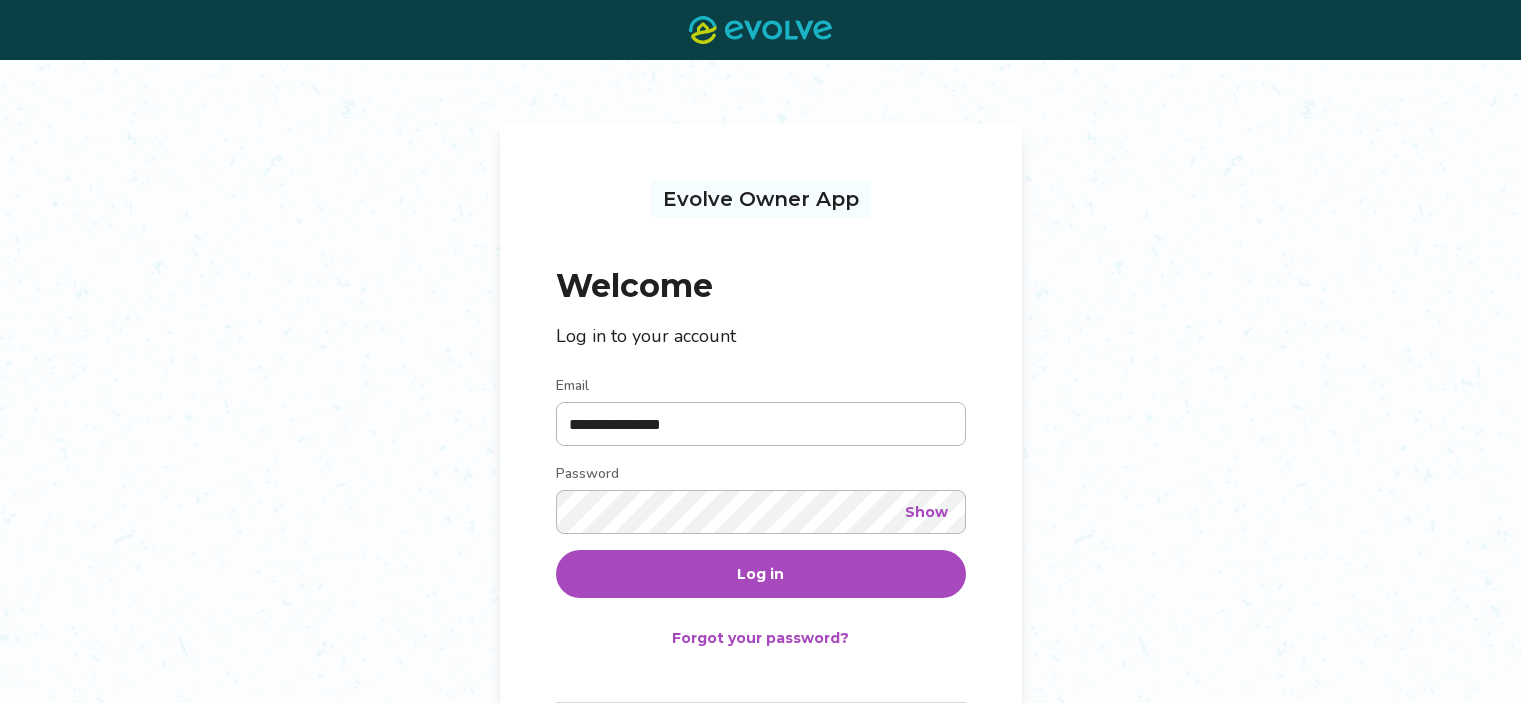 scroll, scrollTop: 0, scrollLeft: 0, axis: both 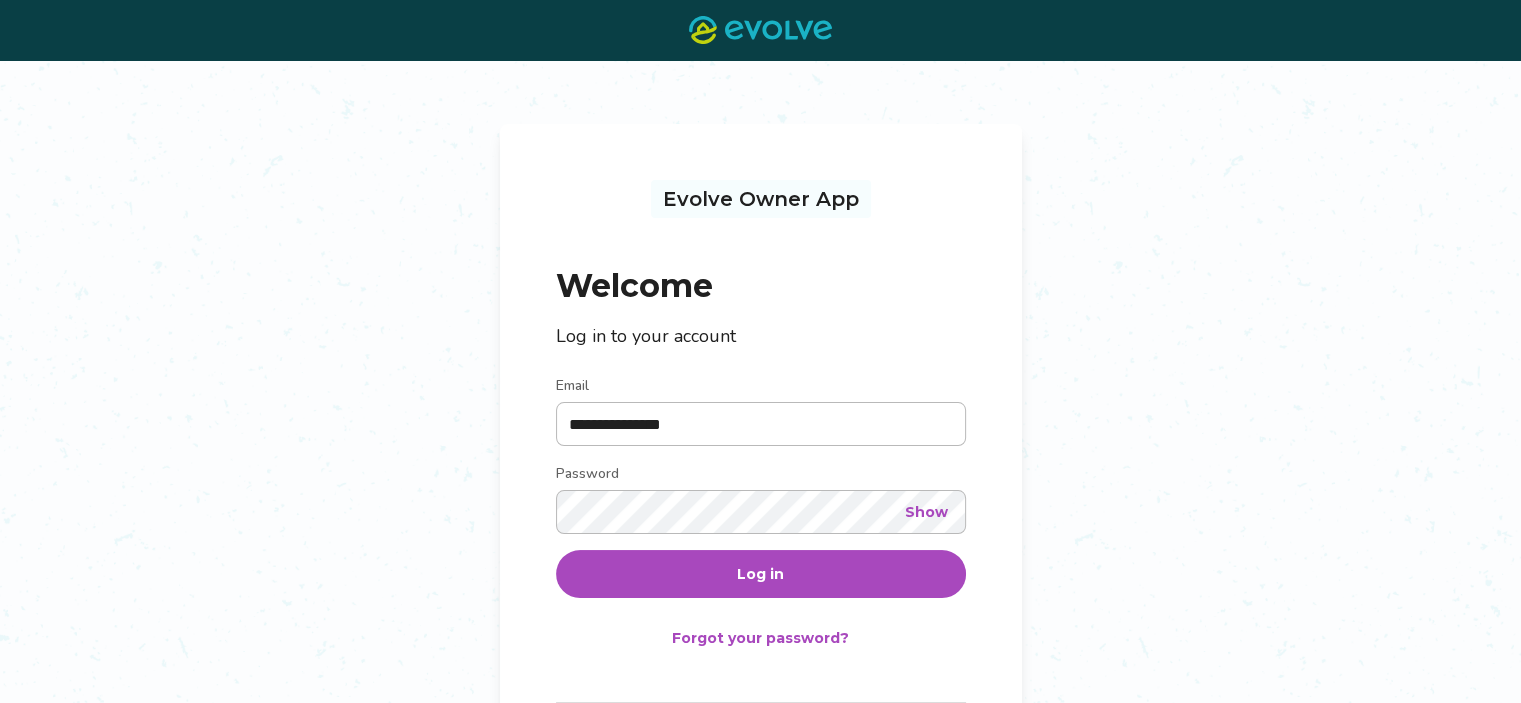 click on "Log in" at bounding box center (760, 574) 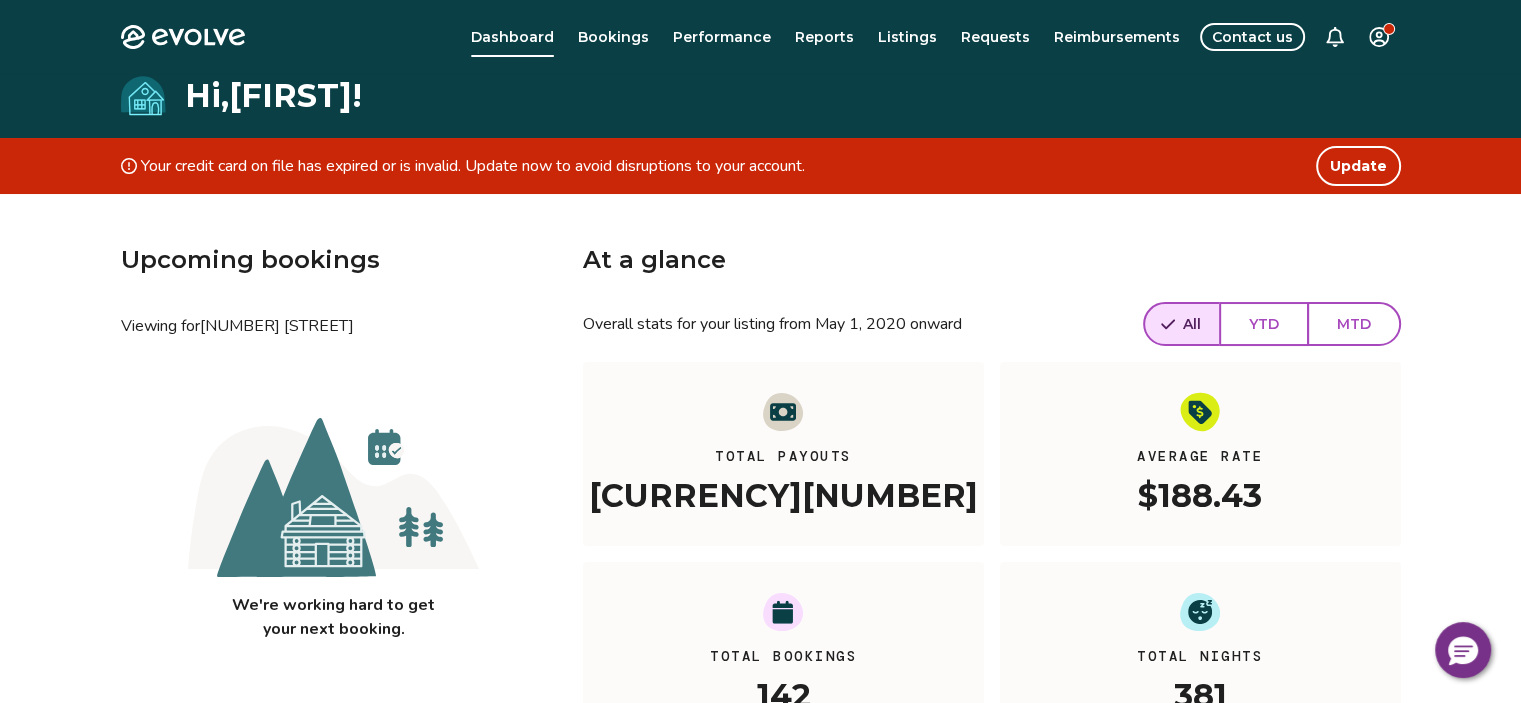 click on "Update" at bounding box center (1358, 166) 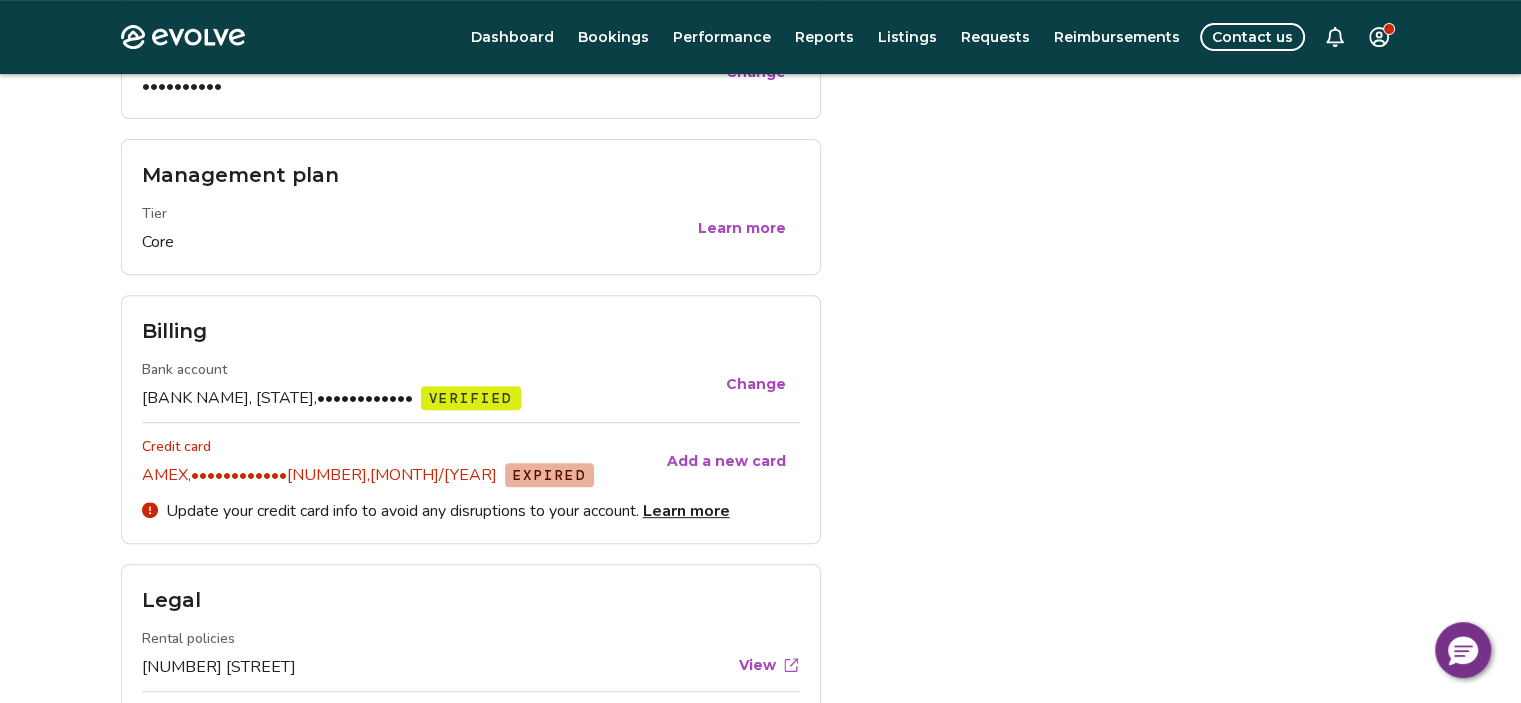 scroll, scrollTop: 874, scrollLeft: 0, axis: vertical 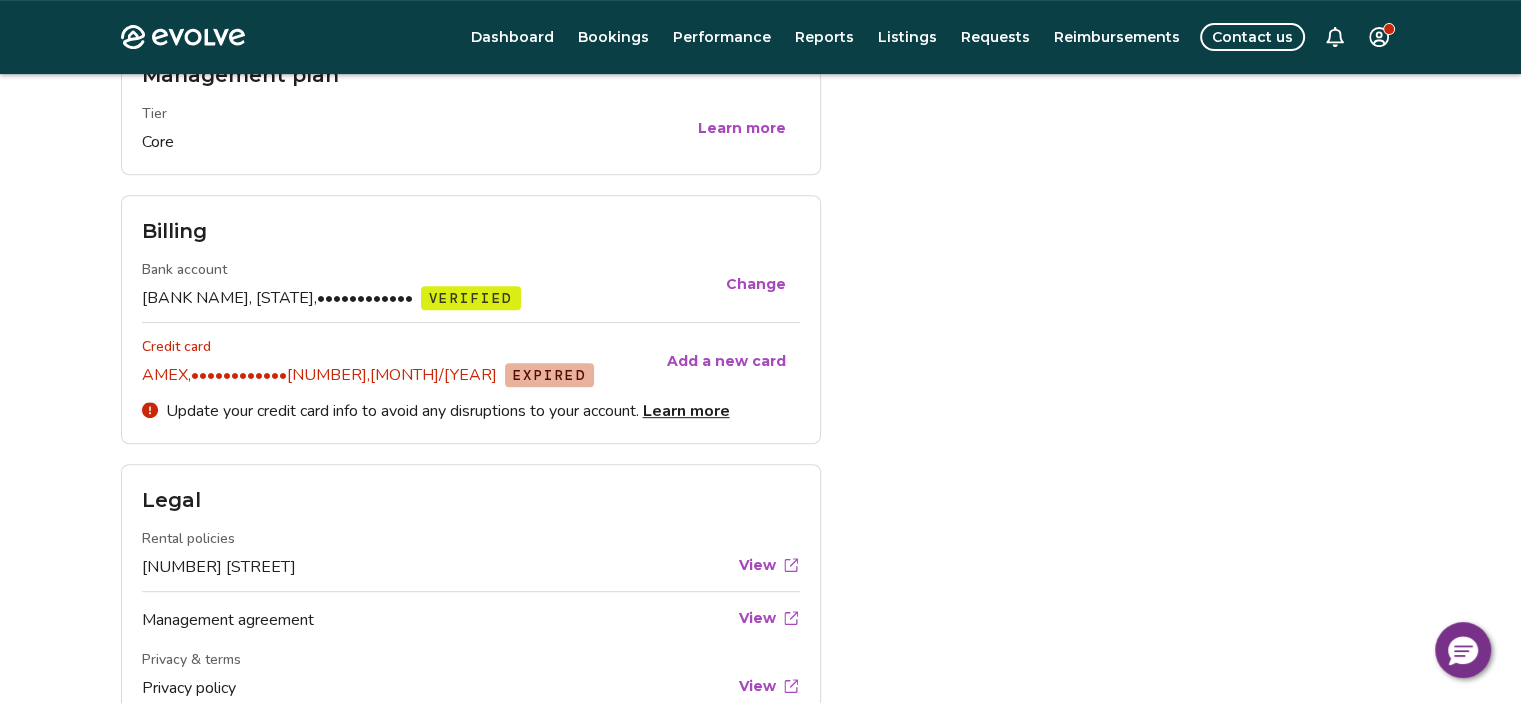 click on "Learn more" at bounding box center [686, 411] 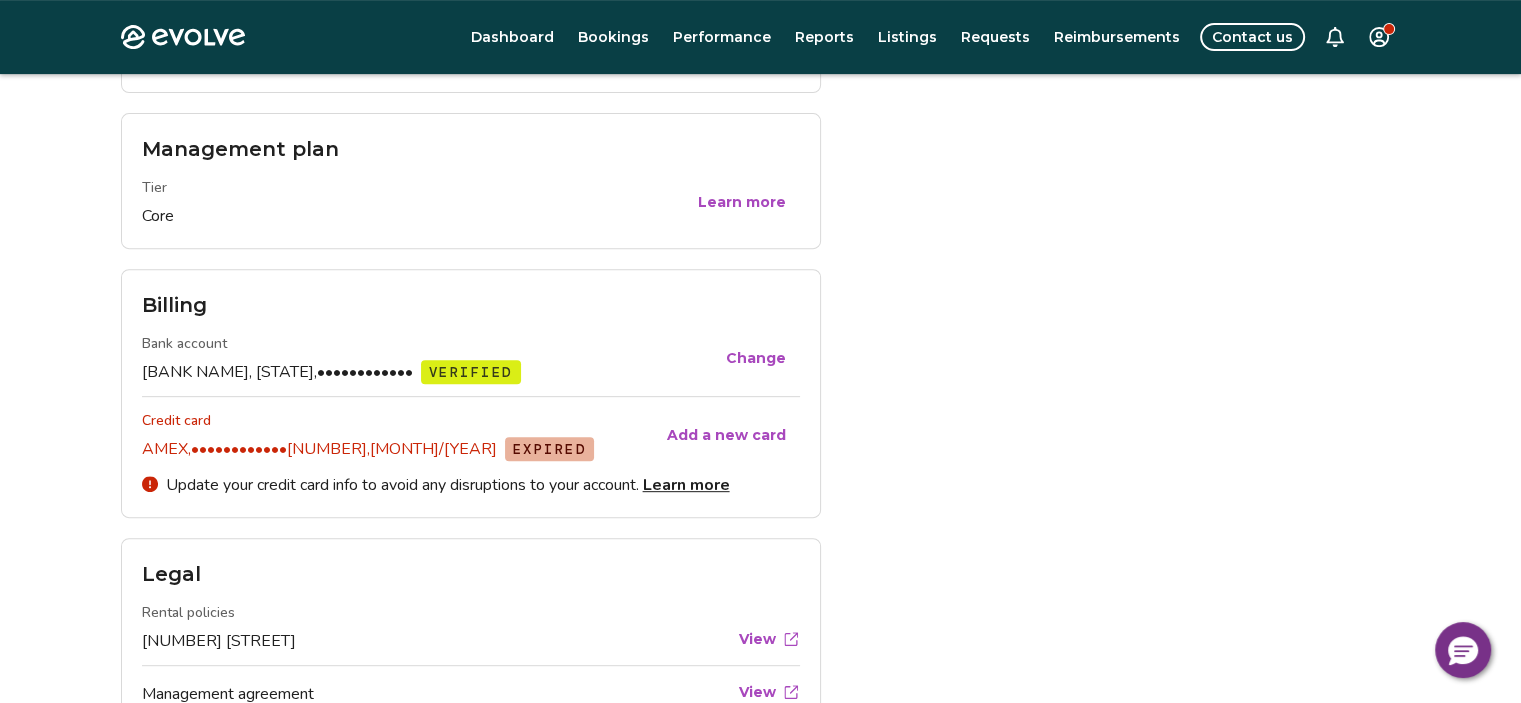 scroll, scrollTop: 900, scrollLeft: 0, axis: vertical 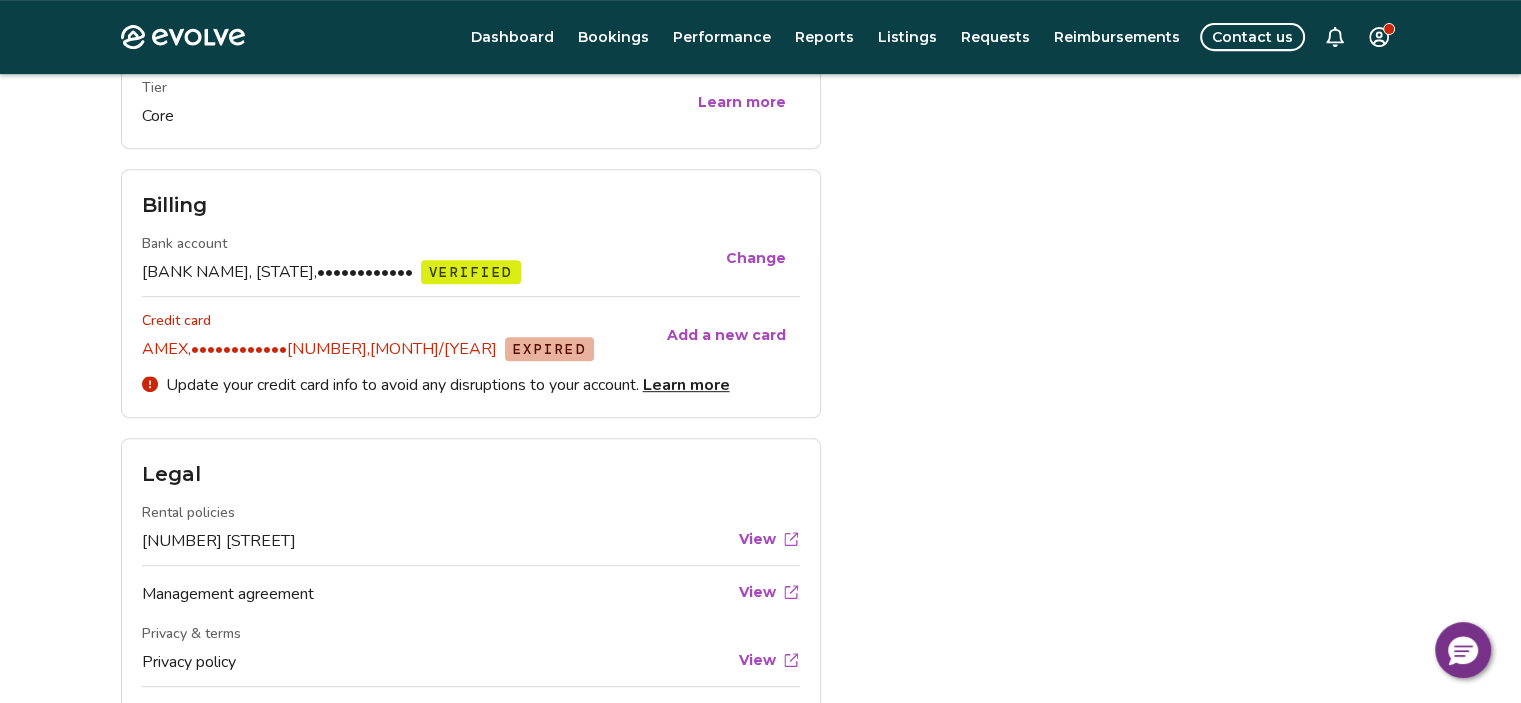 click on "[CARD TYPE], ••••••••••••[NUMBER], [MONTH]/[YEAR] EXPIRED" at bounding box center (391, 349) 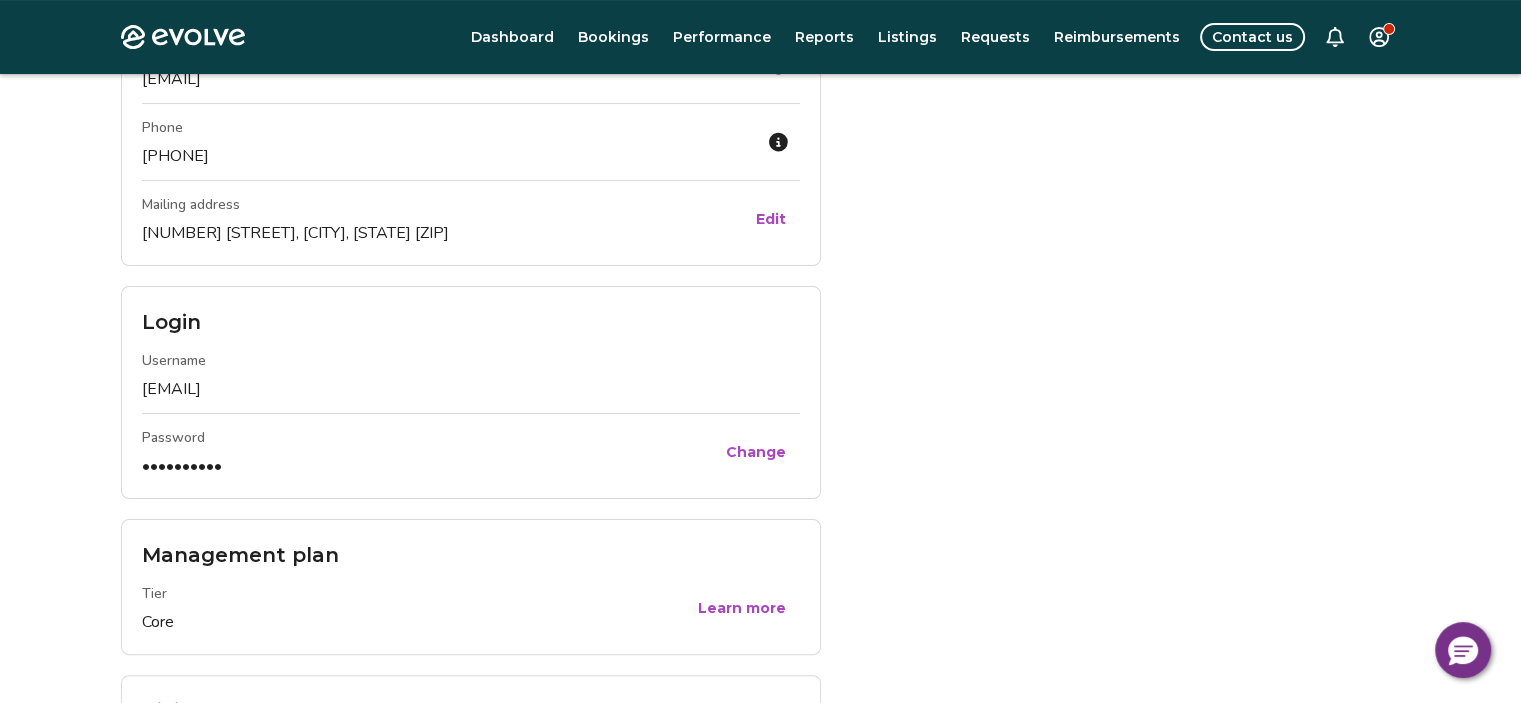 scroll, scrollTop: 0, scrollLeft: 0, axis: both 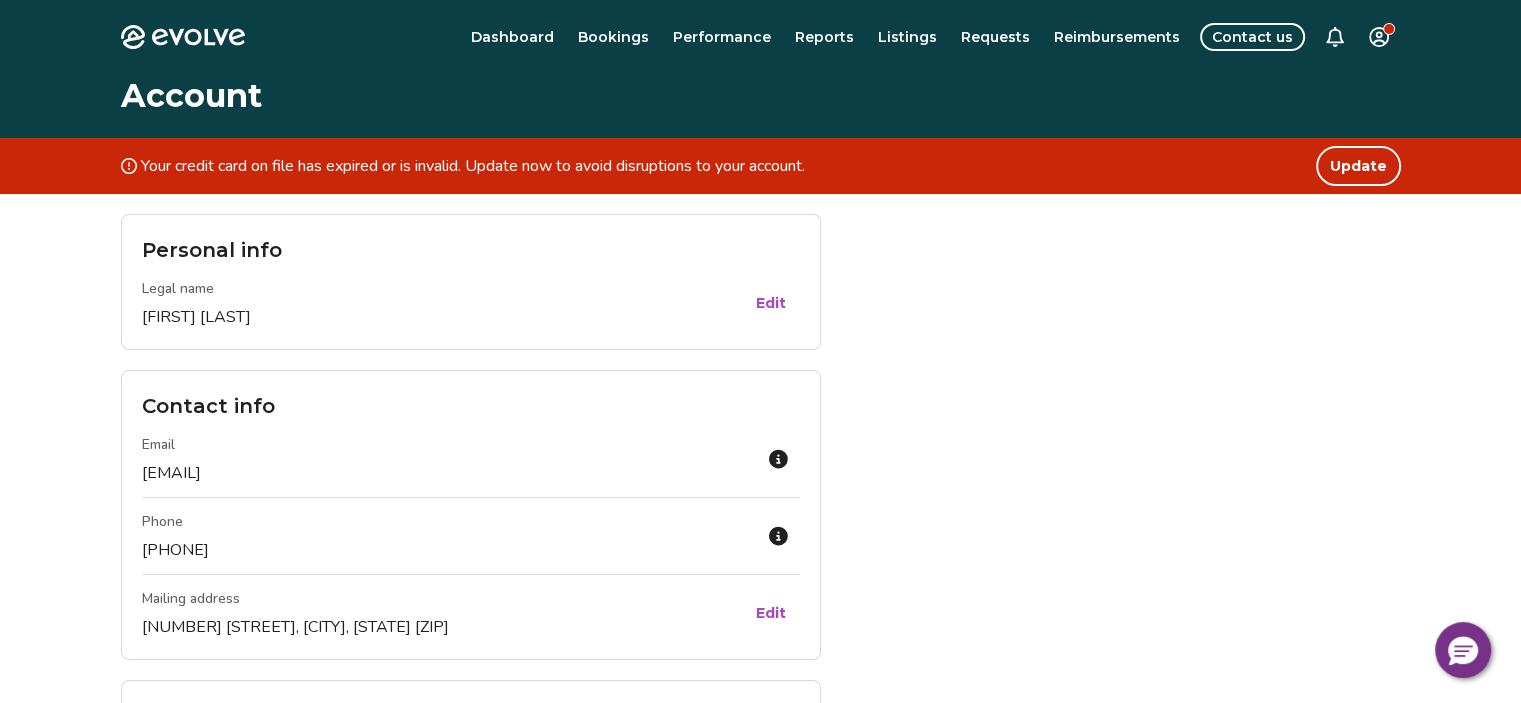 click on "Update" at bounding box center (1358, 166) 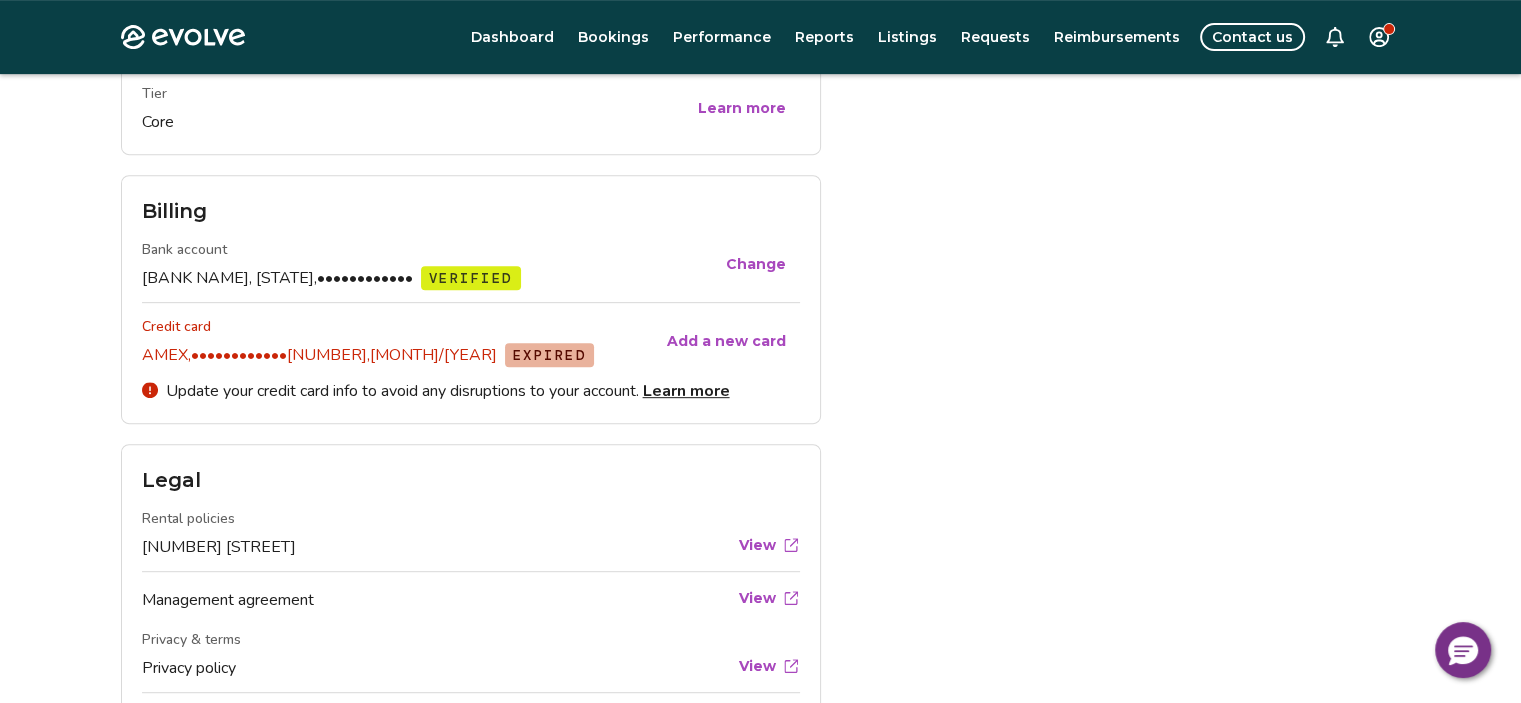 scroll, scrollTop: 794, scrollLeft: 0, axis: vertical 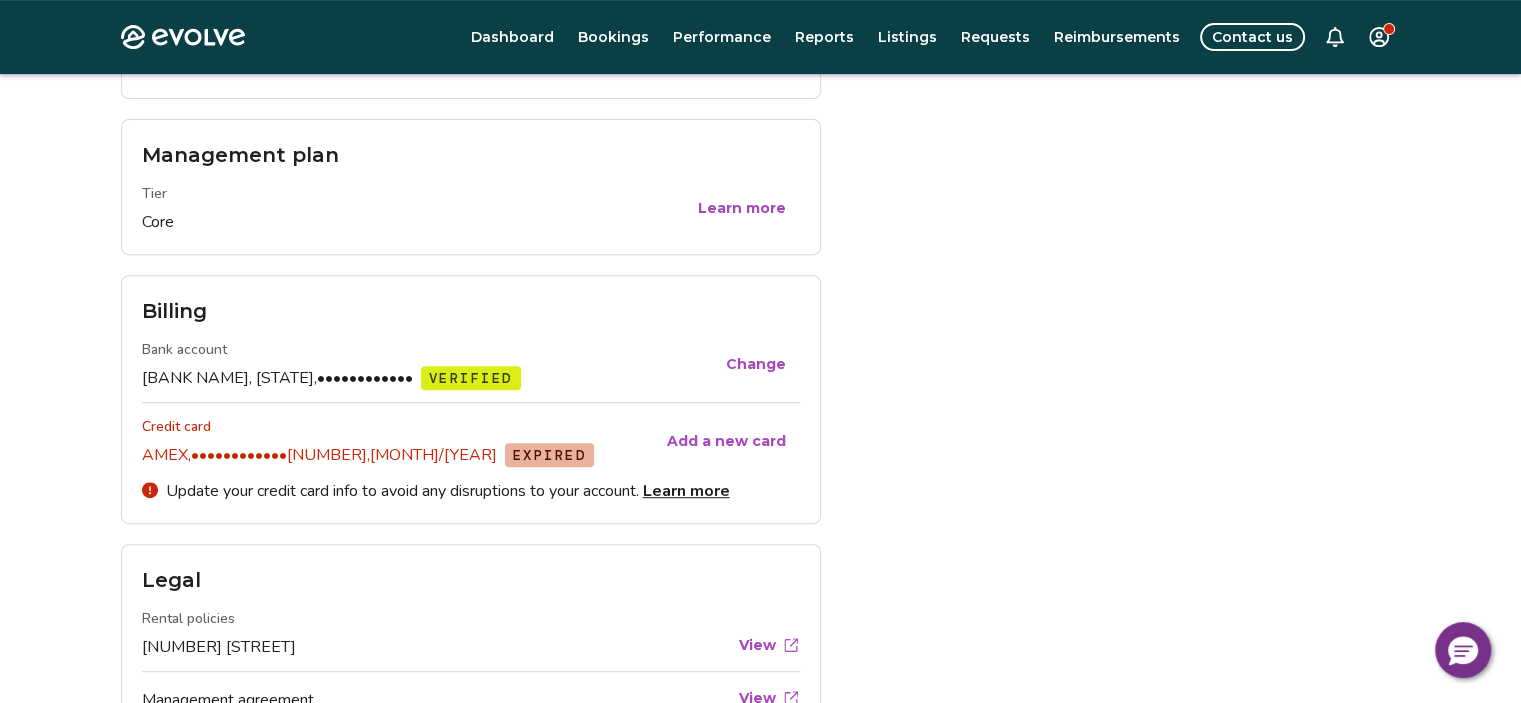 click on "Add a new card" at bounding box center (726, 441) 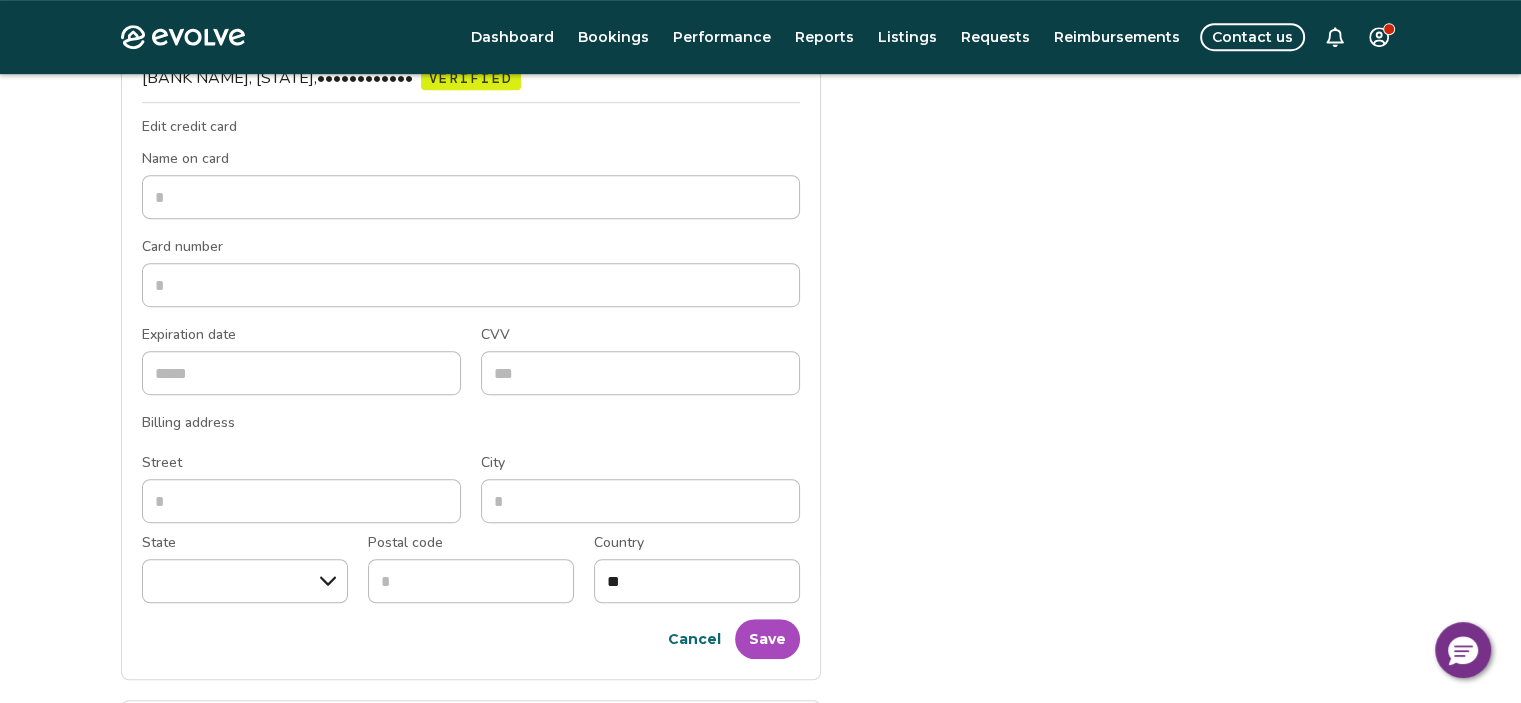 scroll, scrollTop: 1194, scrollLeft: 0, axis: vertical 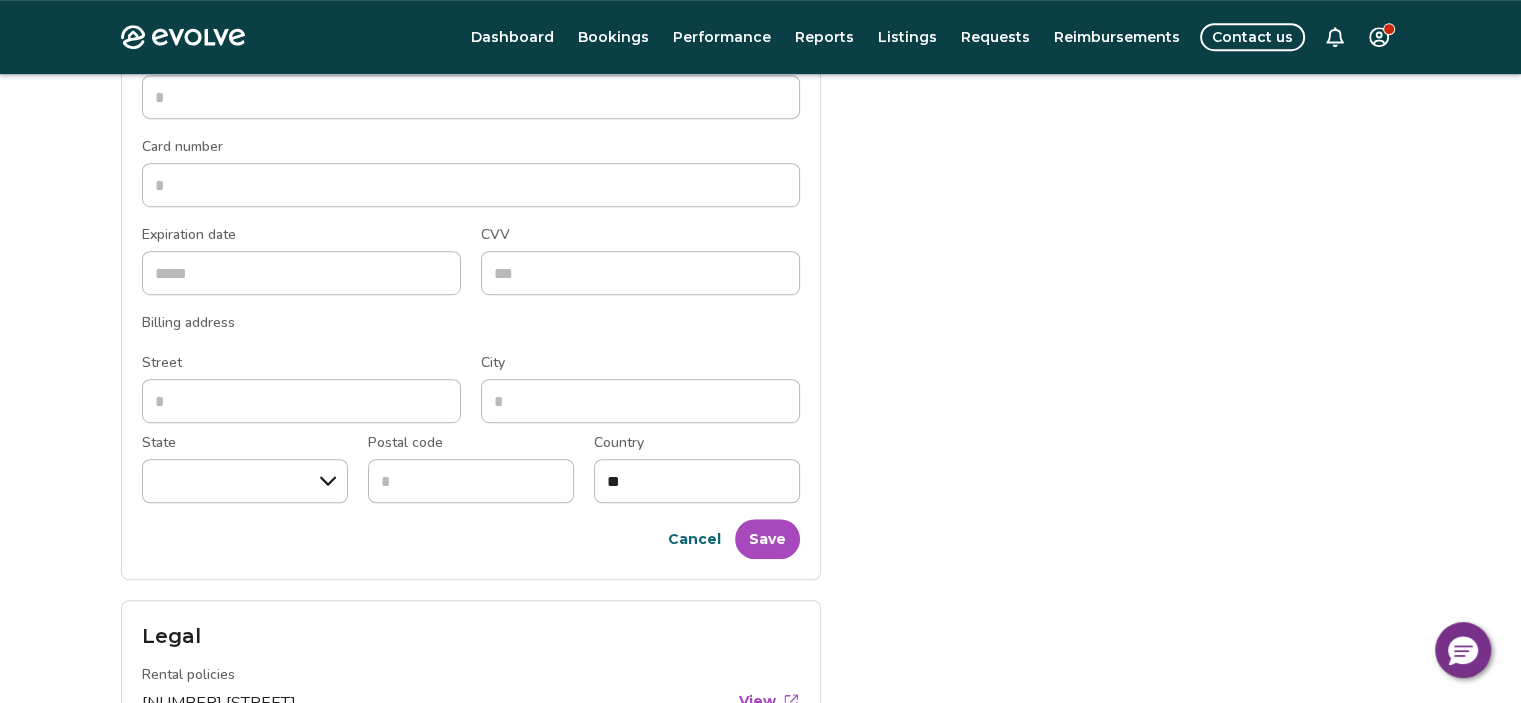 click on "Cancel" at bounding box center (694, 539) 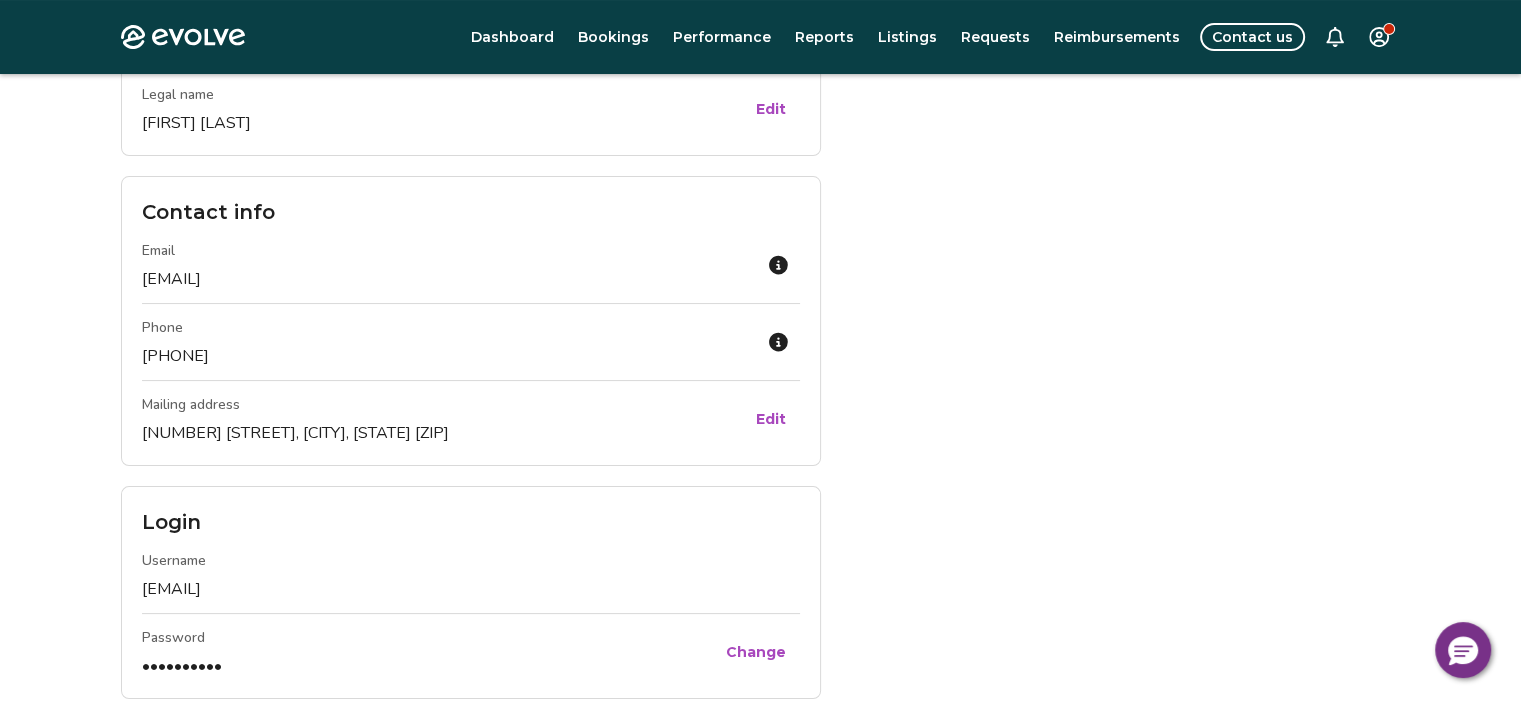 scroll, scrollTop: 0, scrollLeft: 0, axis: both 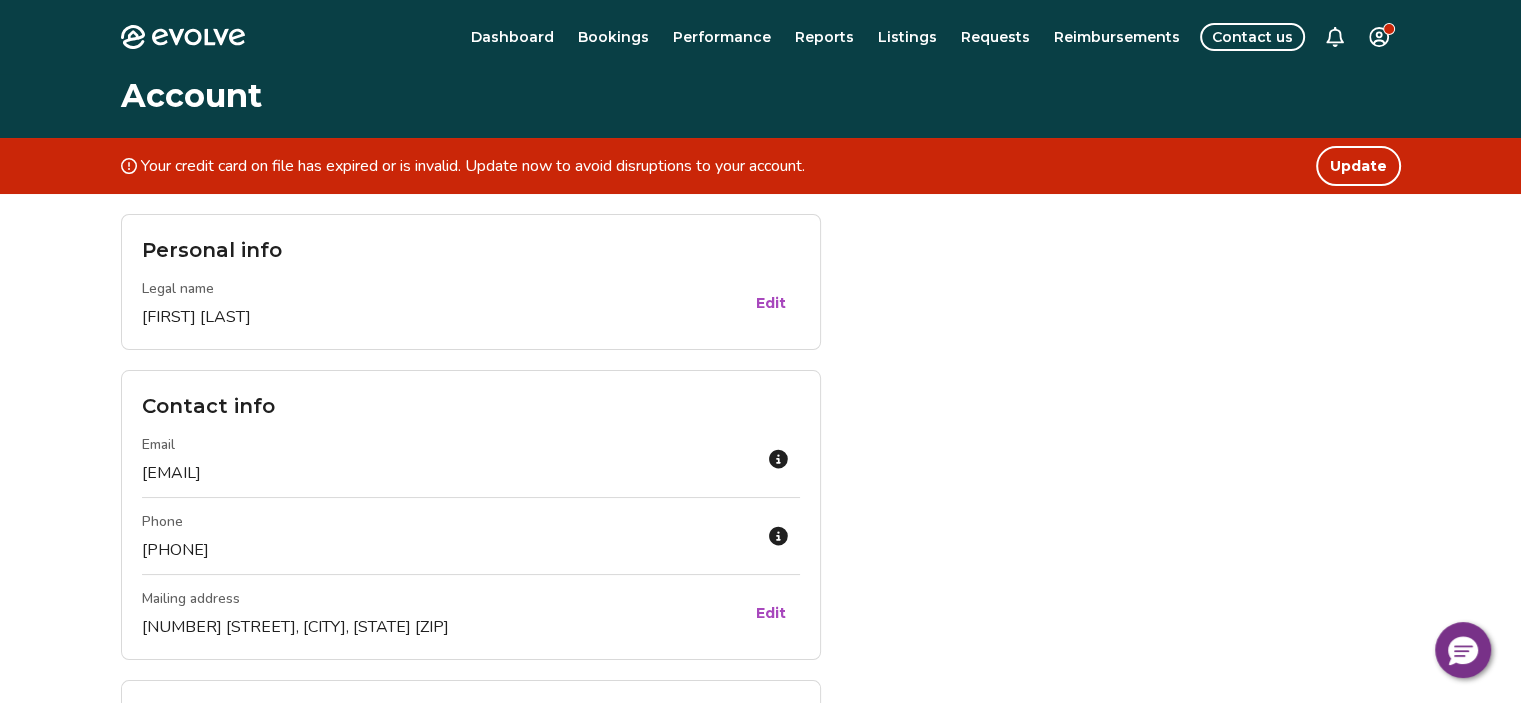 click on "Evolve Dashboard Bookings Performance Reports Listings Requests Reimbursements Contact us Account Your credit card on file has expired or is invalid. Update now to avoid disruptions to your account. Update Personal info Legal name [FIRST] [LAST] Edit Contact info Email [EMAIL] Phone [PHONE] Mailing address [NUMBER] [STREET], [CITY], [STATE] [ZIP] Edit Login Username [EMAIL] Password •••••••••• Change Management plan Tier Core Learn more Billing Bank account [BANK NAME], [STATE], •••••••••••• VERIFIED Change Credit card [CARD TYPE], ••••••••••••[NUMBER], [MONTH]/[YEAR] EXPIRED Add a new card Update your credit card info to avoid any disruptions to your account. Learn more Legal Rental policies [NUMBER] [STREET] View Management agreement View Privacy & terms Privacy policy View Safety and security policy View Terms of service View © [YEAR]-[PRESENT] Evolve Vacation Rental Network Privacy Policy |" at bounding box center [760, 900] 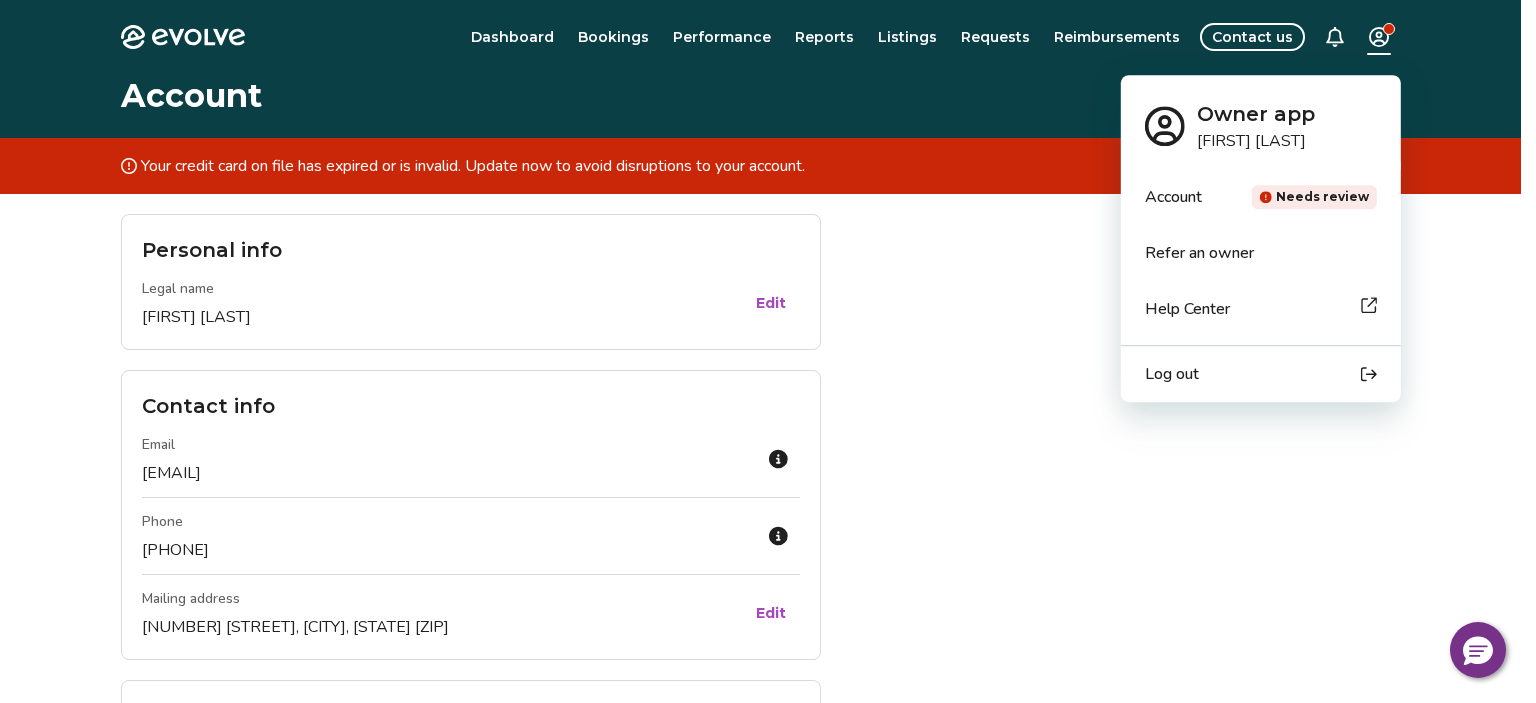 click on "Account" at bounding box center [1173, 197] 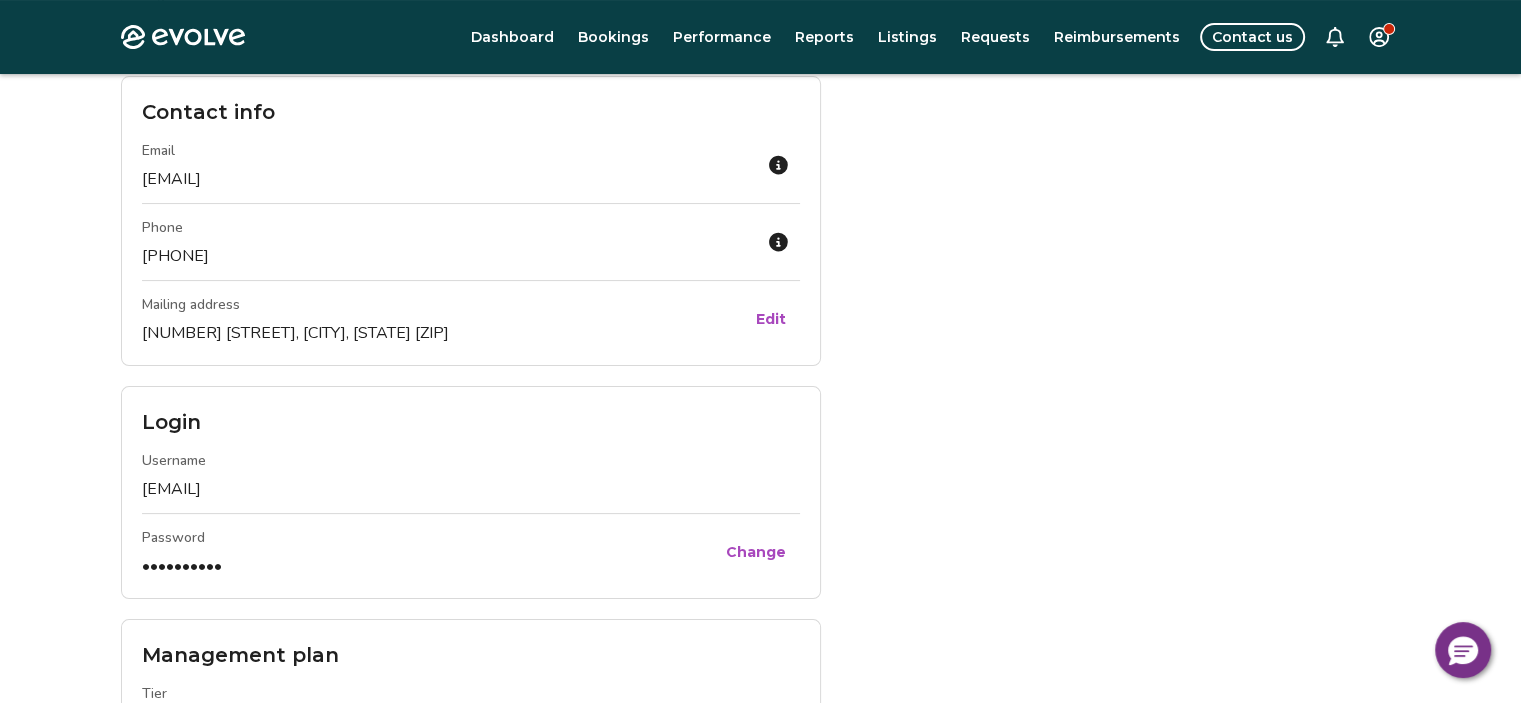 scroll, scrollTop: 0, scrollLeft: 0, axis: both 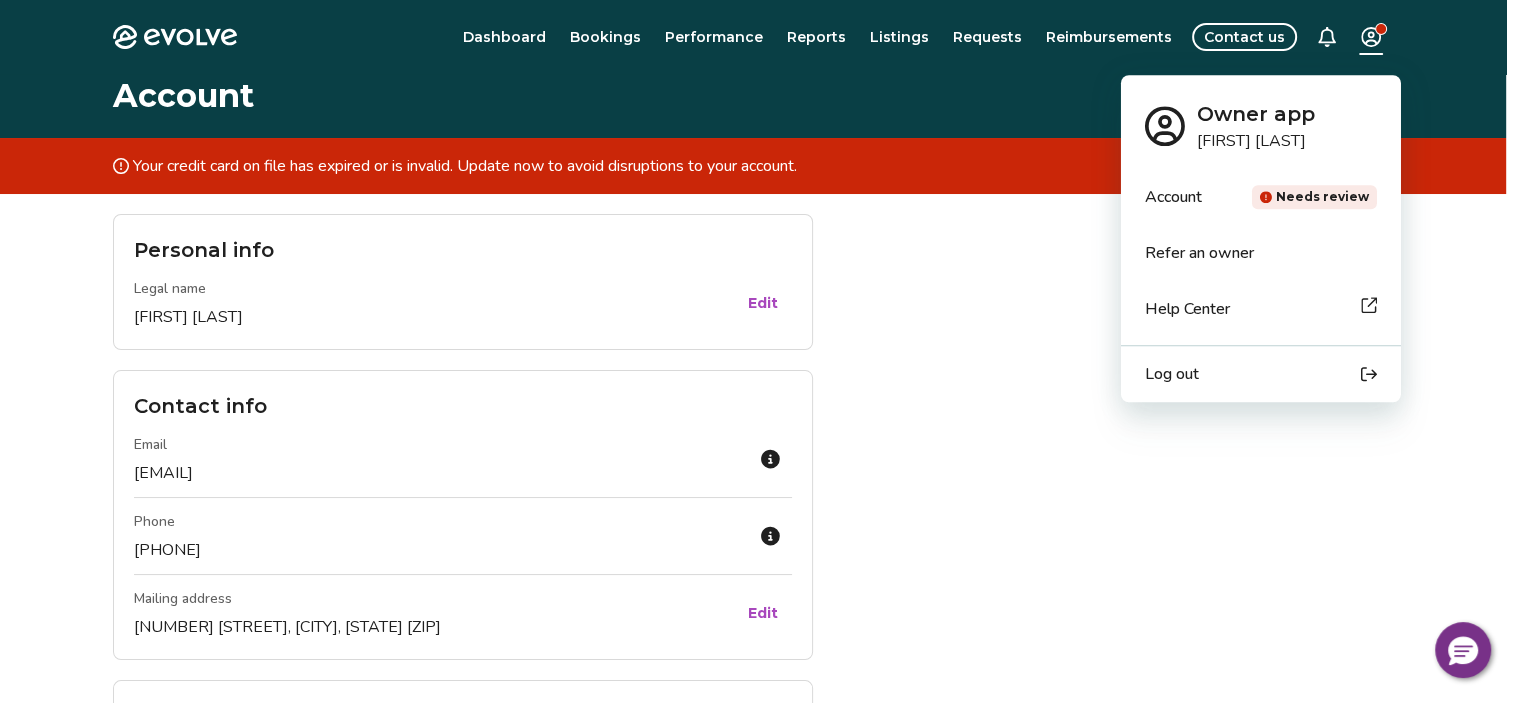 click on "Evolve Dashboard Bookings Performance Reports Listings Requests Reimbursements Contact us Account Your credit card on file has expired or is invalid. Update now to avoid disruptions to your account. Update Personal info Legal name [FIRST] [LAST] Edit Contact info Email [EMAIL] Phone [PHONE] Mailing address [NUMBER] [STREET], [CITY], [STATE] [ZIP] Edit Login Username [EMAIL] Password •••••••••• Change Management plan Tier Core Learn more Billing Bank account [BANK NAME], [STATE], •••••••••••• VERIFIED Change Credit card [CARD TYPE], ••••••••••••[NUMBER], [MONTH]/[YEAR] EXPIRED Add a new card Update your credit card info to avoid any disruptions to your account. Learn more Legal Rental policies [NUMBER] [STREET] View Management agreement View Privacy & terms Privacy policy View Safety and security policy View Terms of service View © [YEAR]-[PRESENT] Evolve Vacation Rental Network Privacy Policy |" at bounding box center [760, 900] 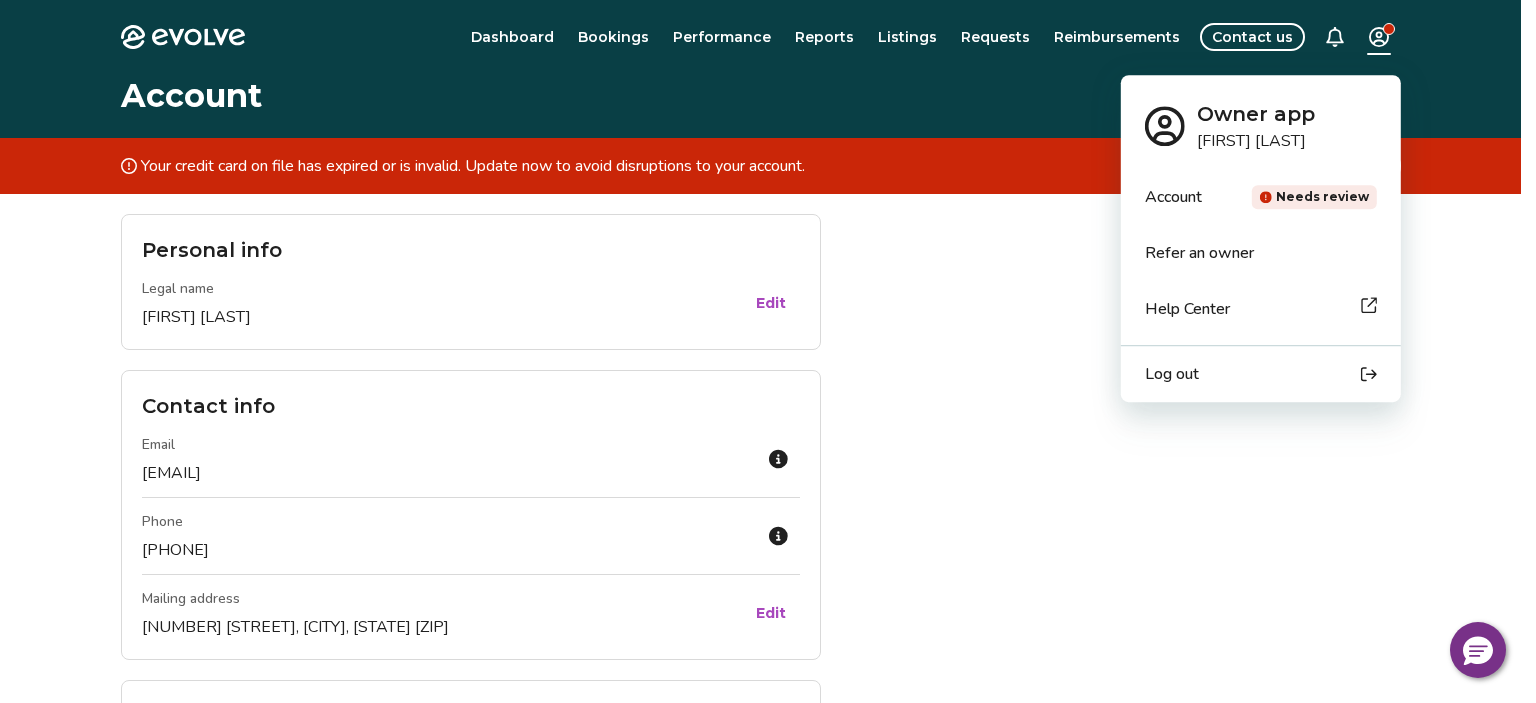 click on "Needs review" at bounding box center (1314, 197) 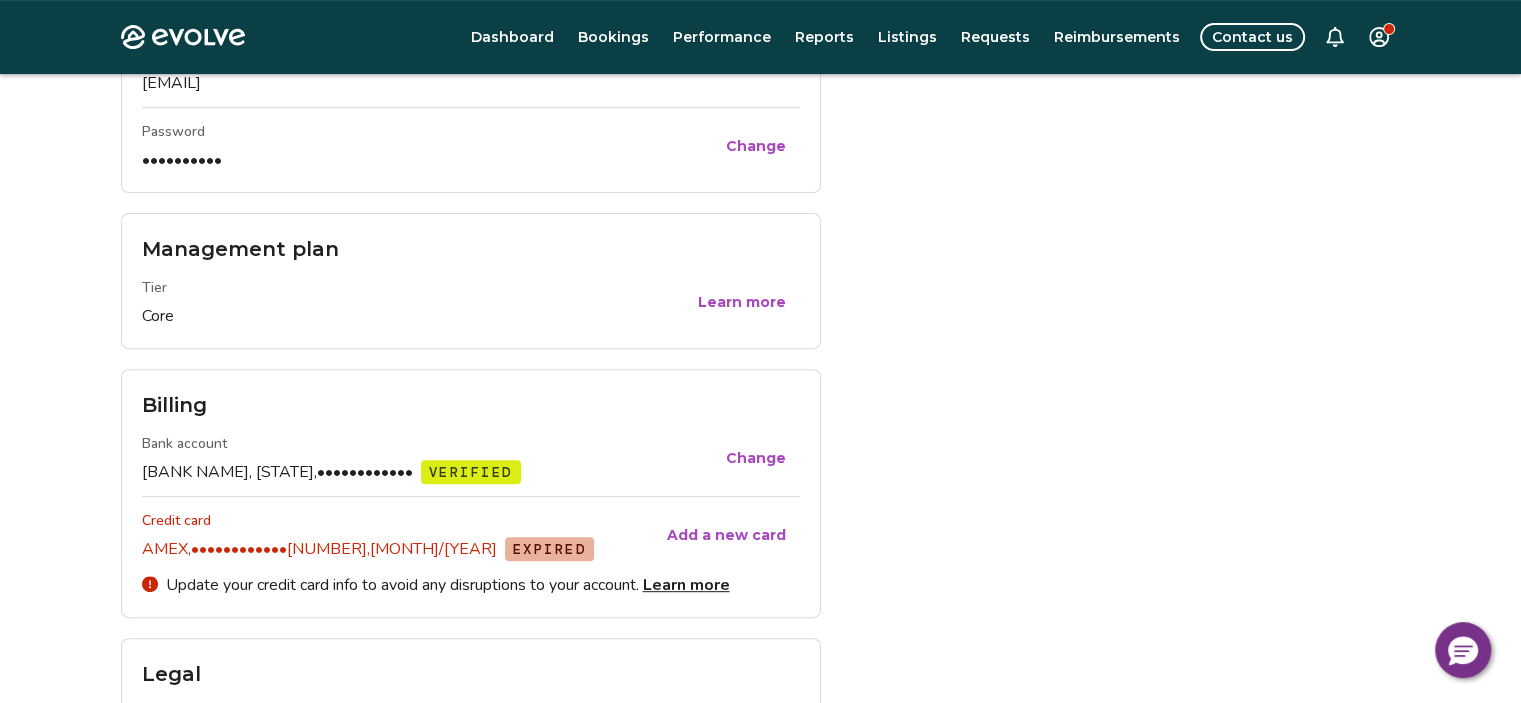 scroll, scrollTop: 900, scrollLeft: 0, axis: vertical 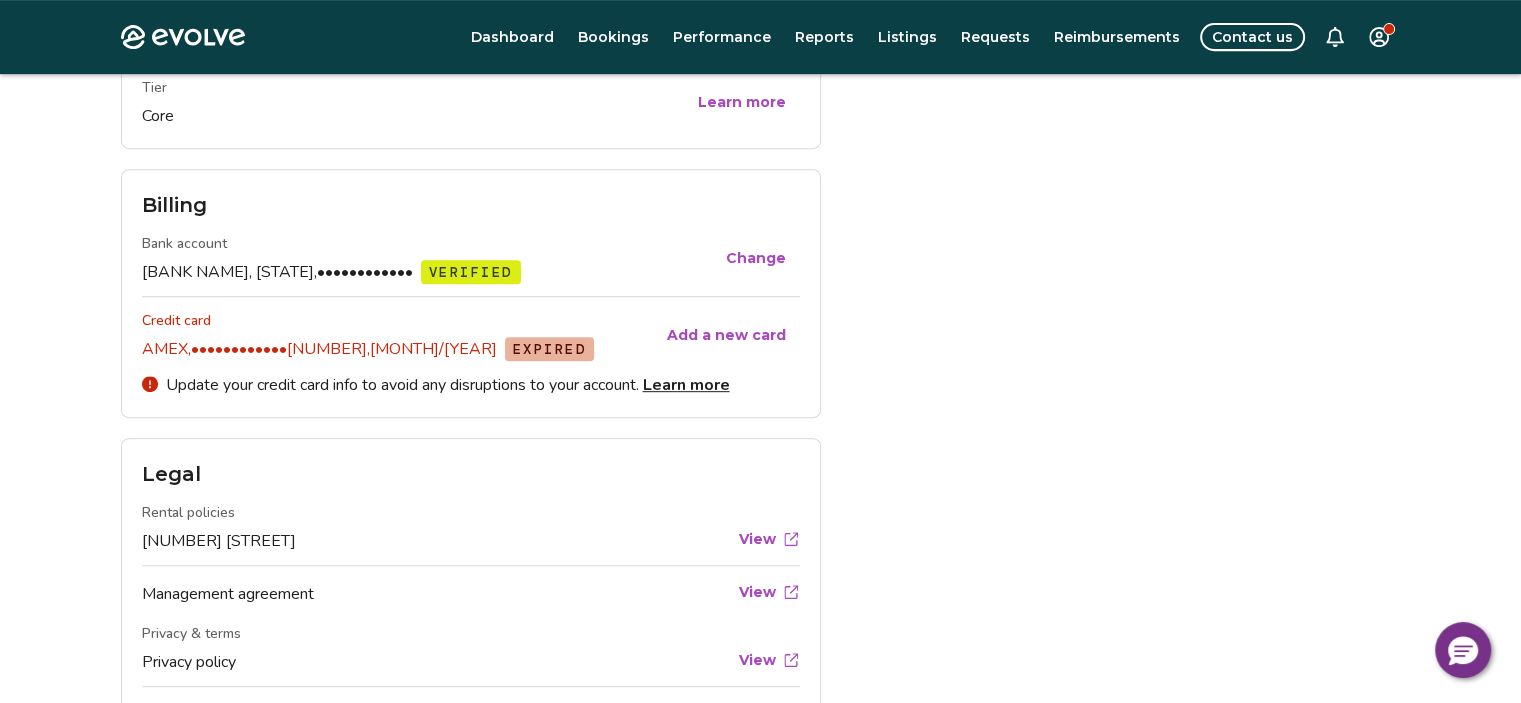 click on "Add a new card" at bounding box center (726, 335) 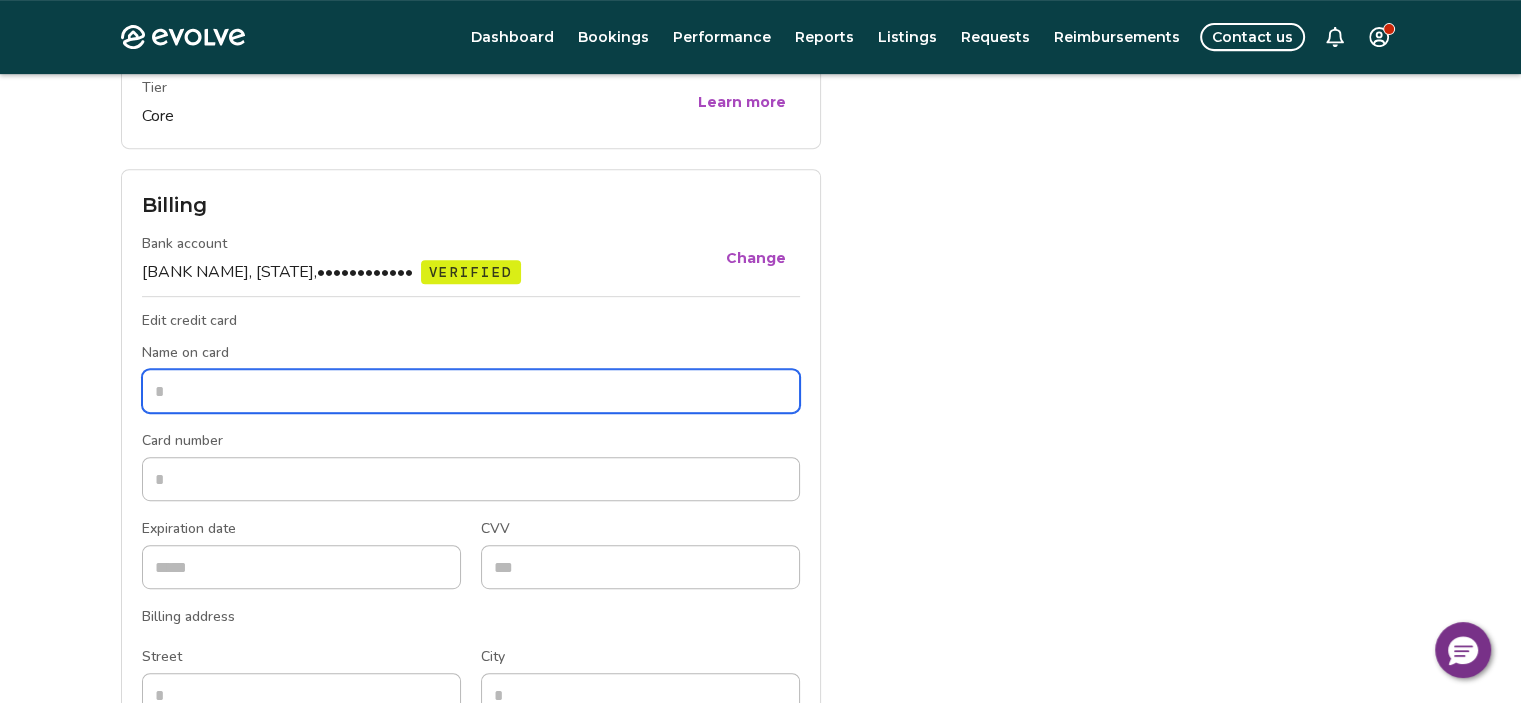 click on "Name on card" at bounding box center [471, 391] 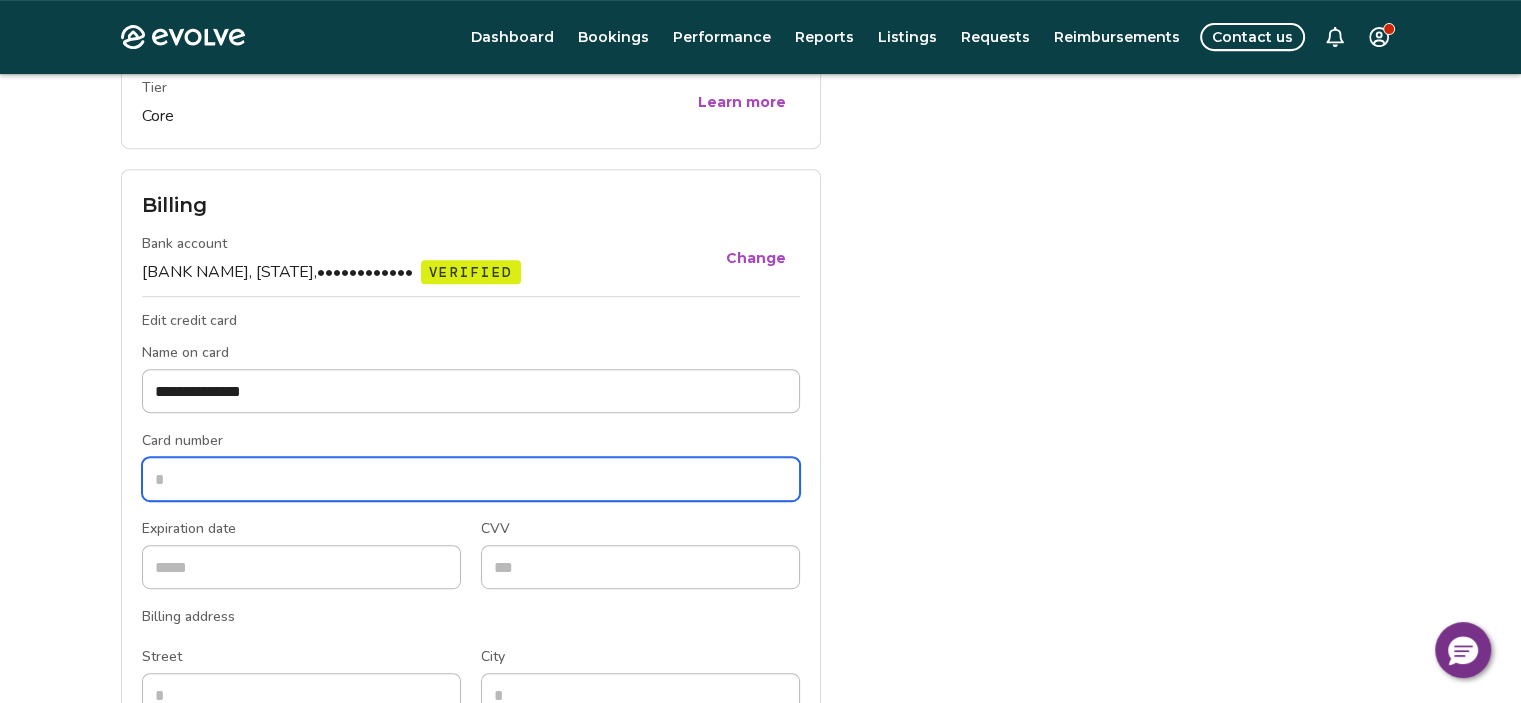 type on "**********" 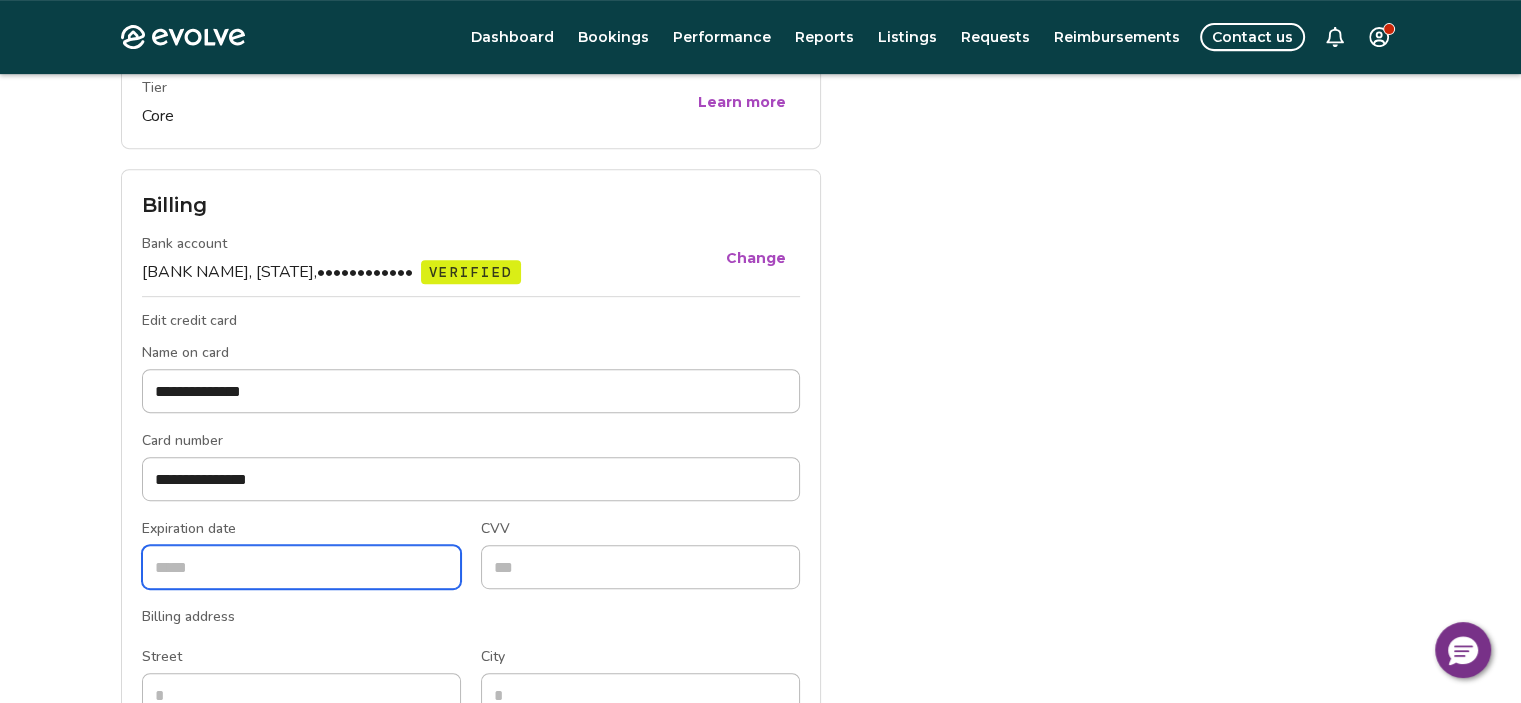 type on "*****" 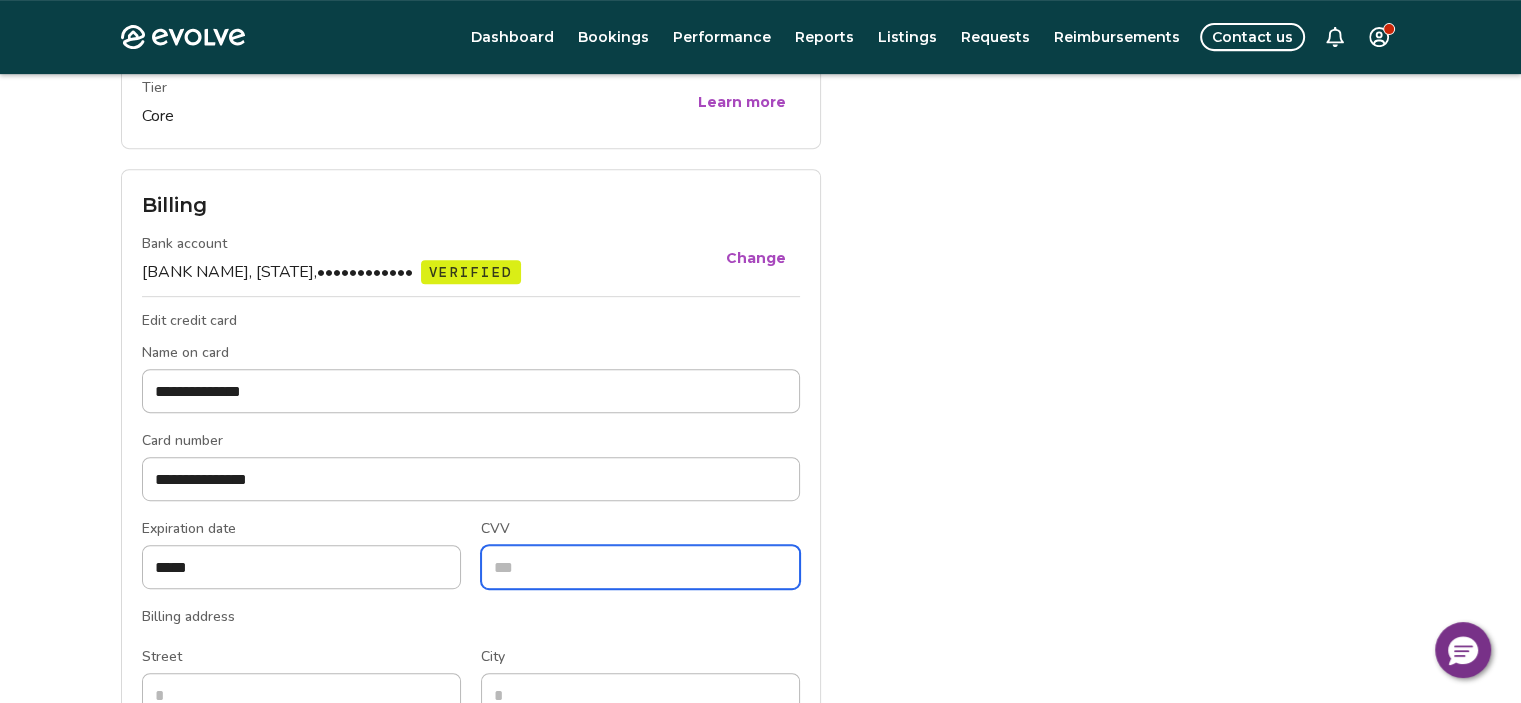type on "****" 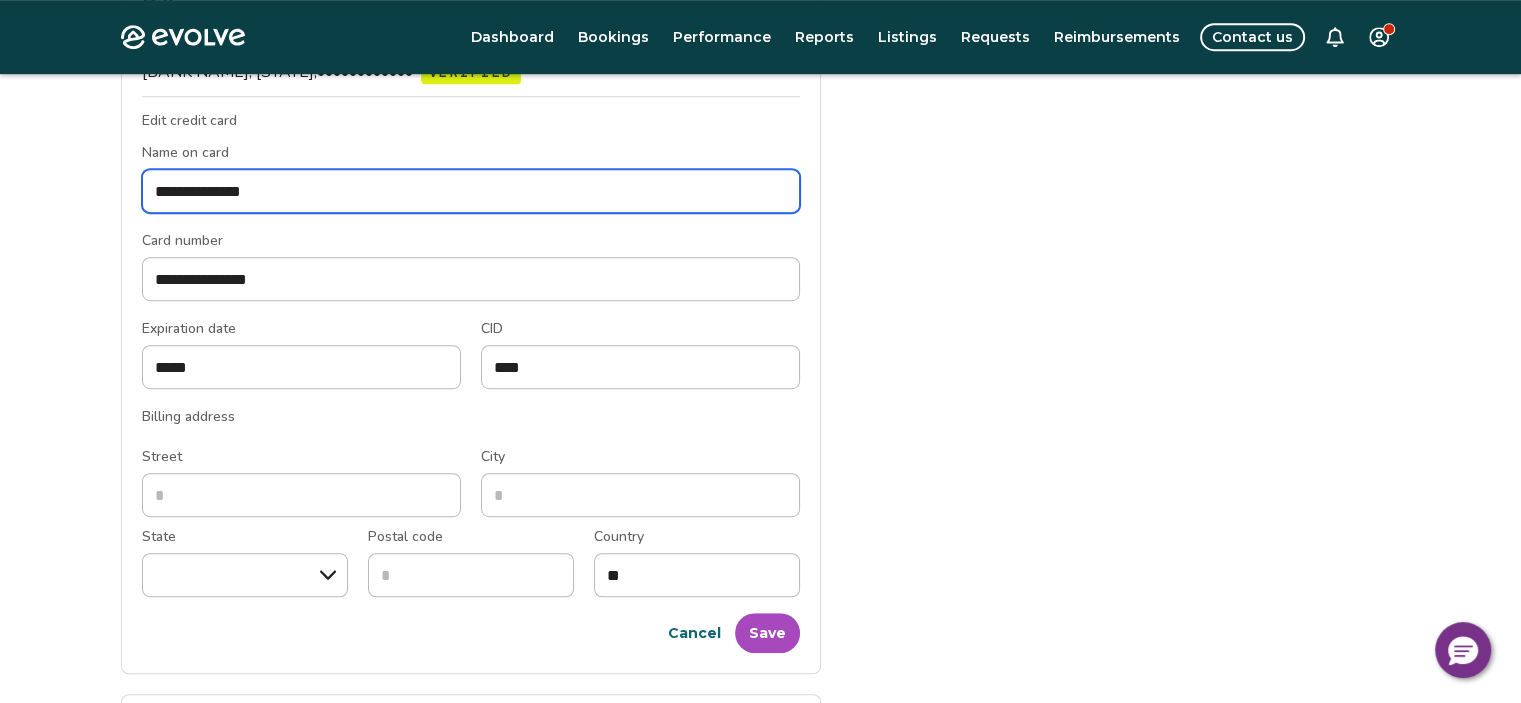 scroll, scrollTop: 1200, scrollLeft: 0, axis: vertical 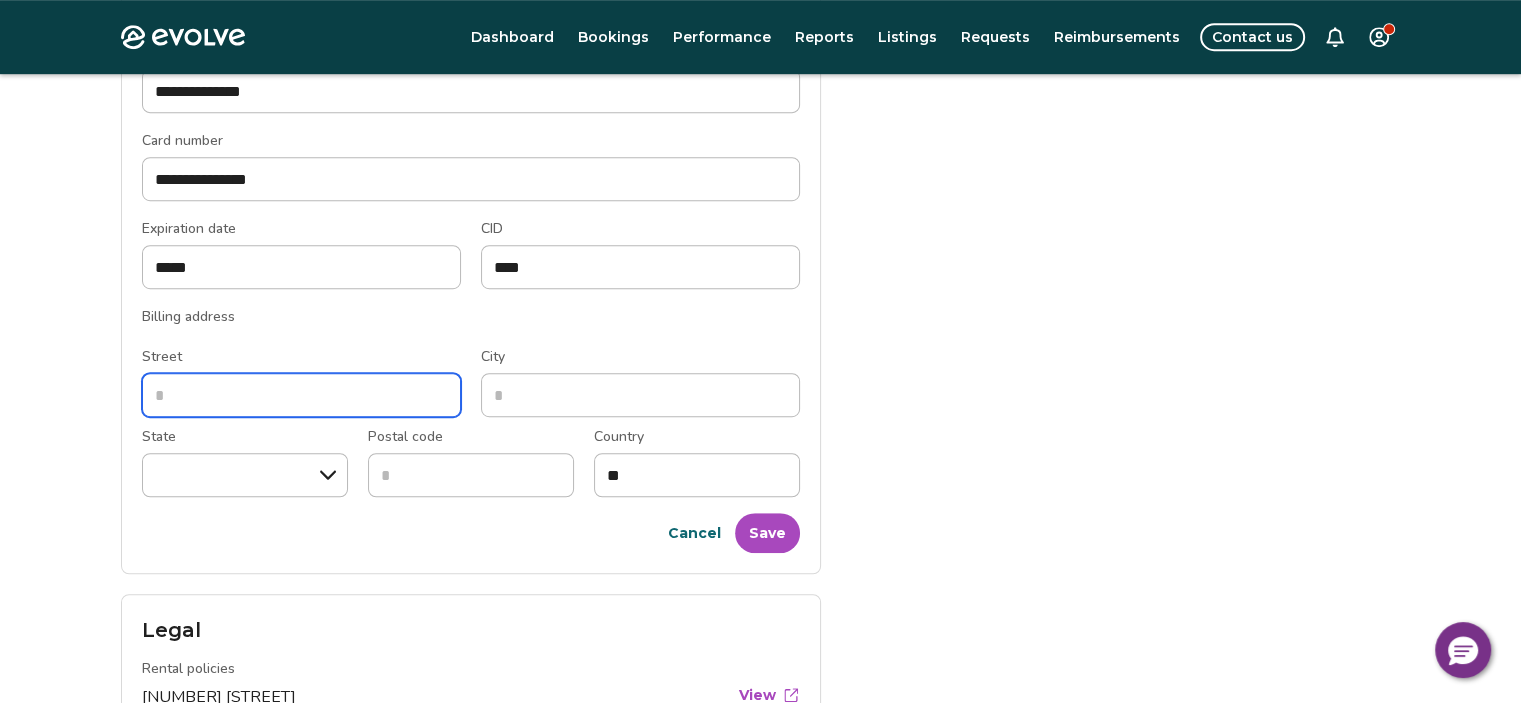 click on "Street" at bounding box center [301, 395] 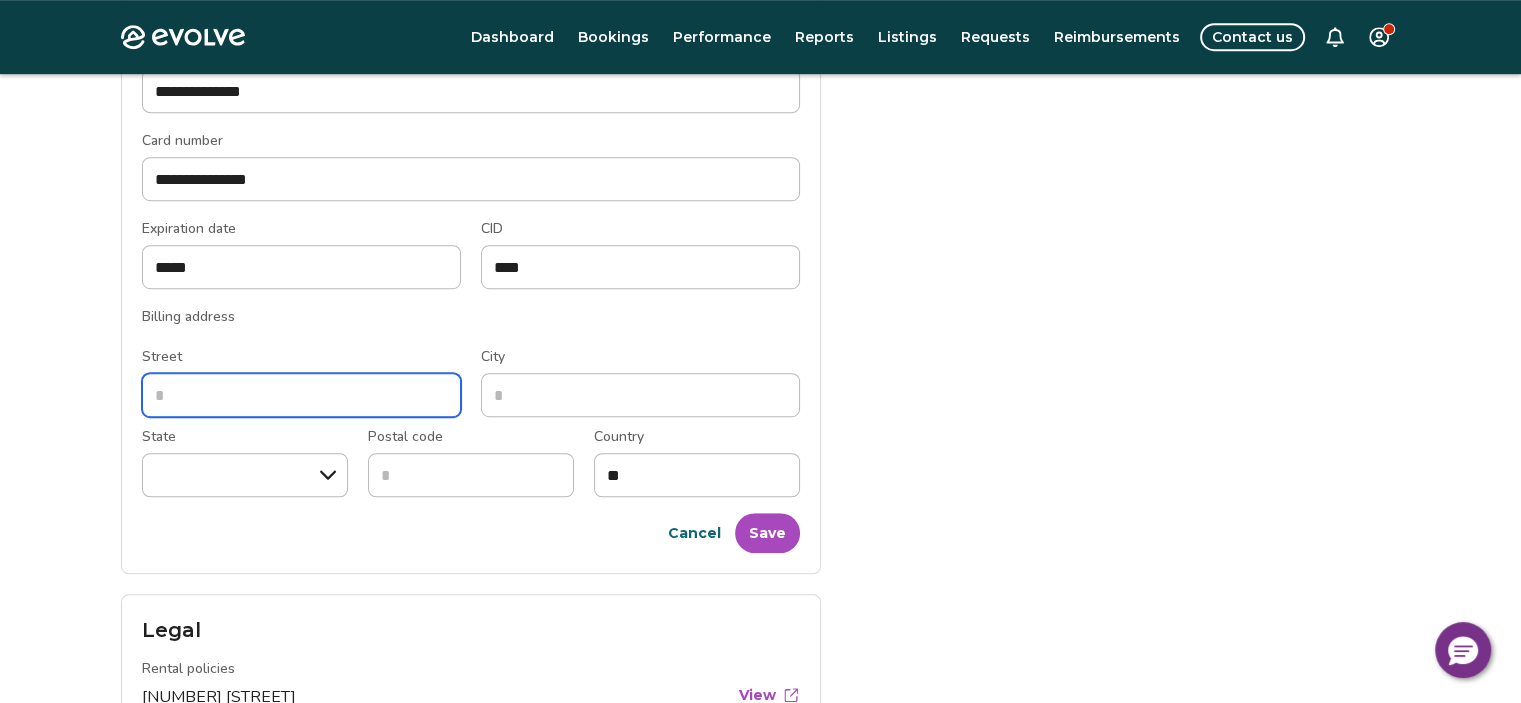 type on "**********" 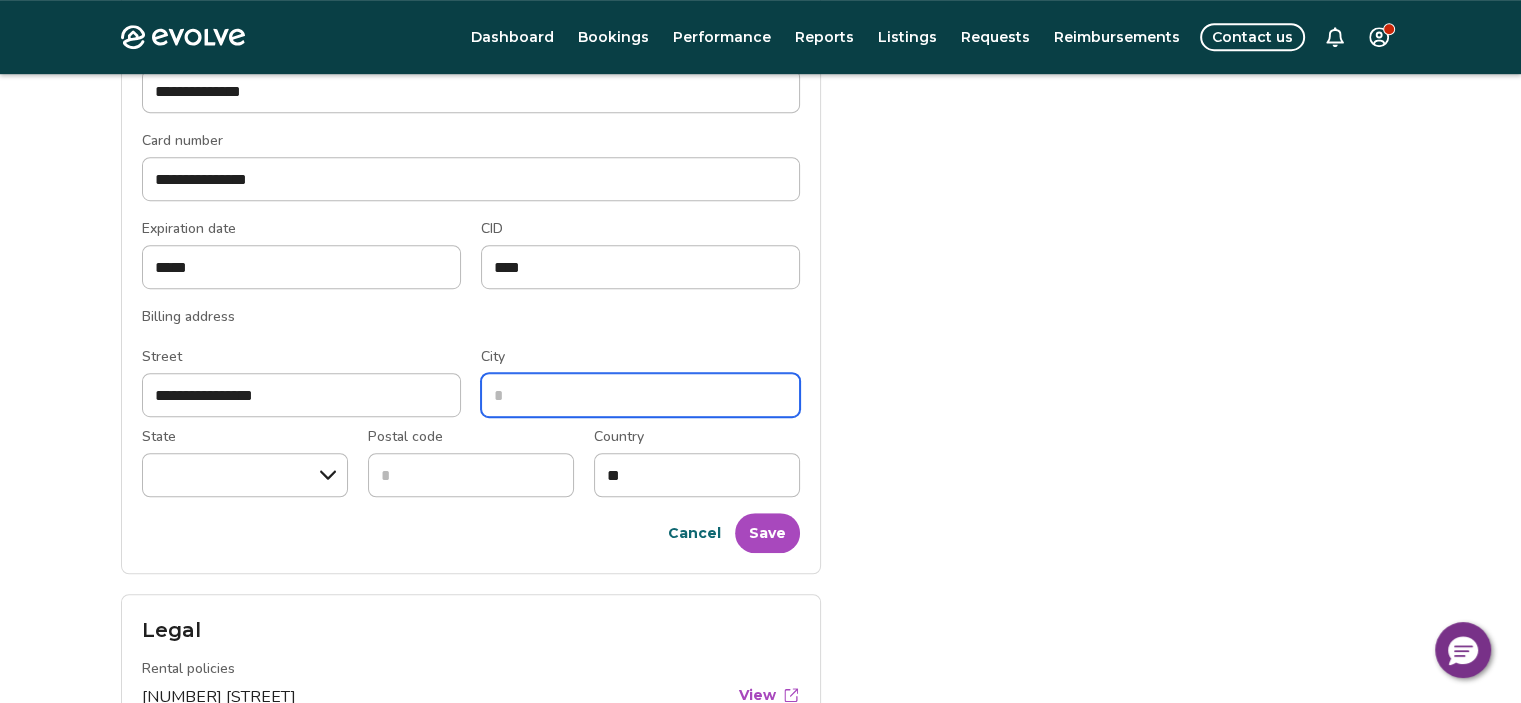 type on "*********" 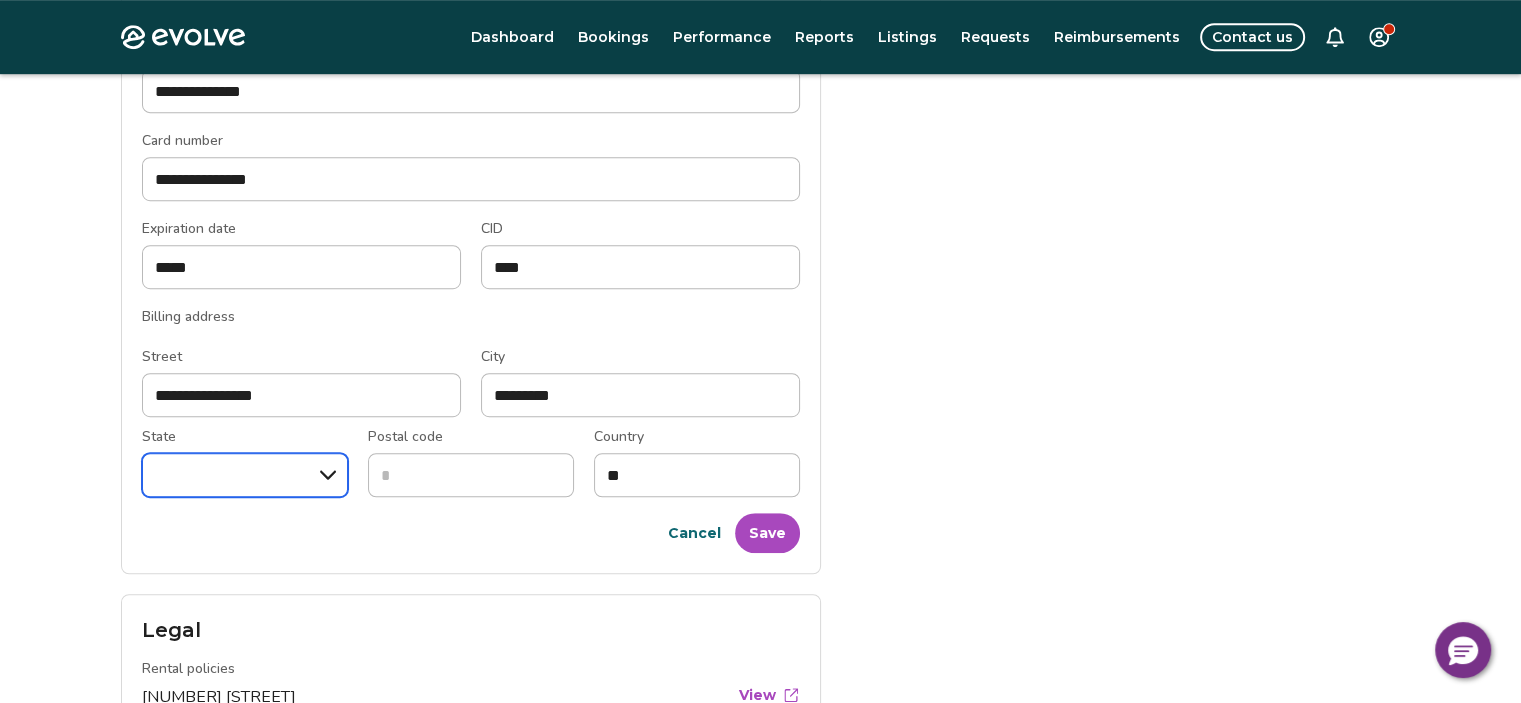 select on "**" 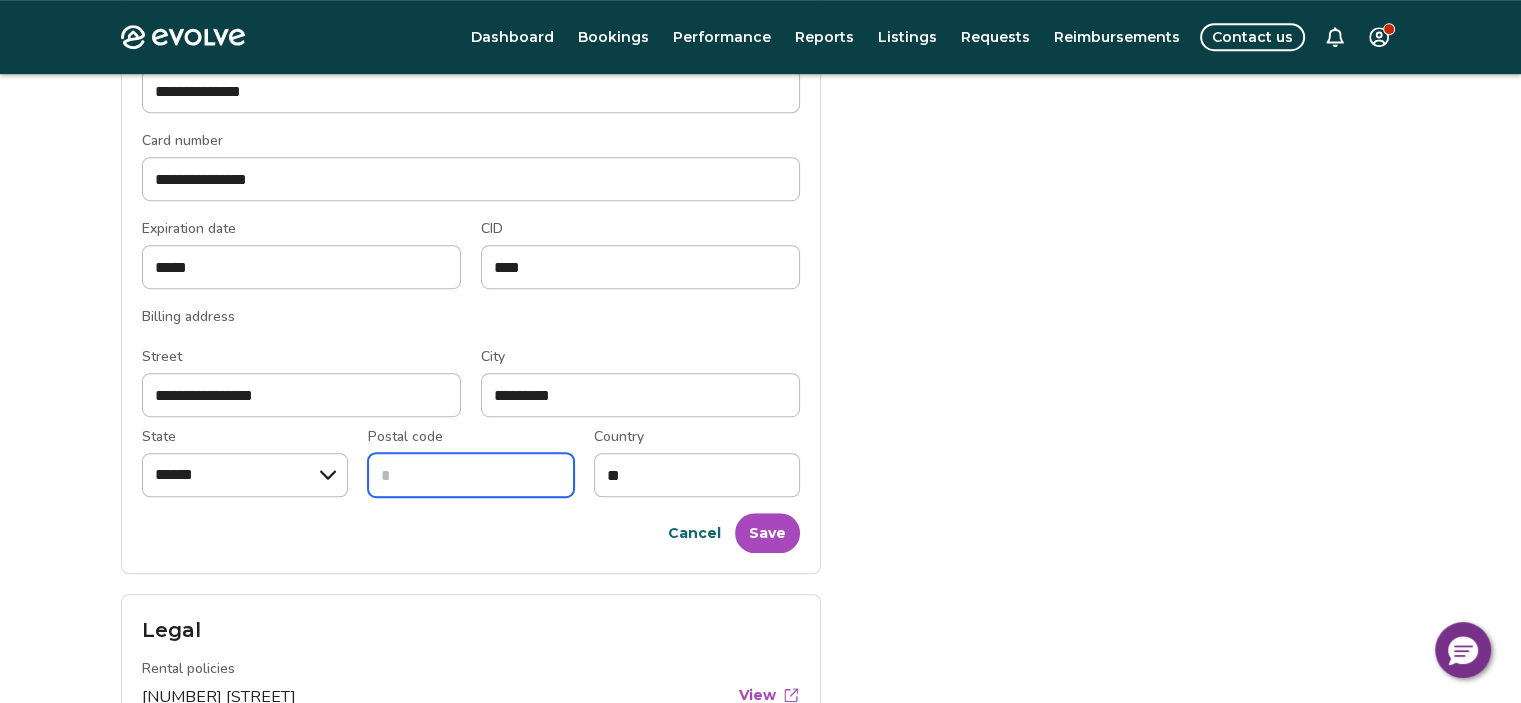 type on "*****" 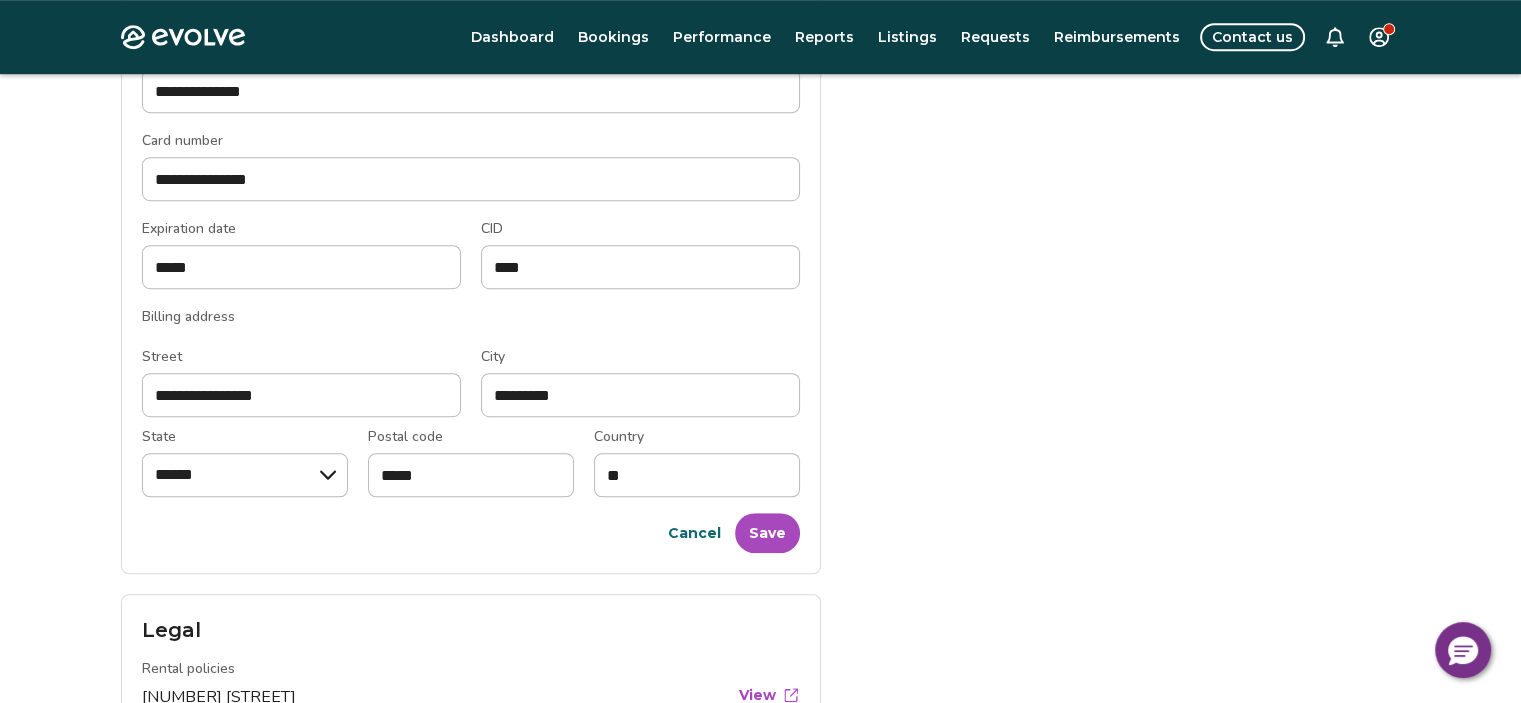 click on "**********" at bounding box center (761, -15) 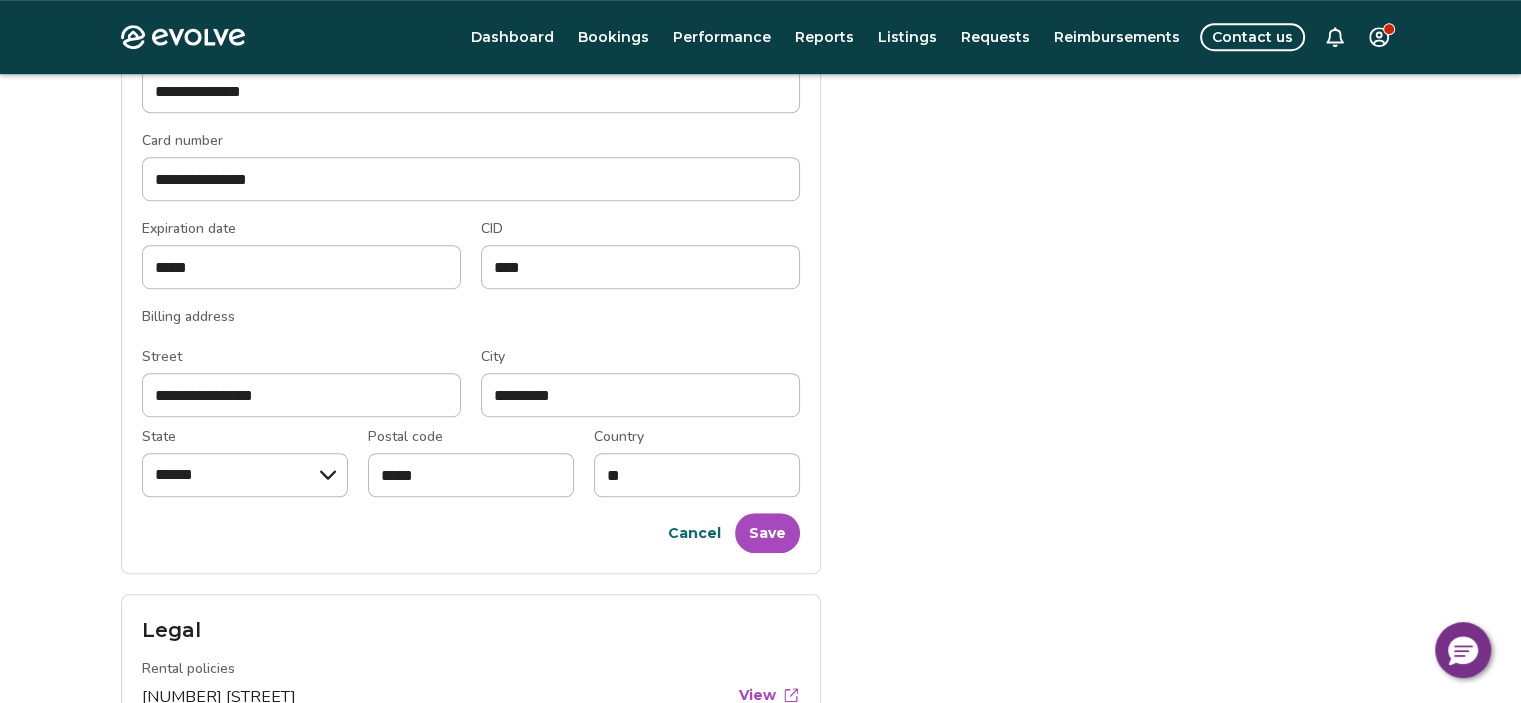 click on "Save" at bounding box center [767, 533] 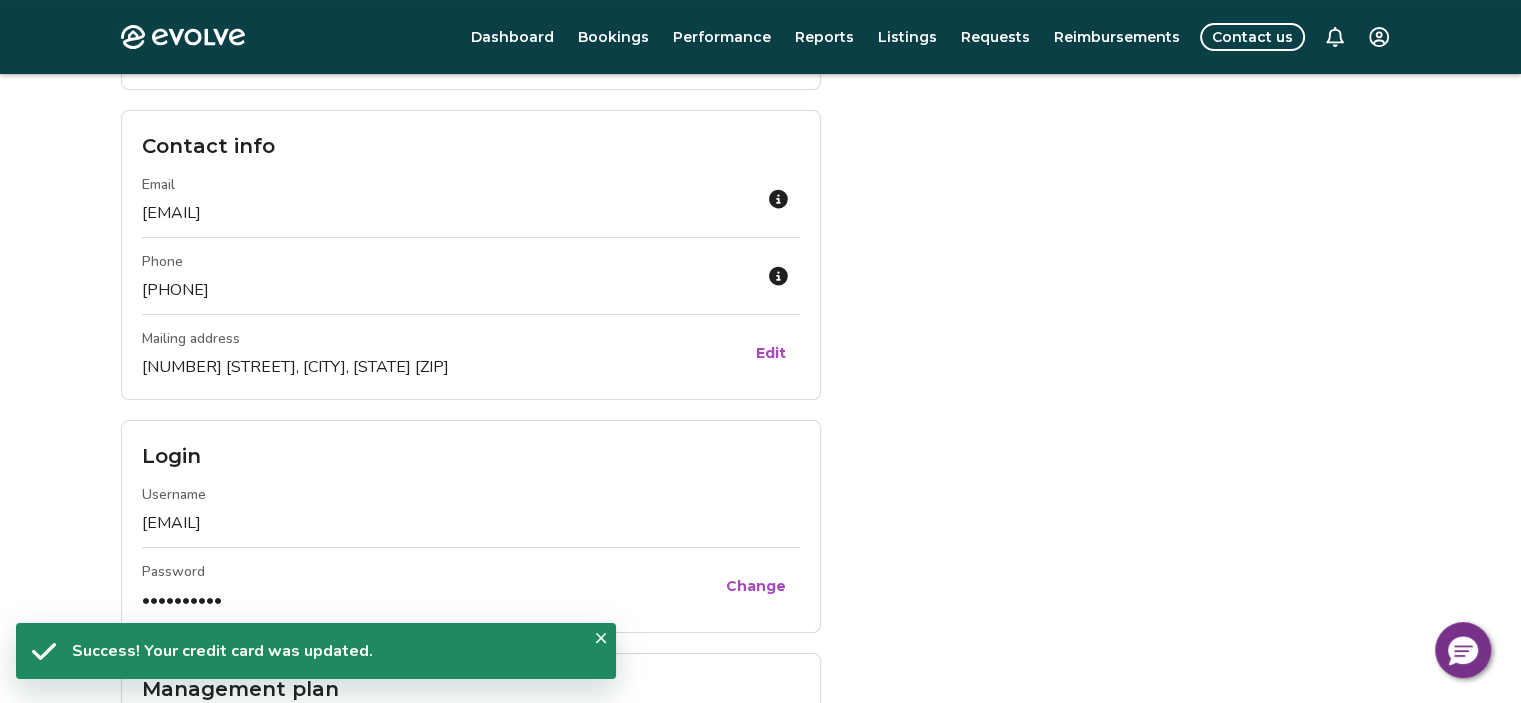 scroll, scrollTop: 4, scrollLeft: 0, axis: vertical 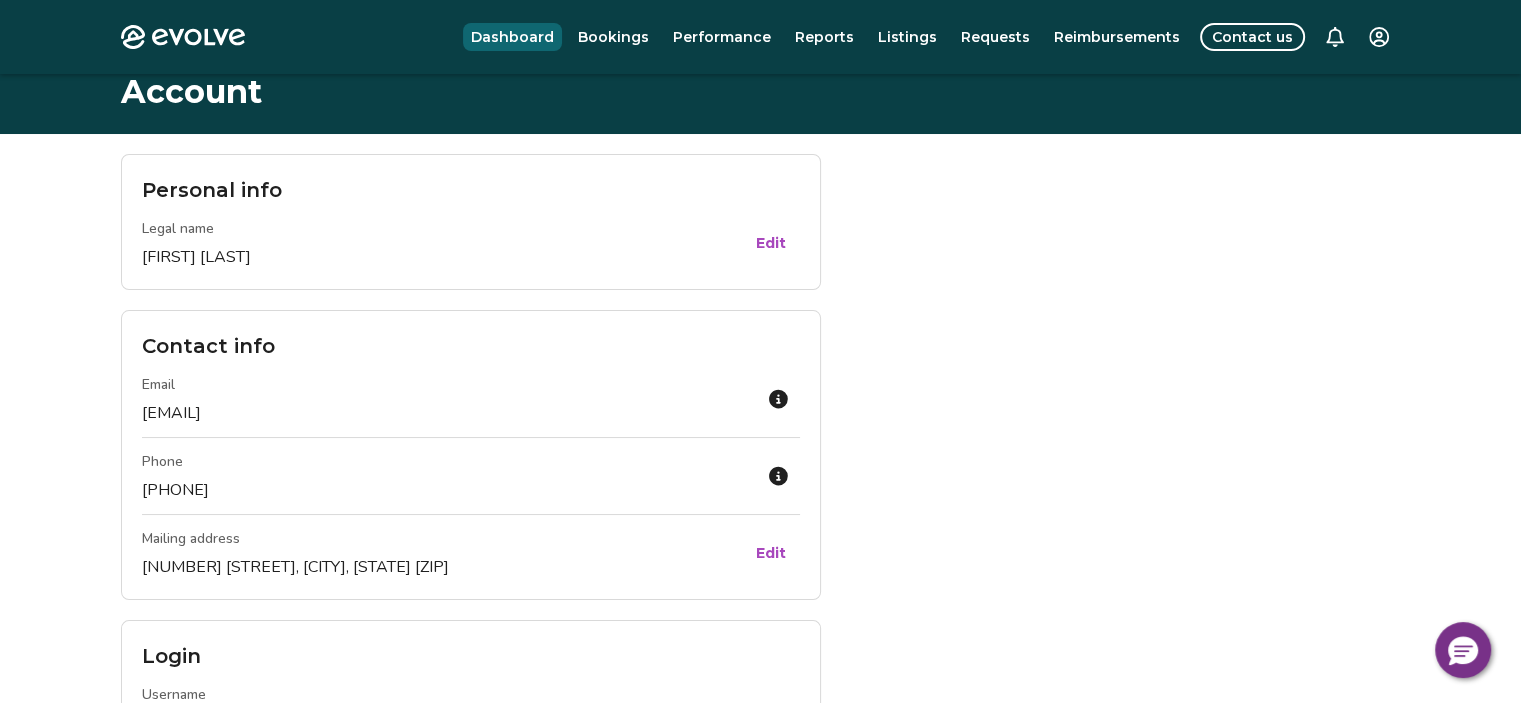 click on "Dashboard" at bounding box center (512, 37) 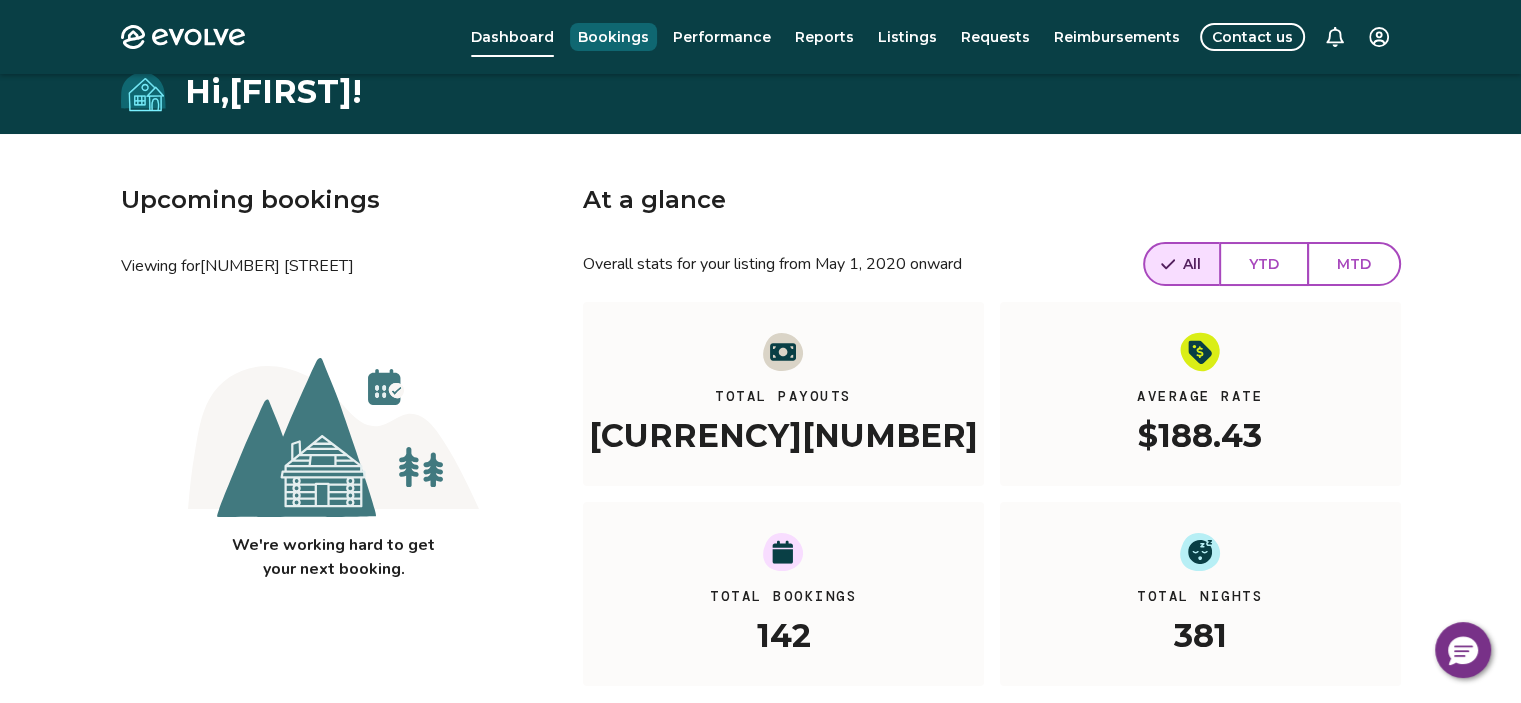 click on "Bookings" at bounding box center (613, 37) 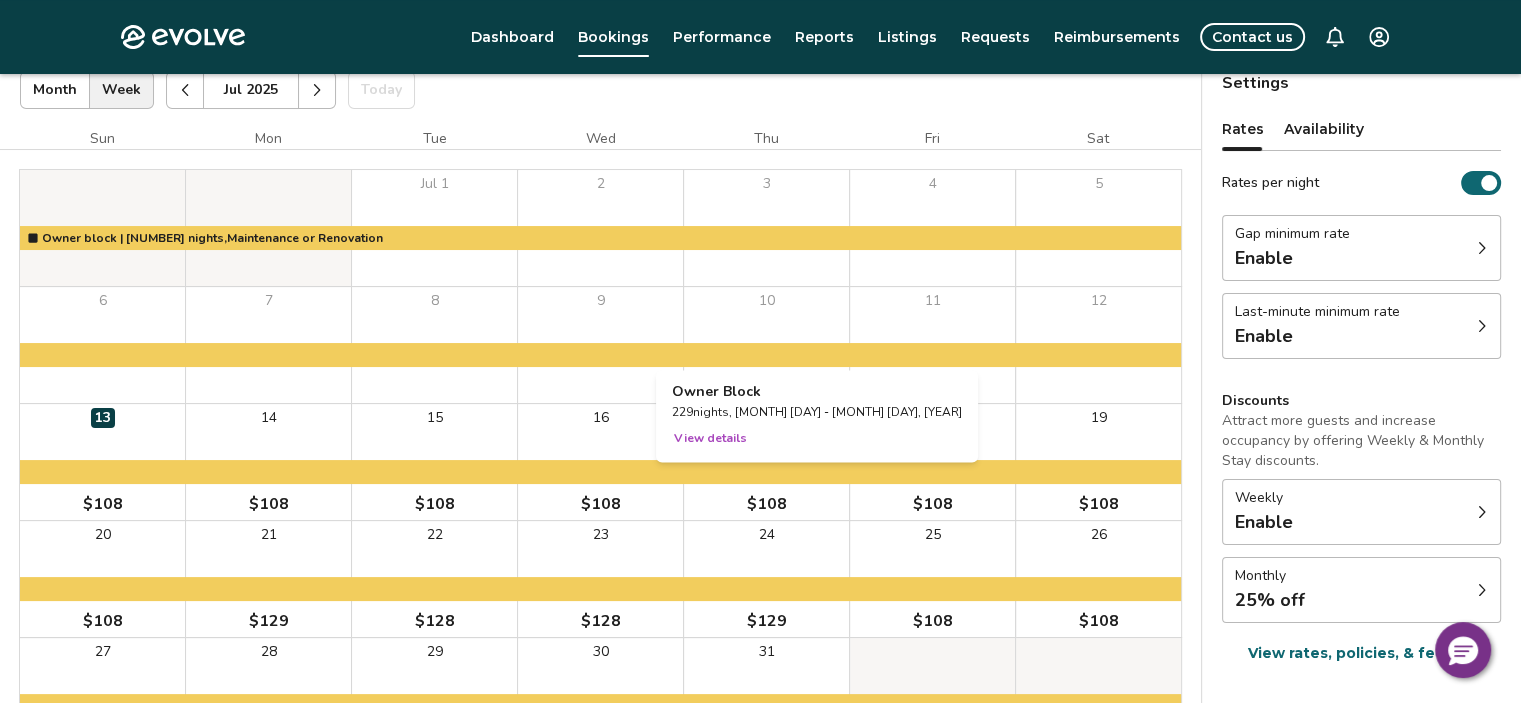 scroll, scrollTop: 31, scrollLeft: 0, axis: vertical 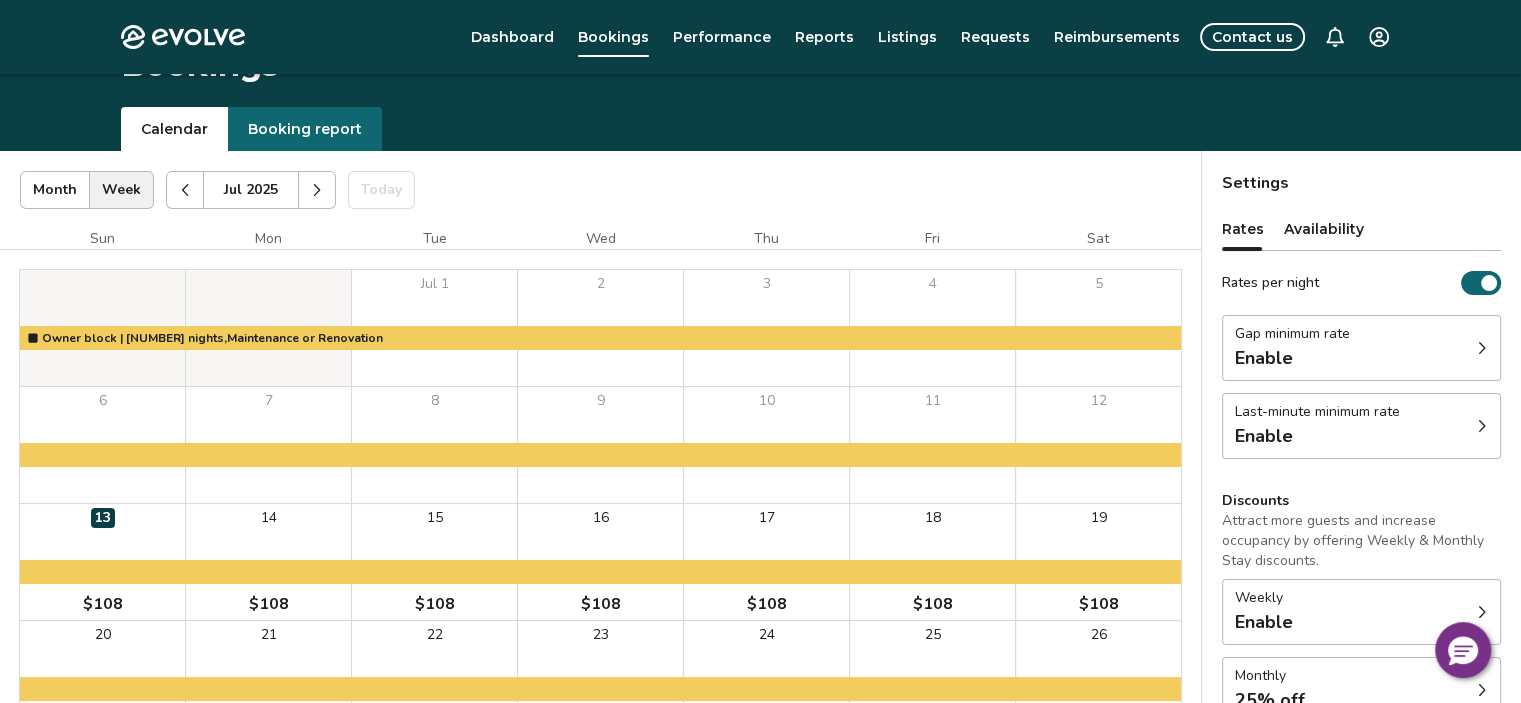 click 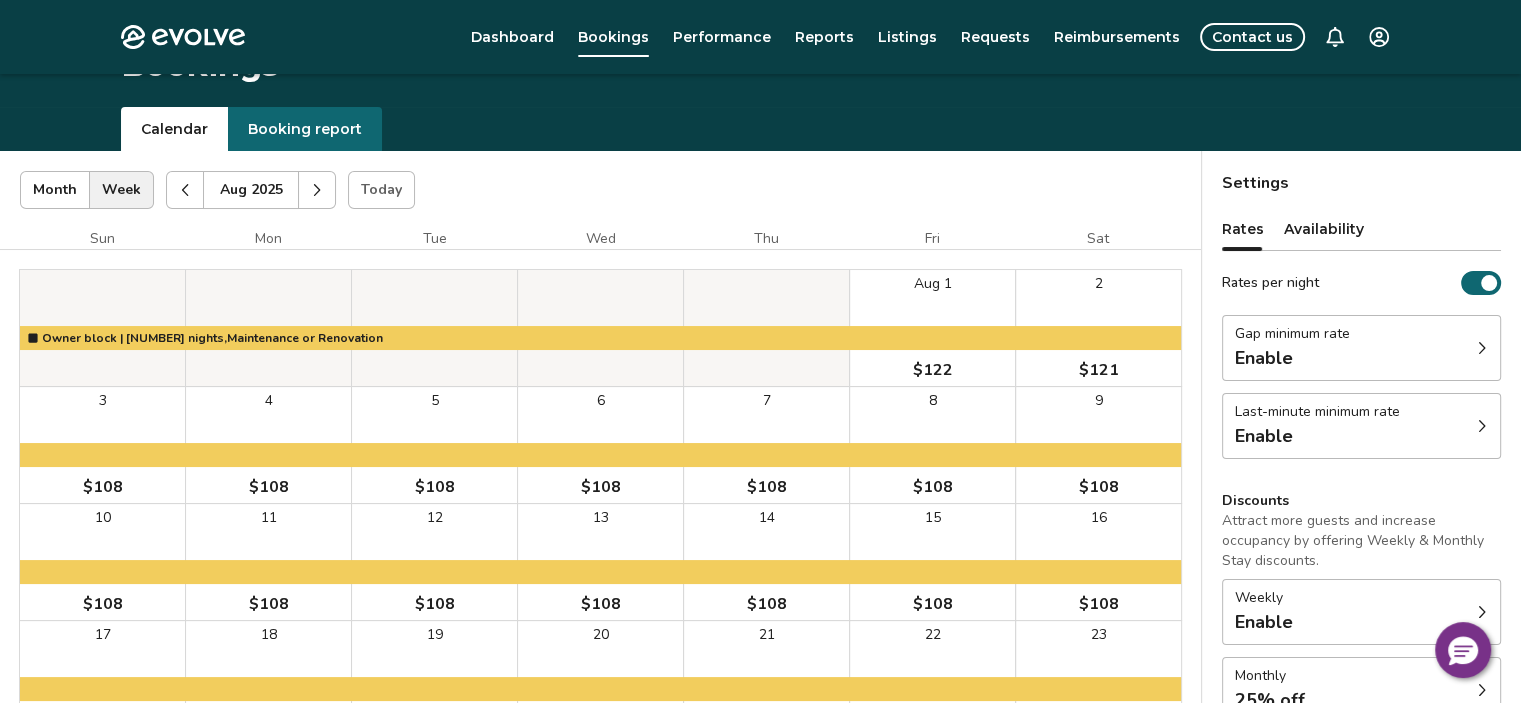click 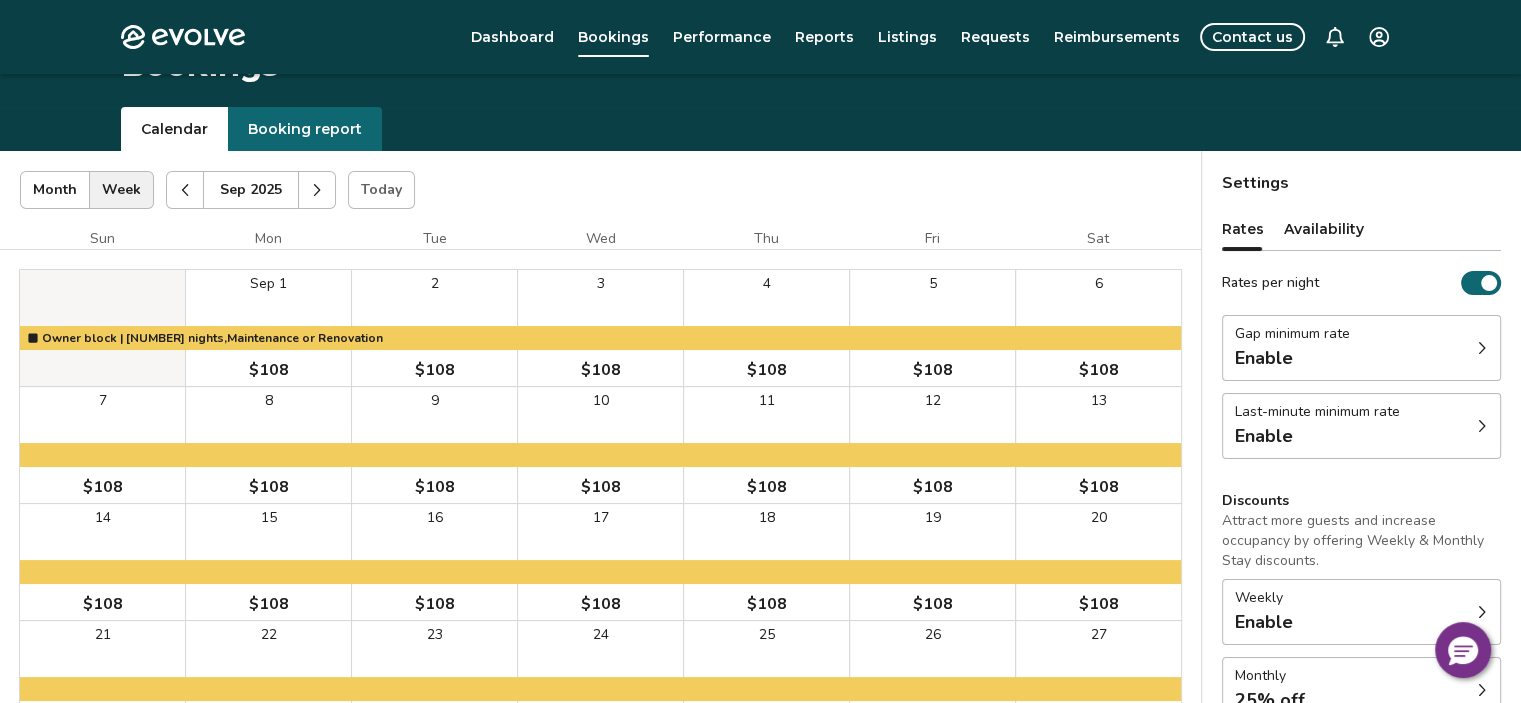 click 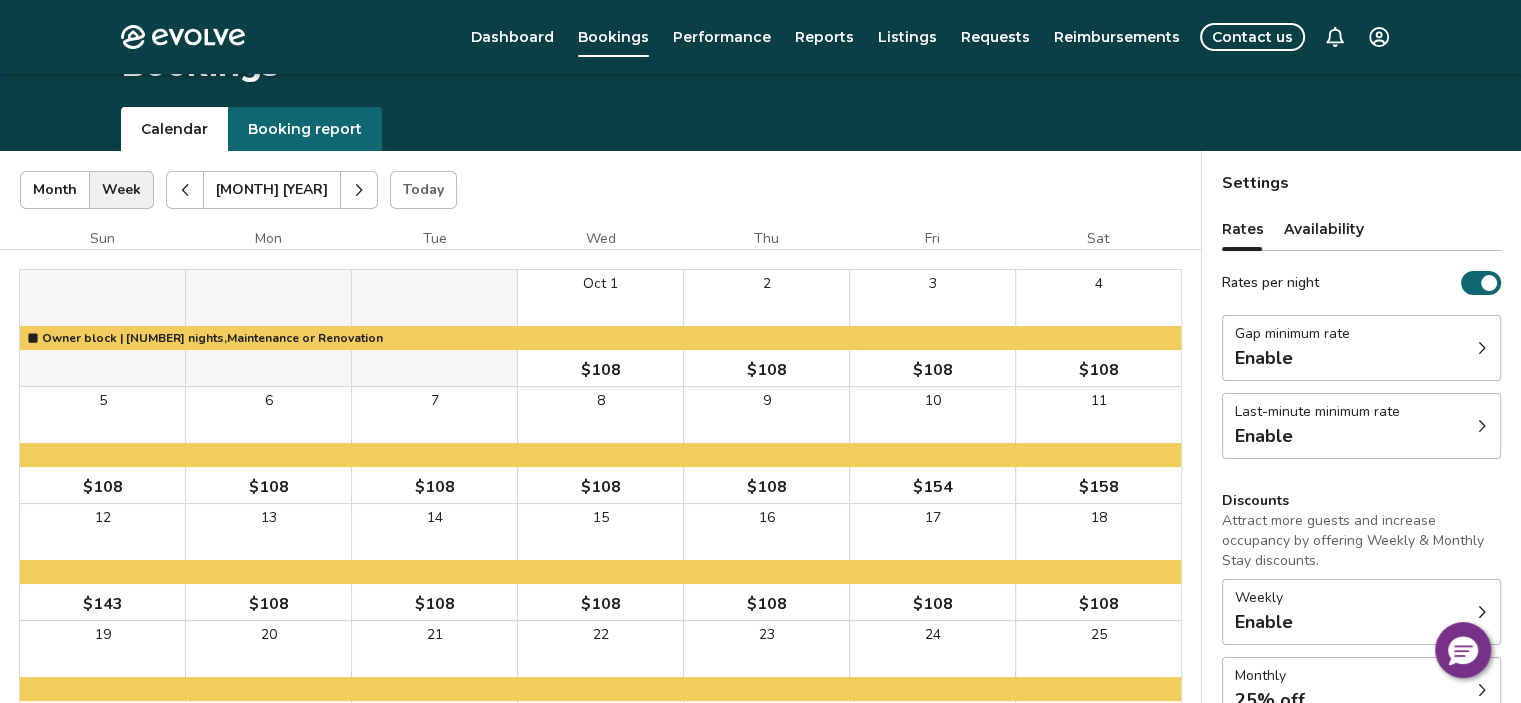 click 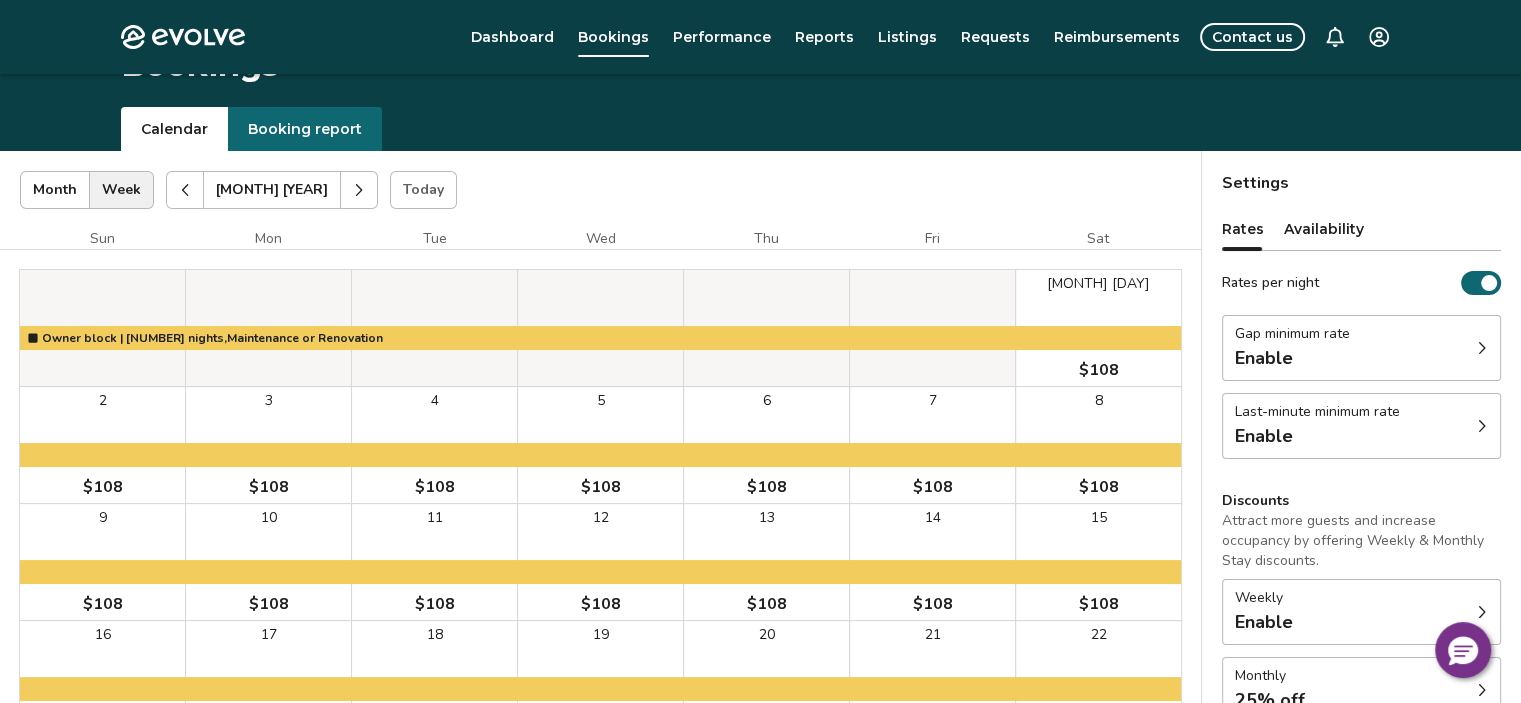 click 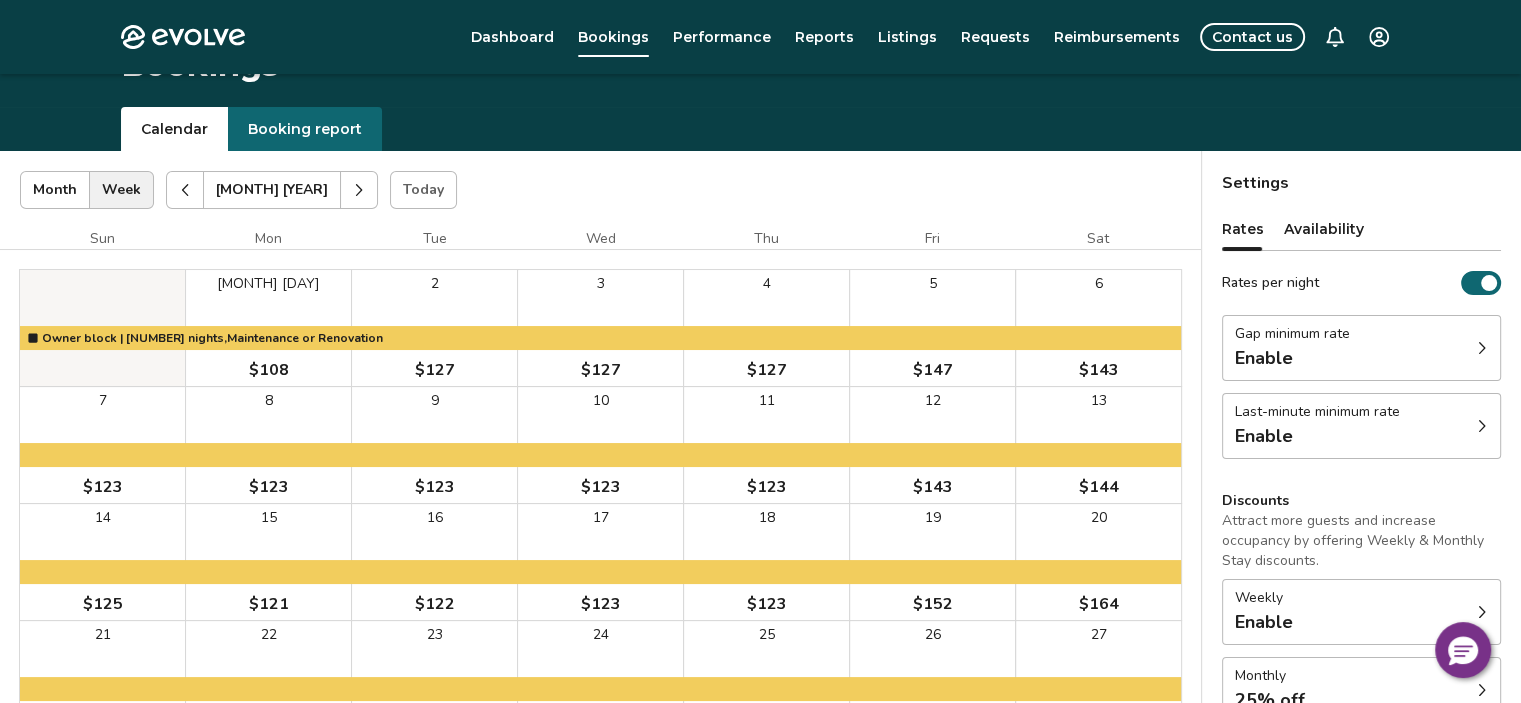 click 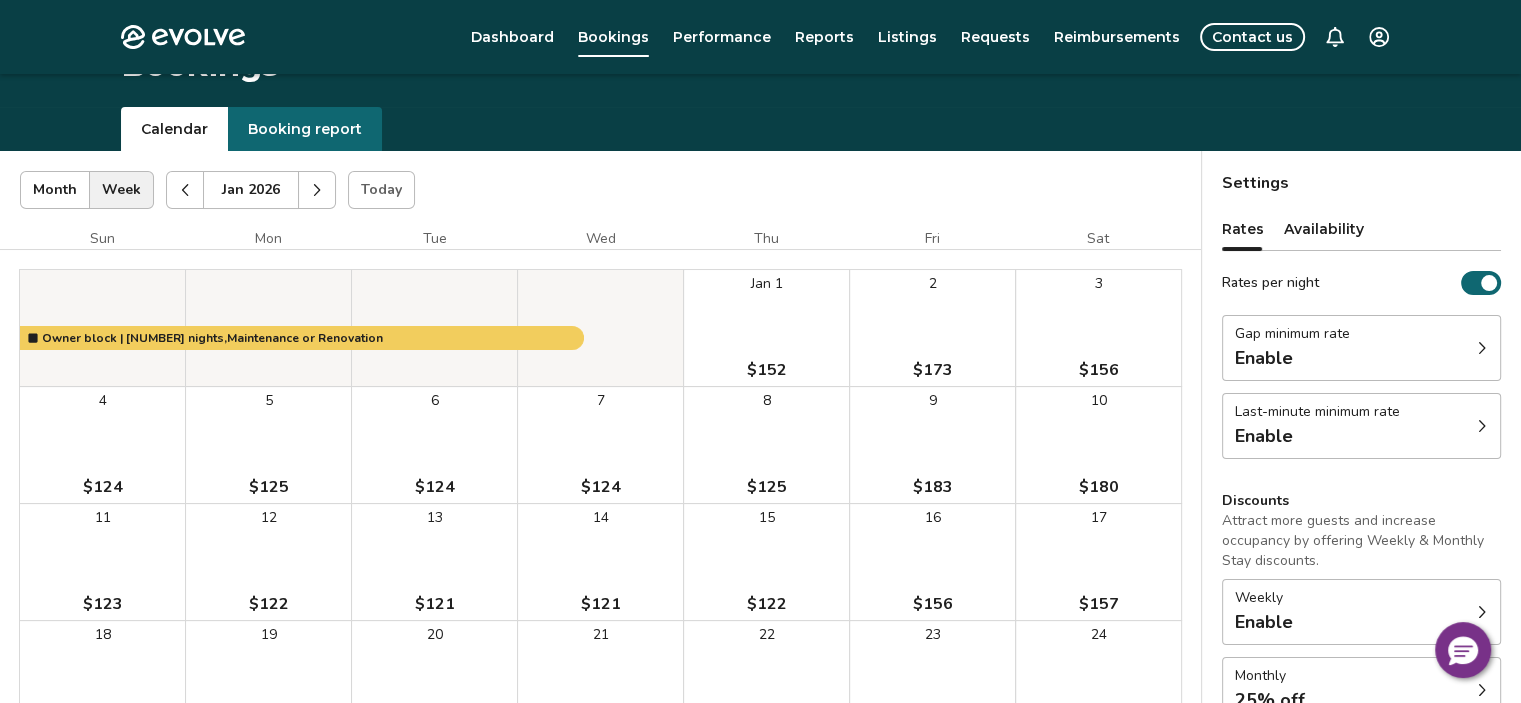 scroll, scrollTop: 0, scrollLeft: 0, axis: both 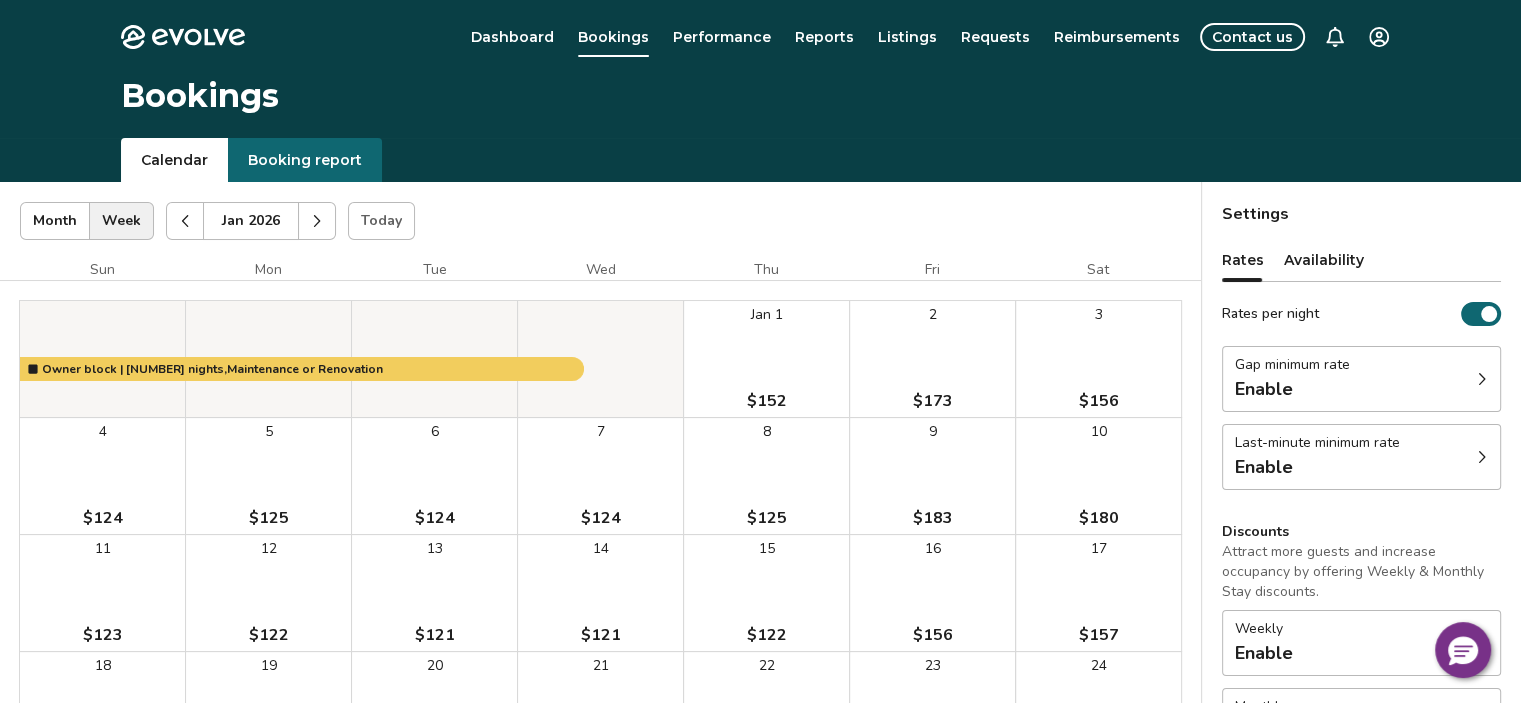 click 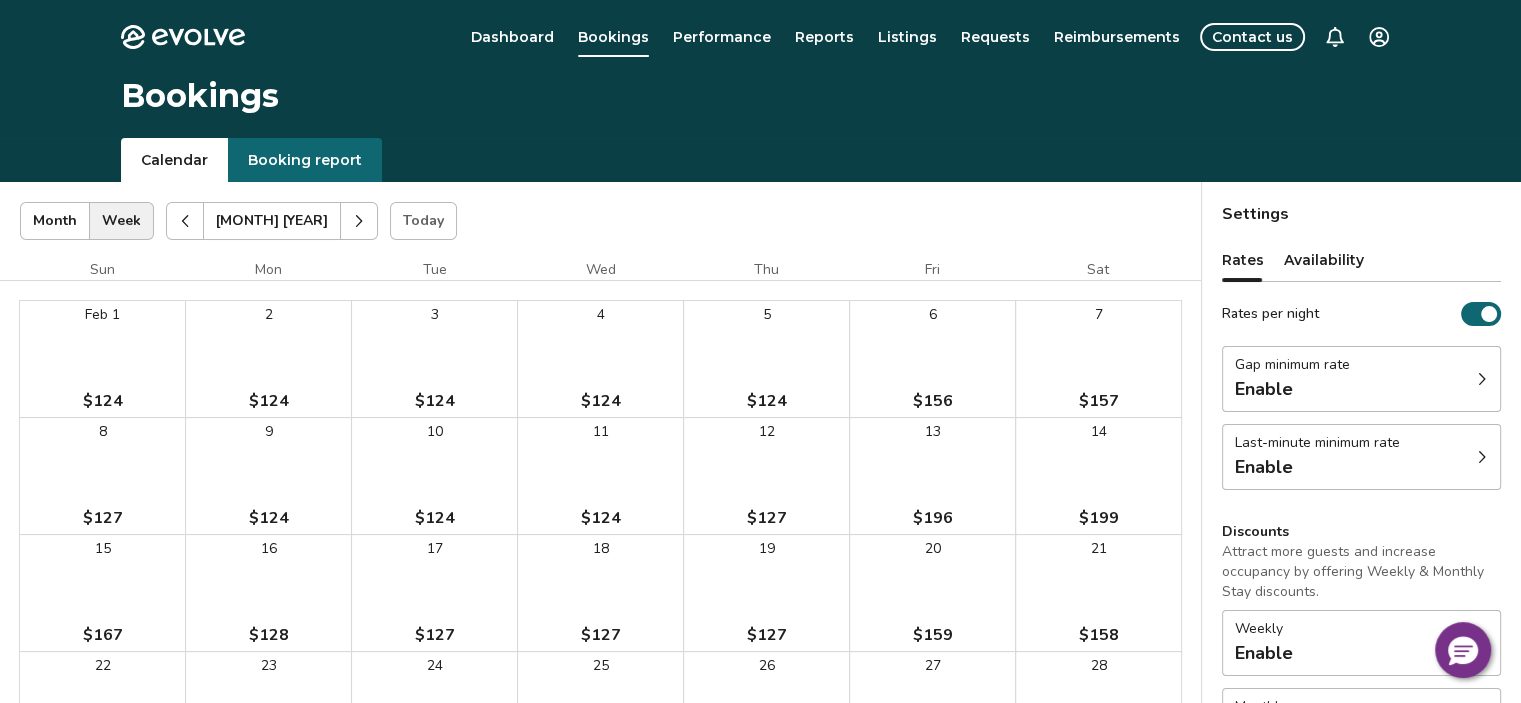 click 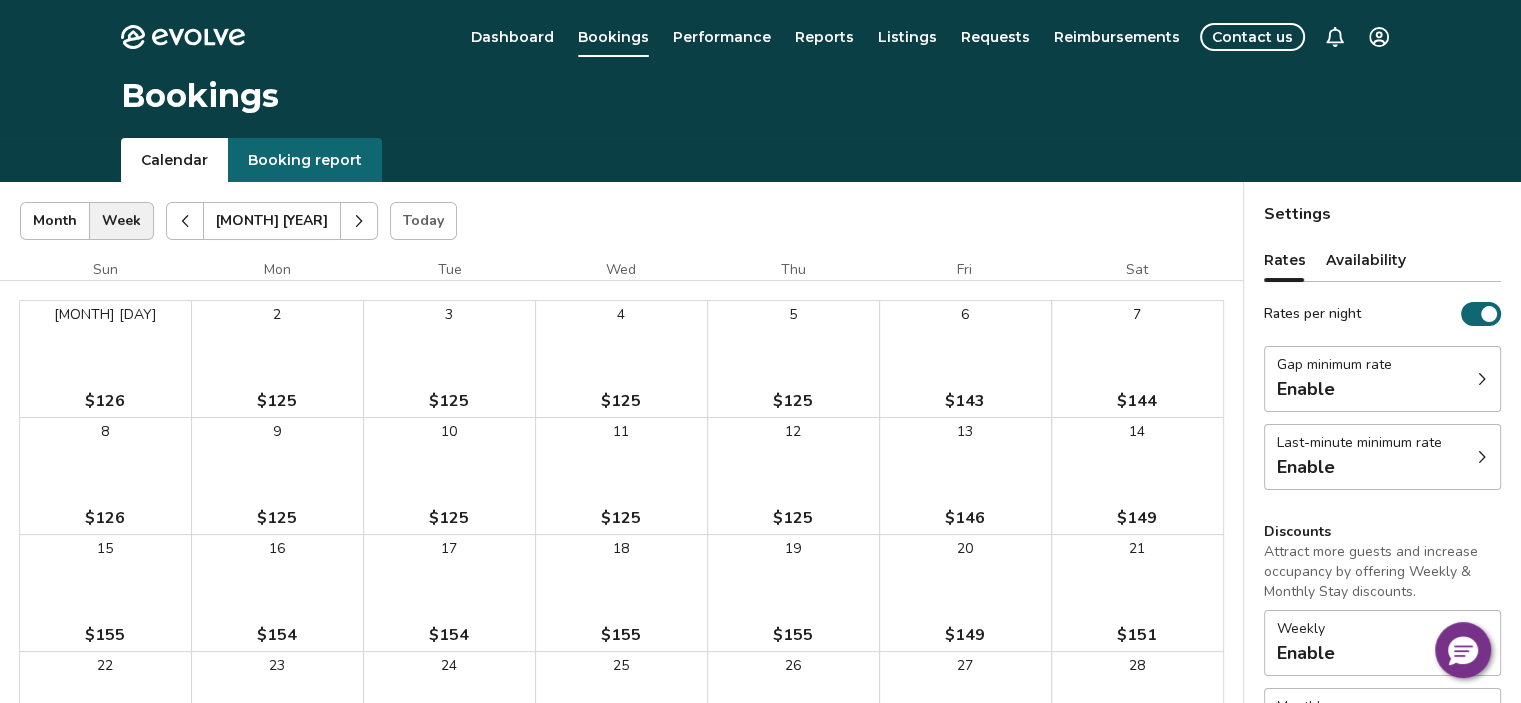 click 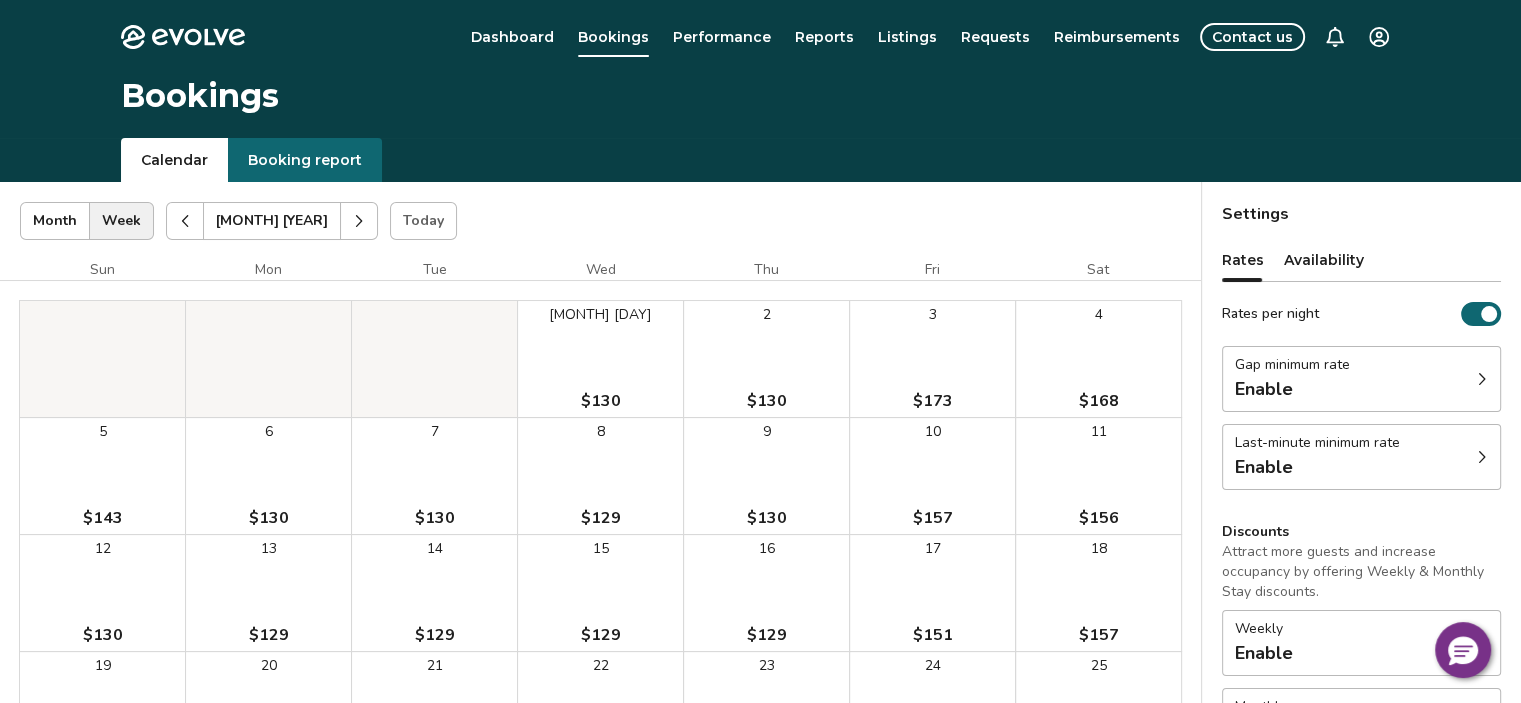 click 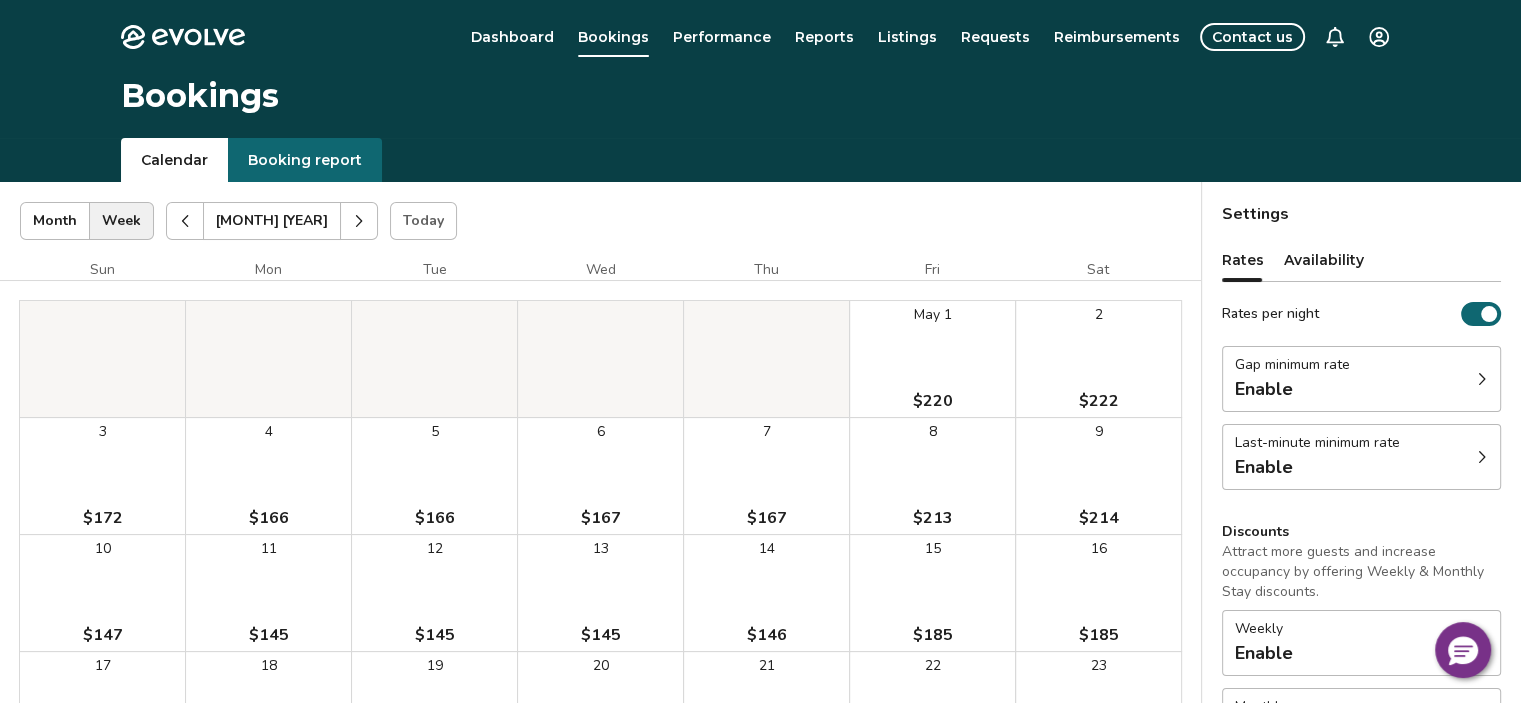 click 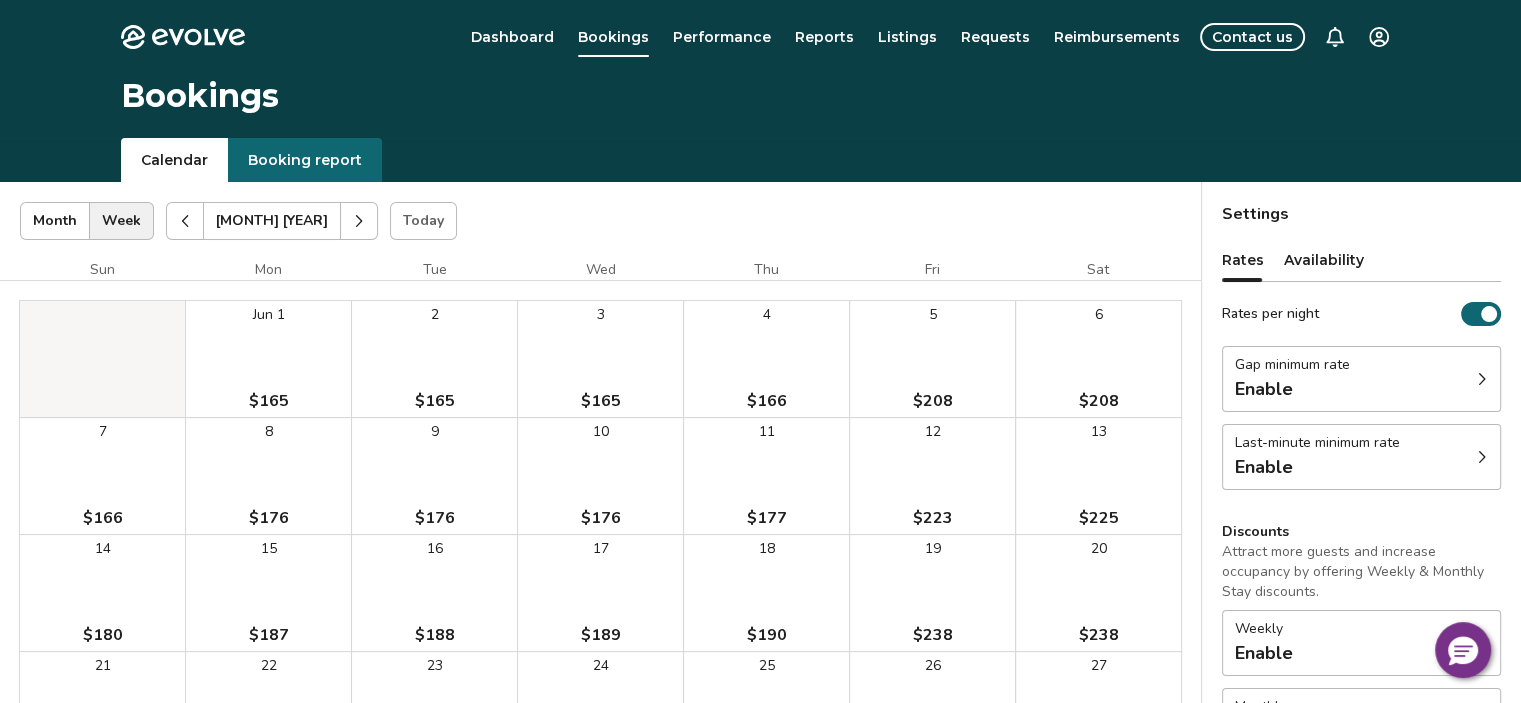 click 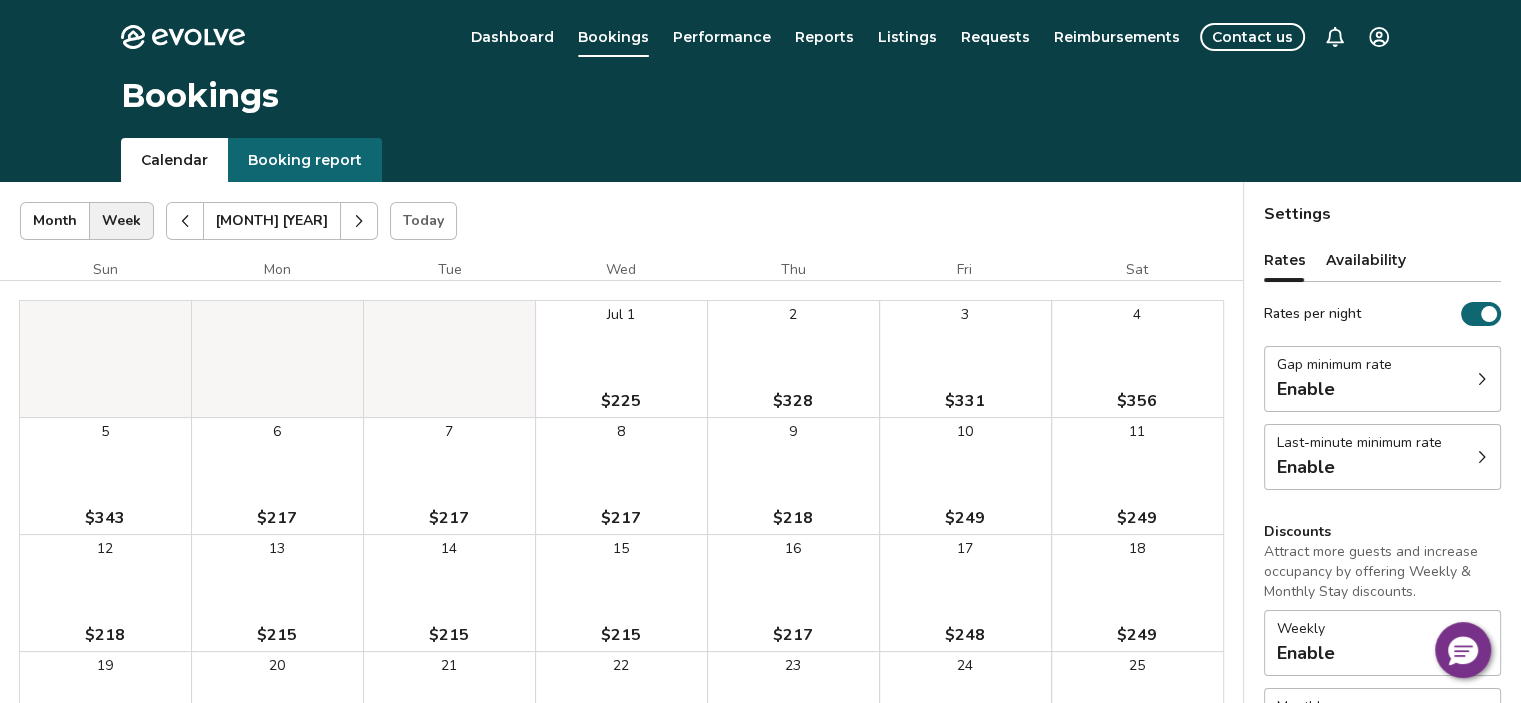 click 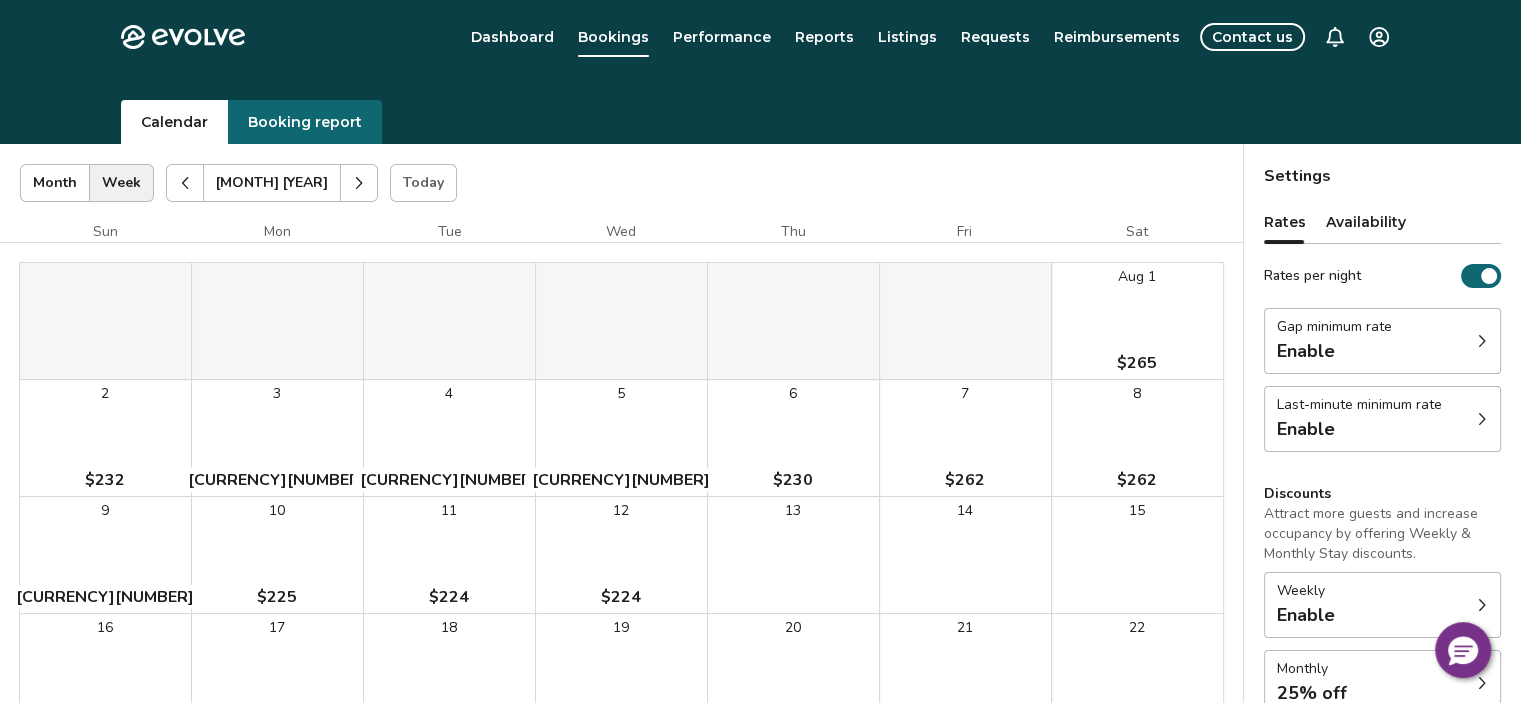 scroll, scrollTop: 0, scrollLeft: 0, axis: both 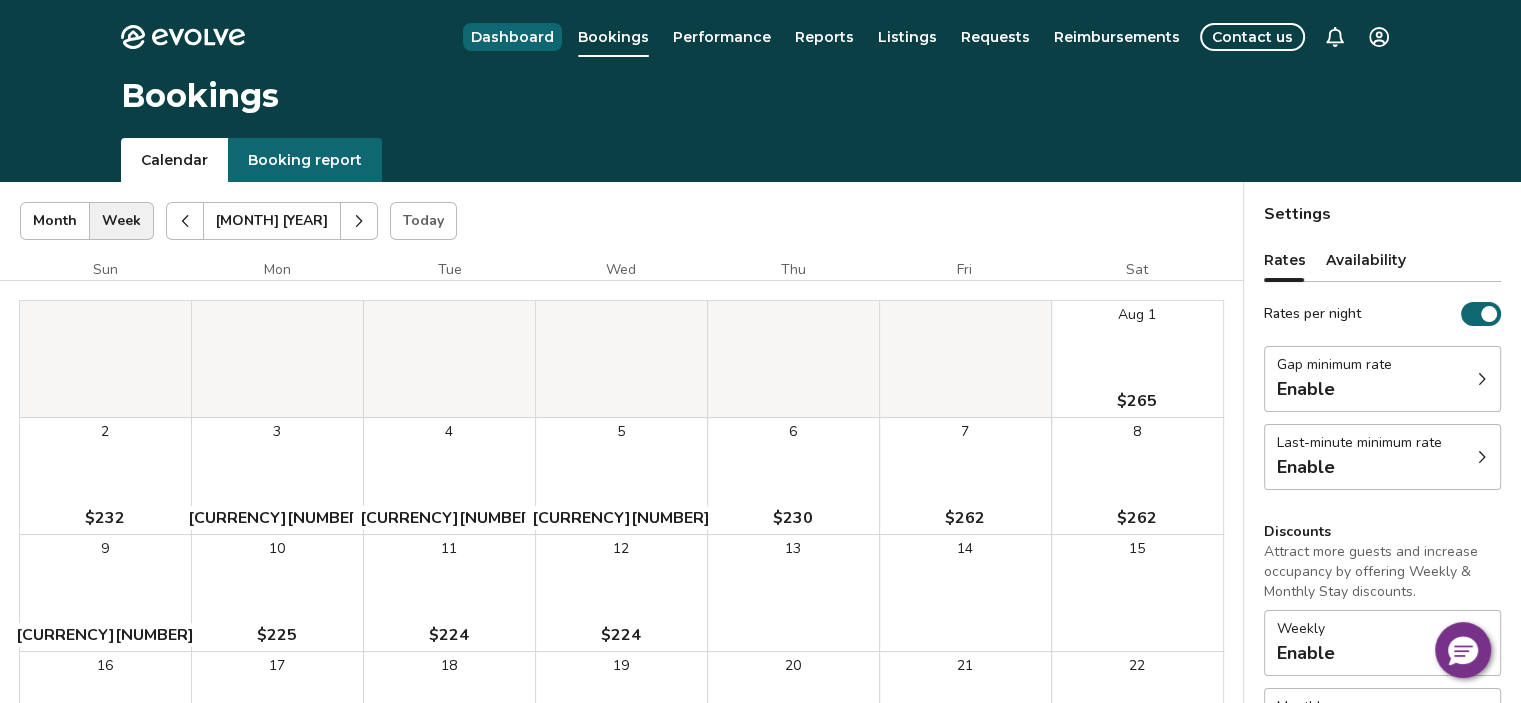 click on "Dashboard" at bounding box center (512, 37) 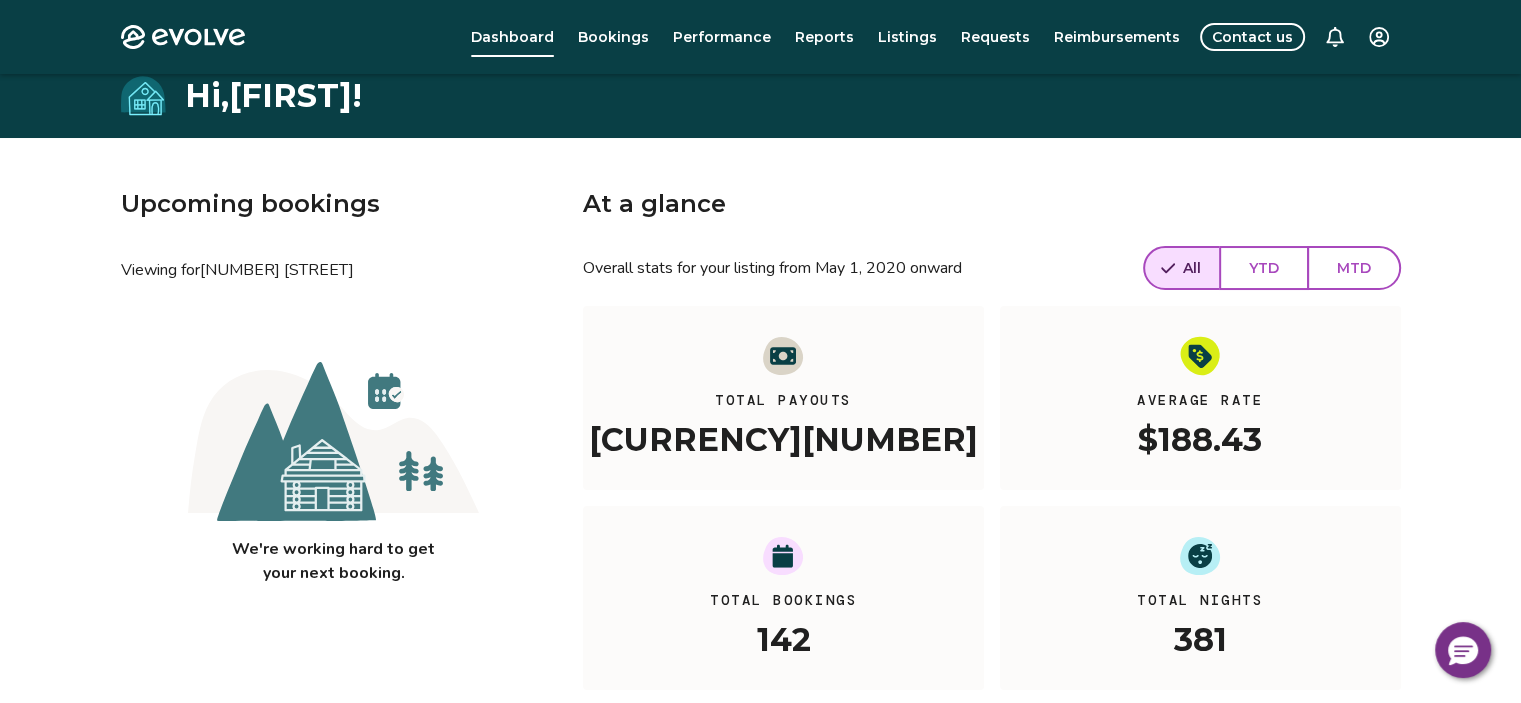 scroll, scrollTop: 100, scrollLeft: 0, axis: vertical 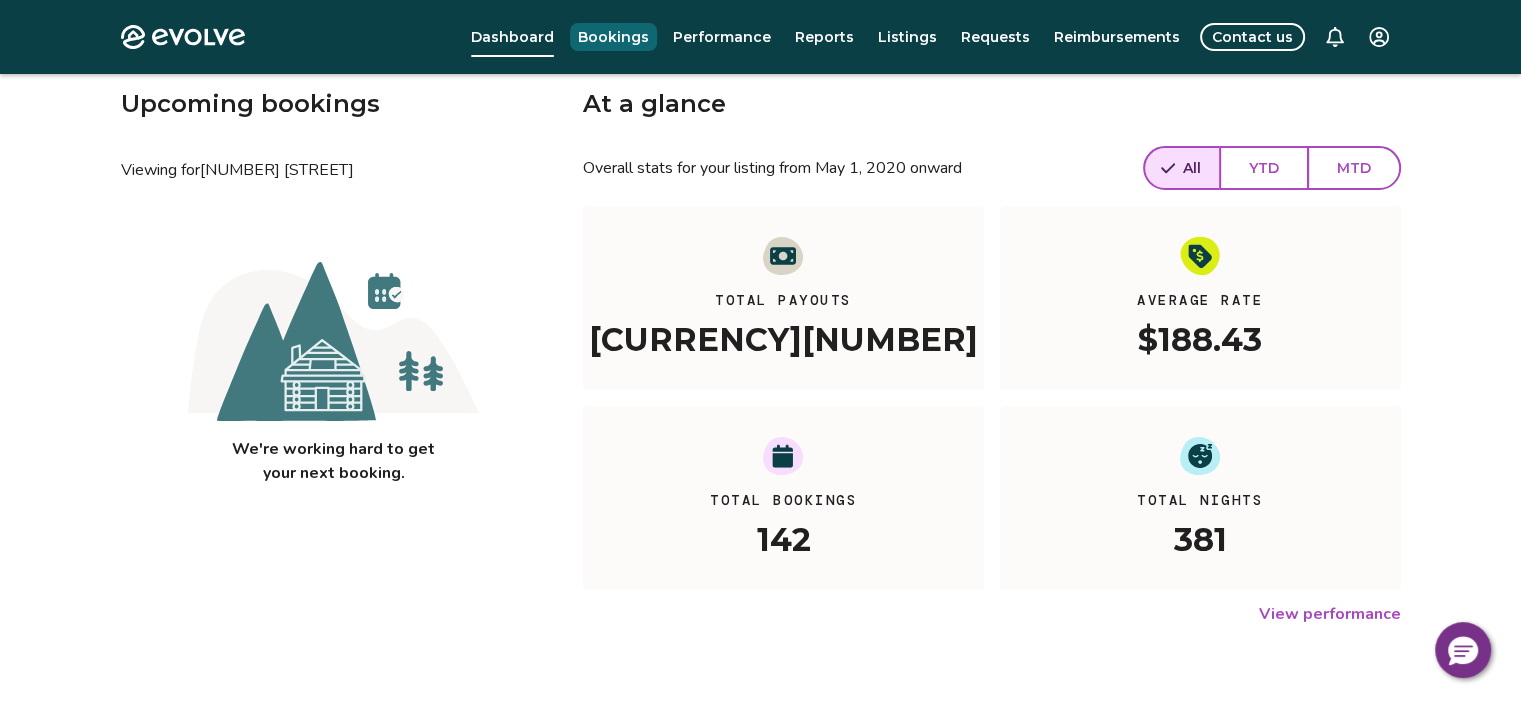 click on "Bookings" at bounding box center [613, 37] 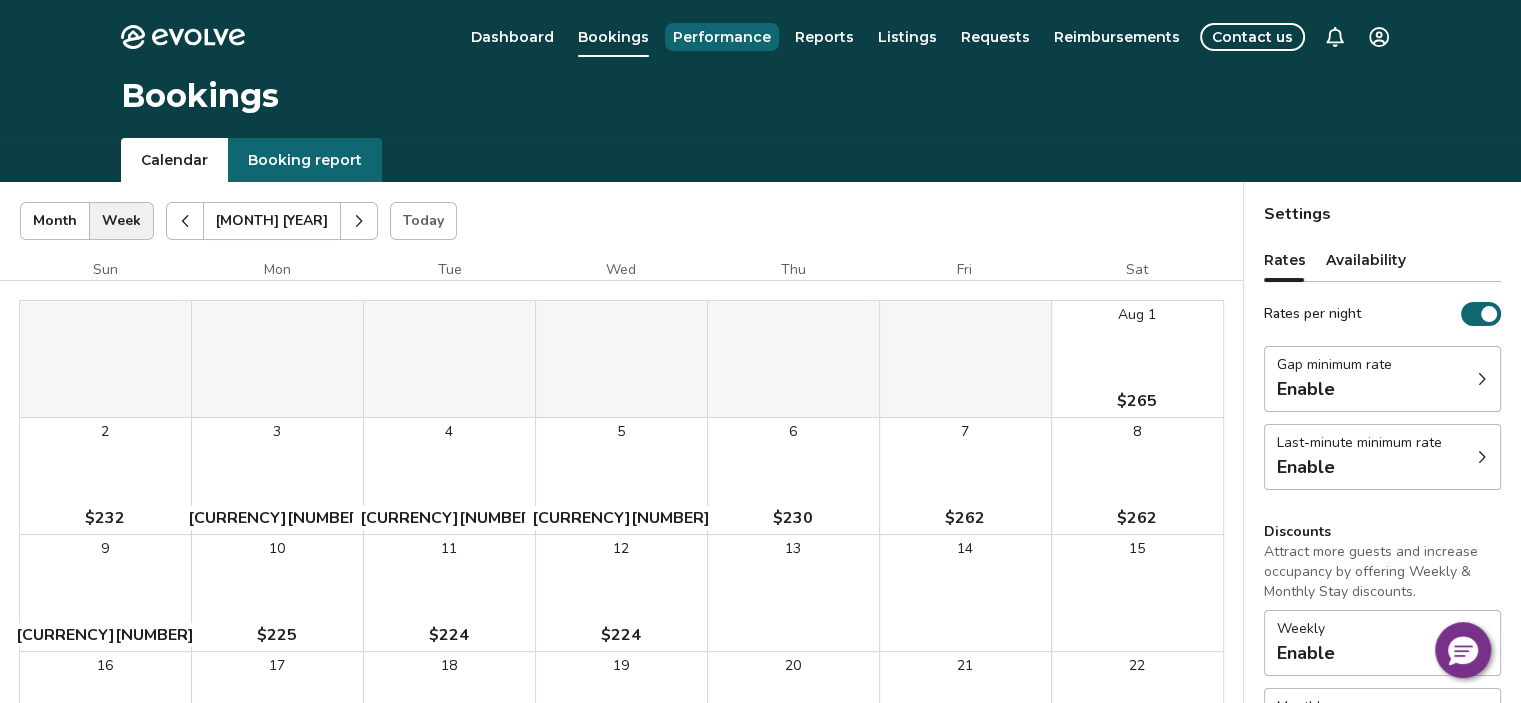 click on "Performance" at bounding box center [722, 37] 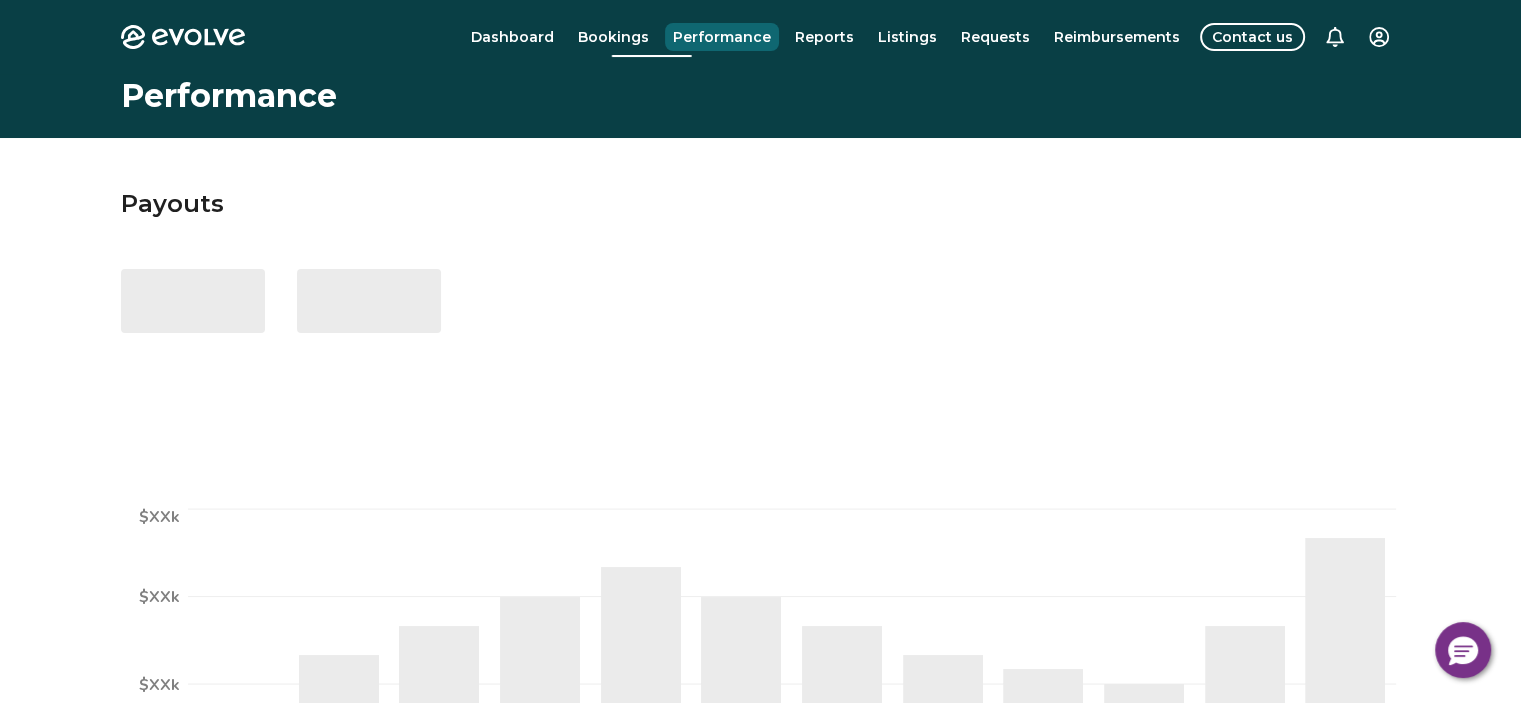 click on "Performance" at bounding box center [722, 37] 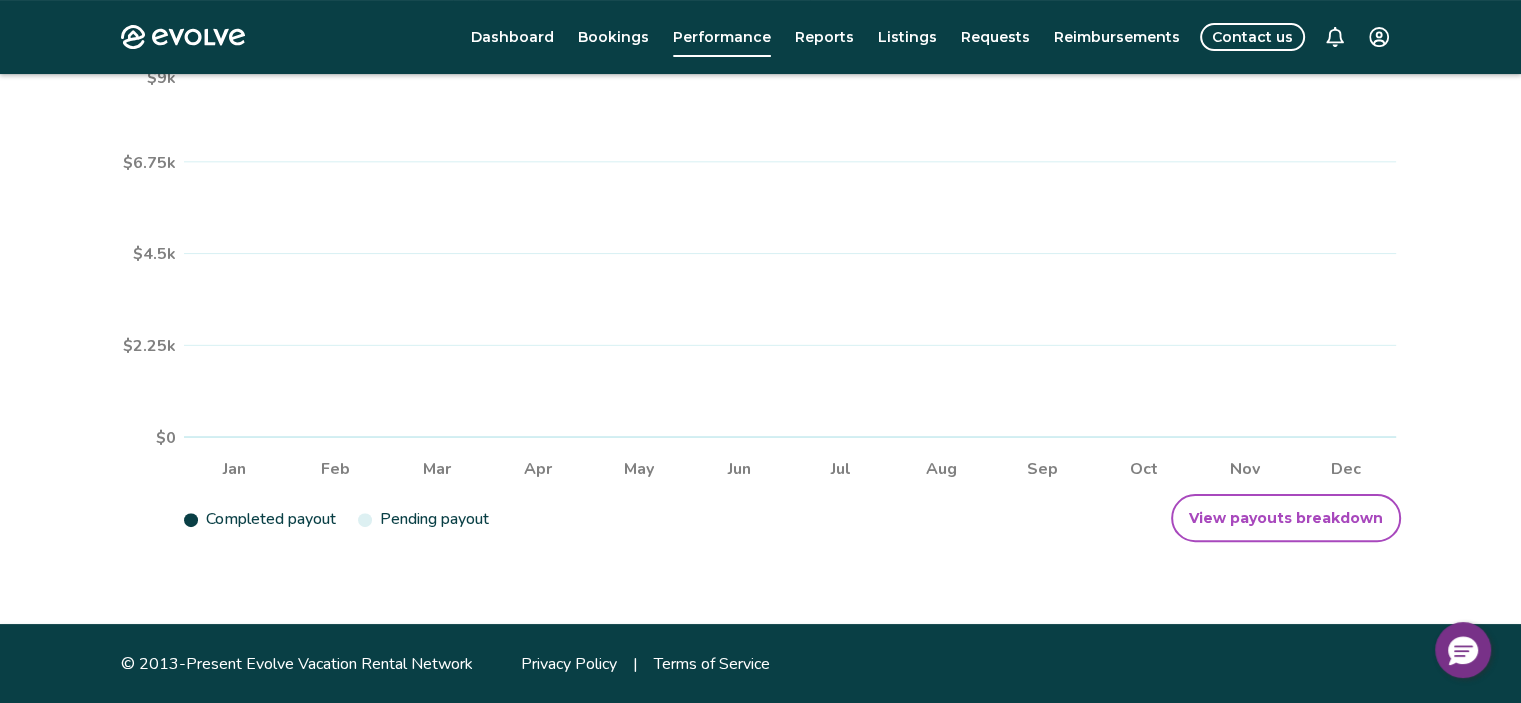 scroll, scrollTop: 0, scrollLeft: 0, axis: both 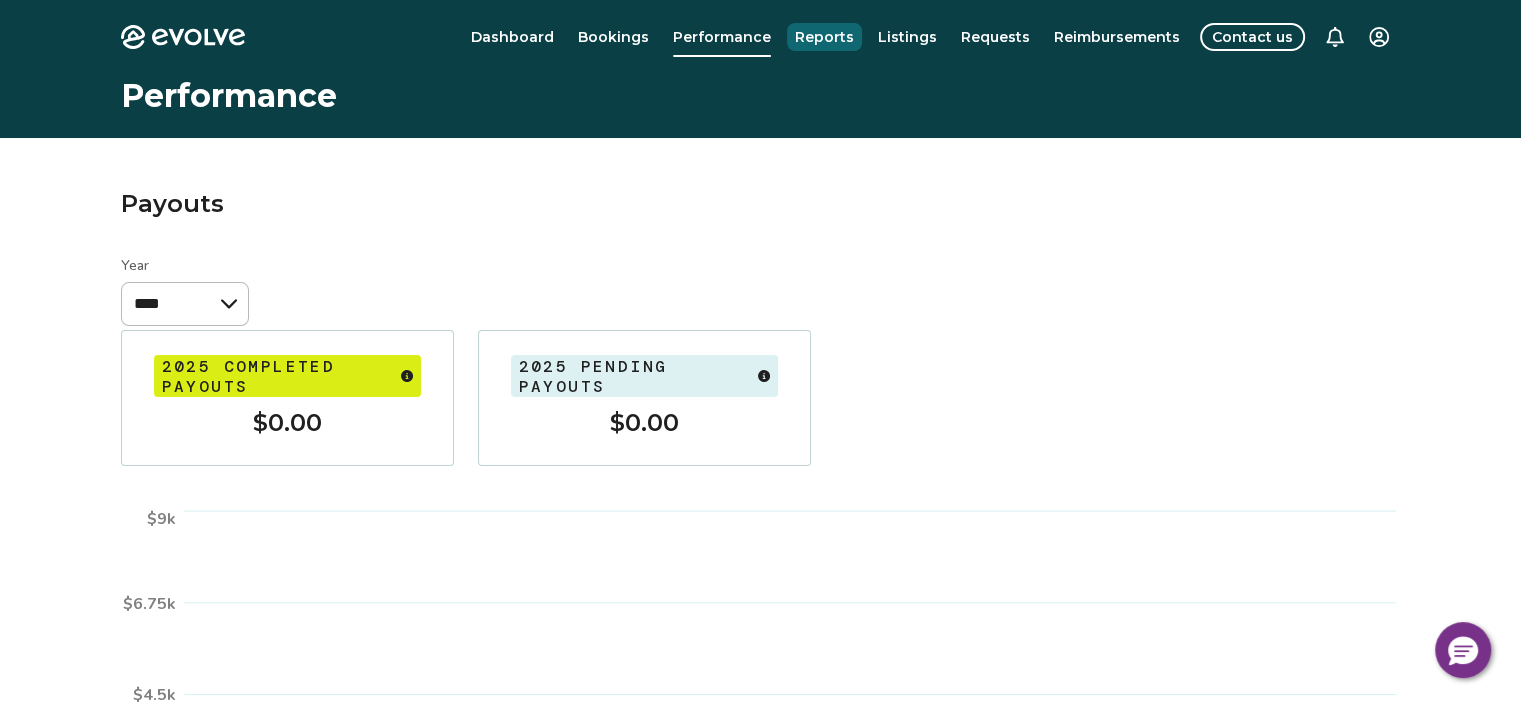 click on "Reports" at bounding box center (824, 37) 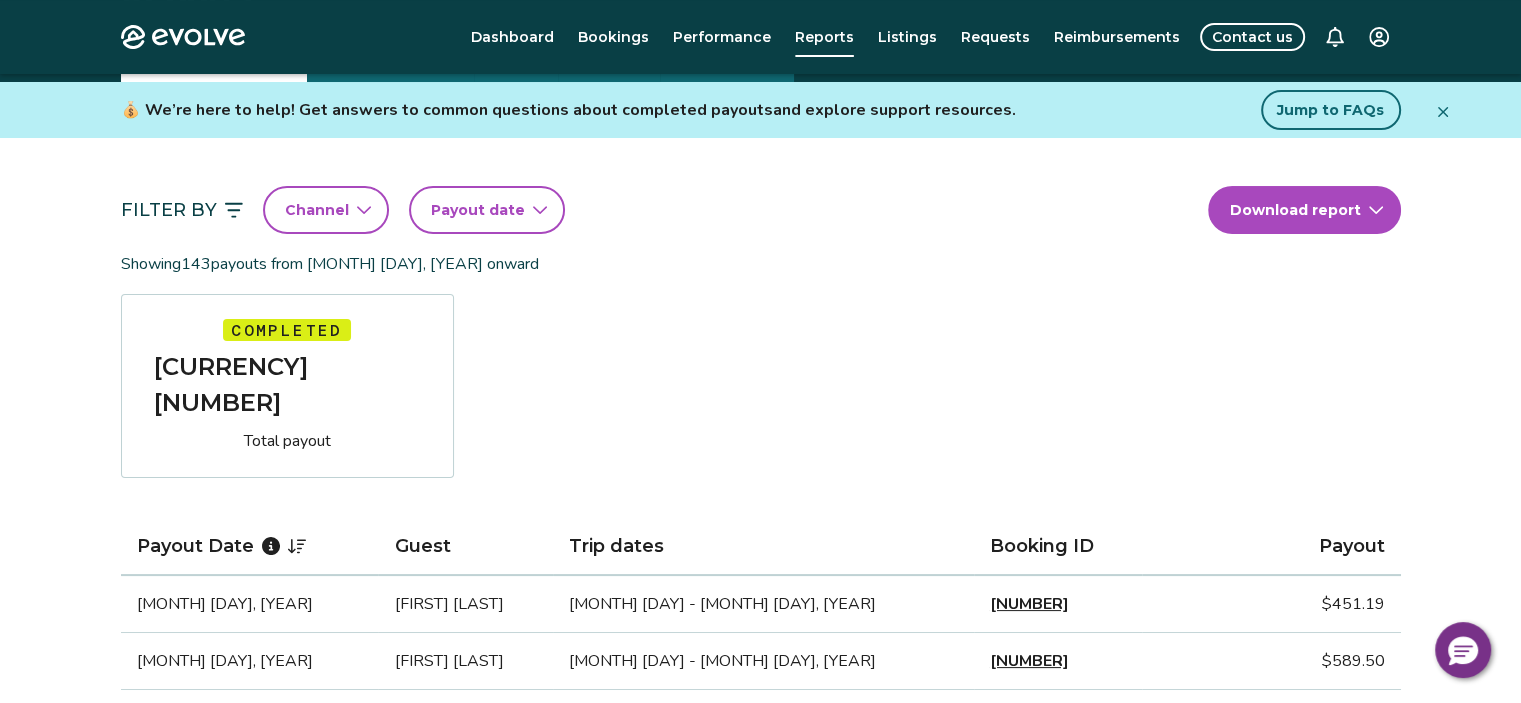 scroll, scrollTop: 0, scrollLeft: 0, axis: both 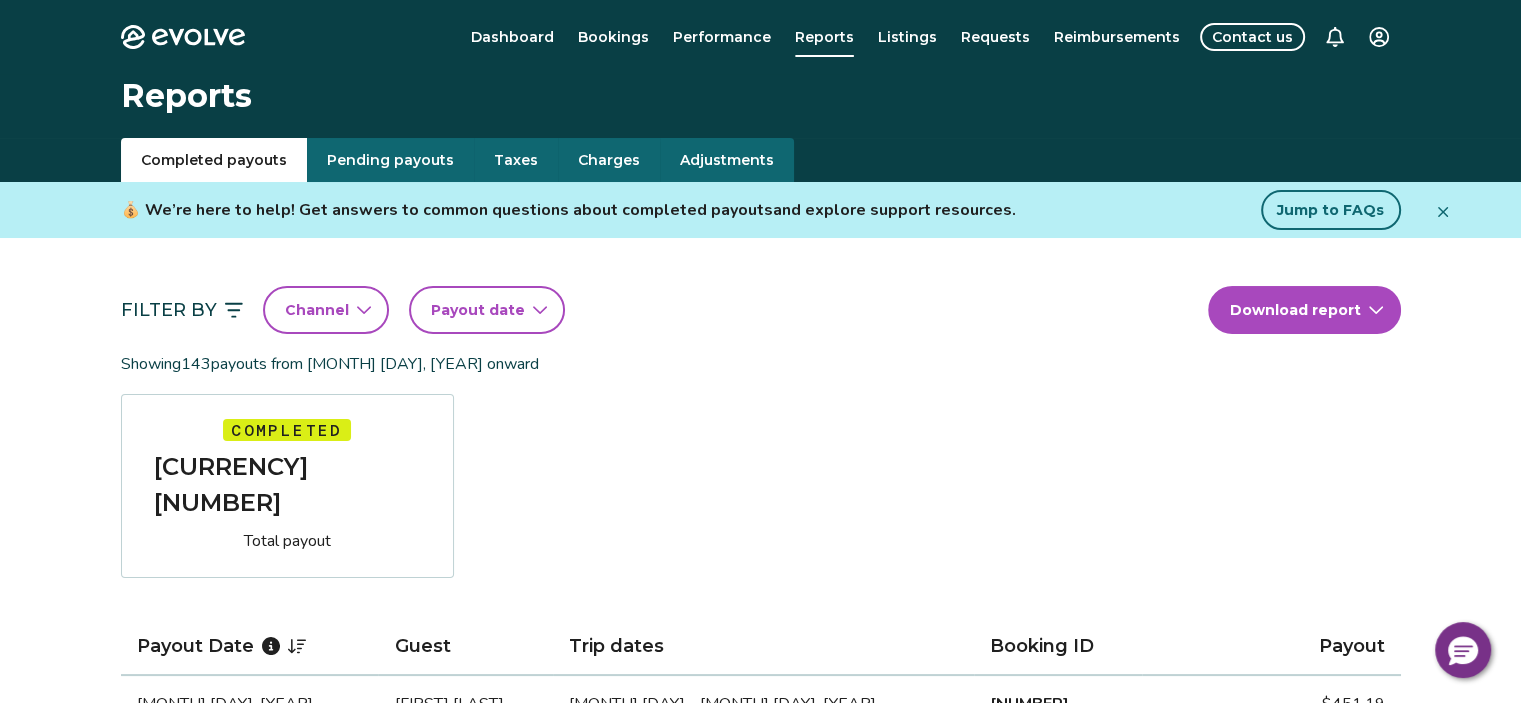 click on "Listings" at bounding box center [907, 37] 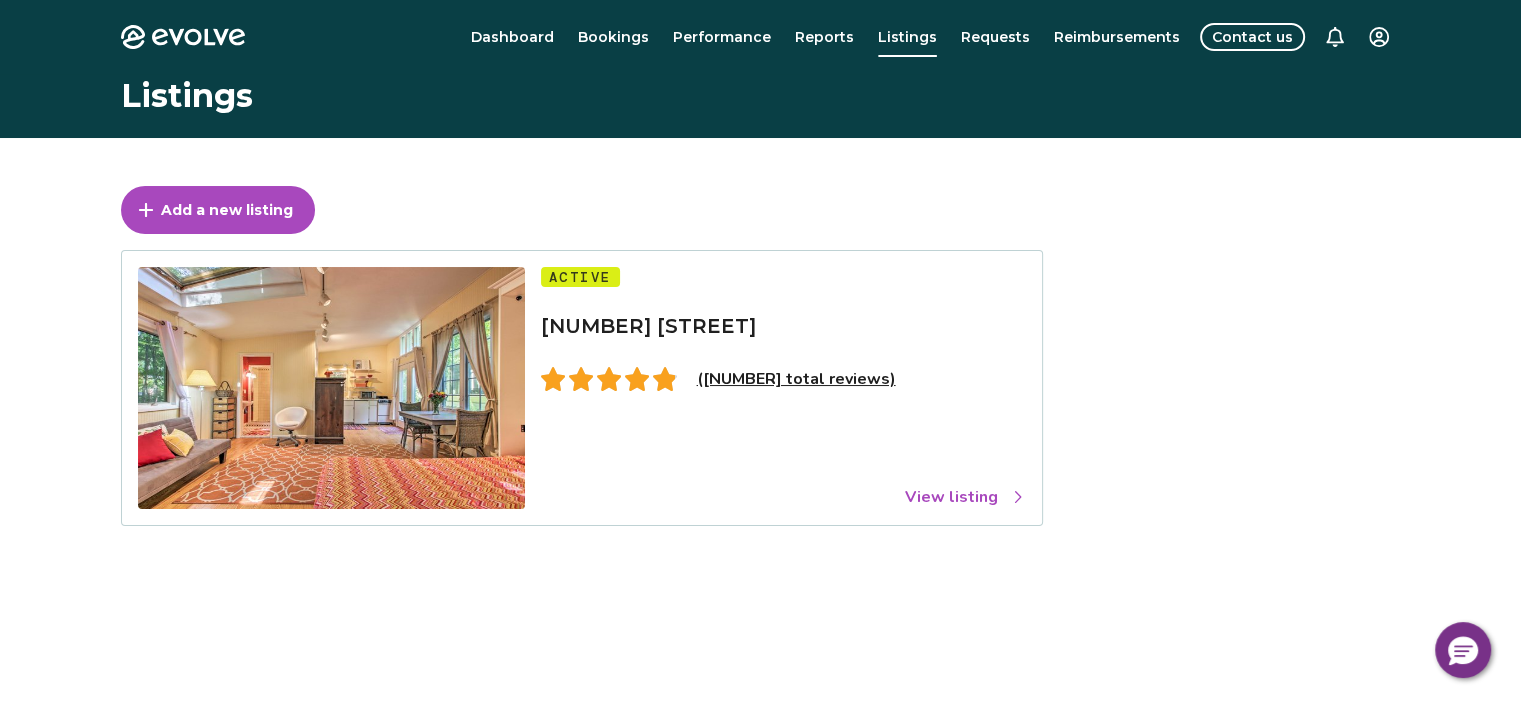 click on "View listing" at bounding box center (965, 497) 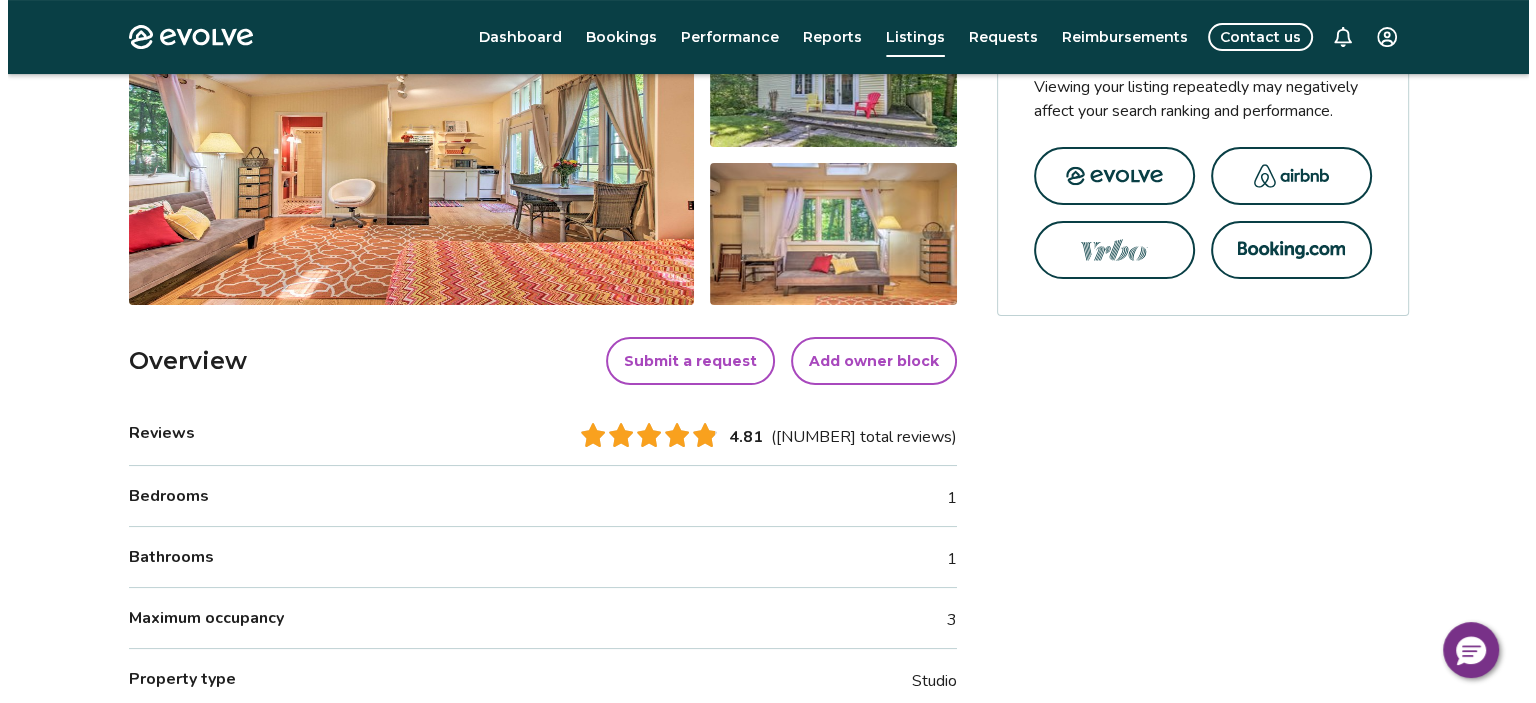 scroll, scrollTop: 500, scrollLeft: 0, axis: vertical 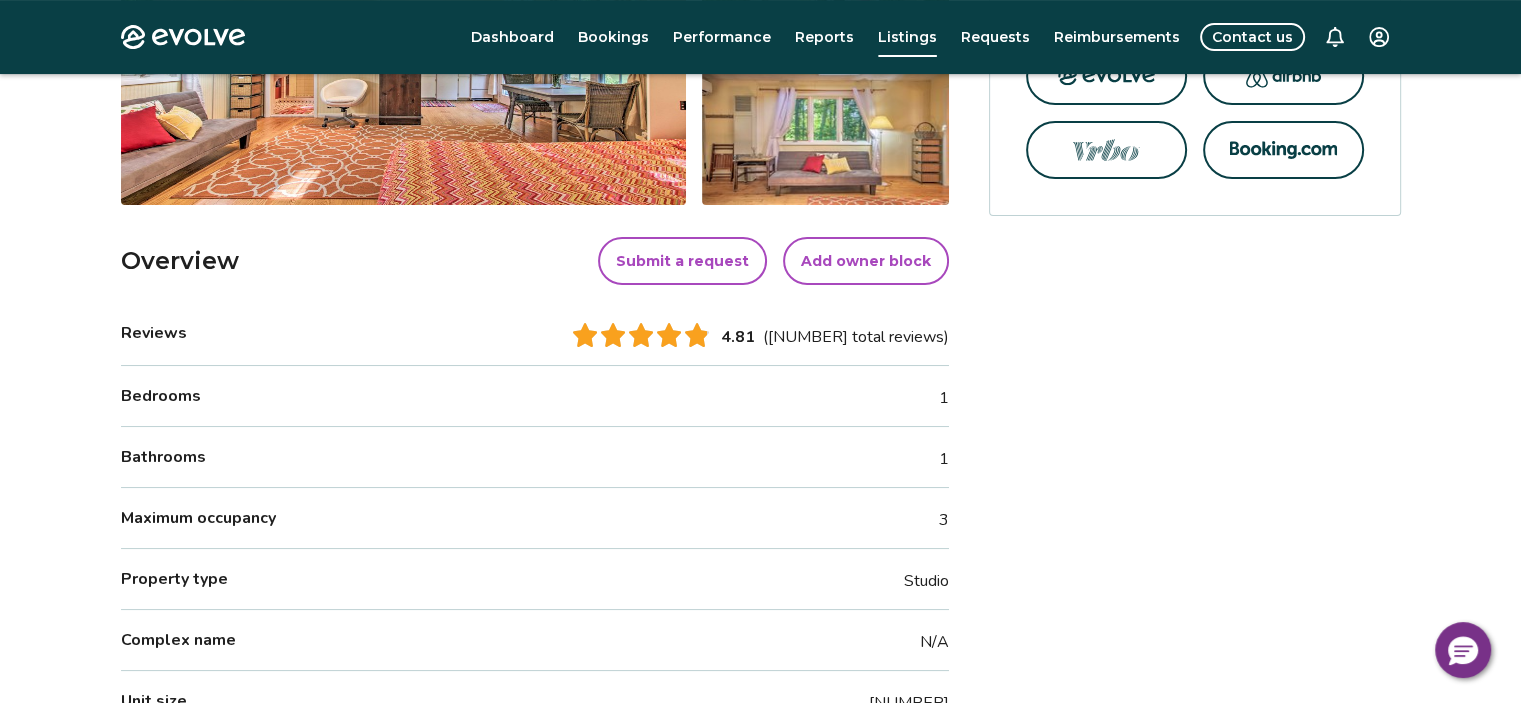 click on "Add owner block" at bounding box center [866, 261] 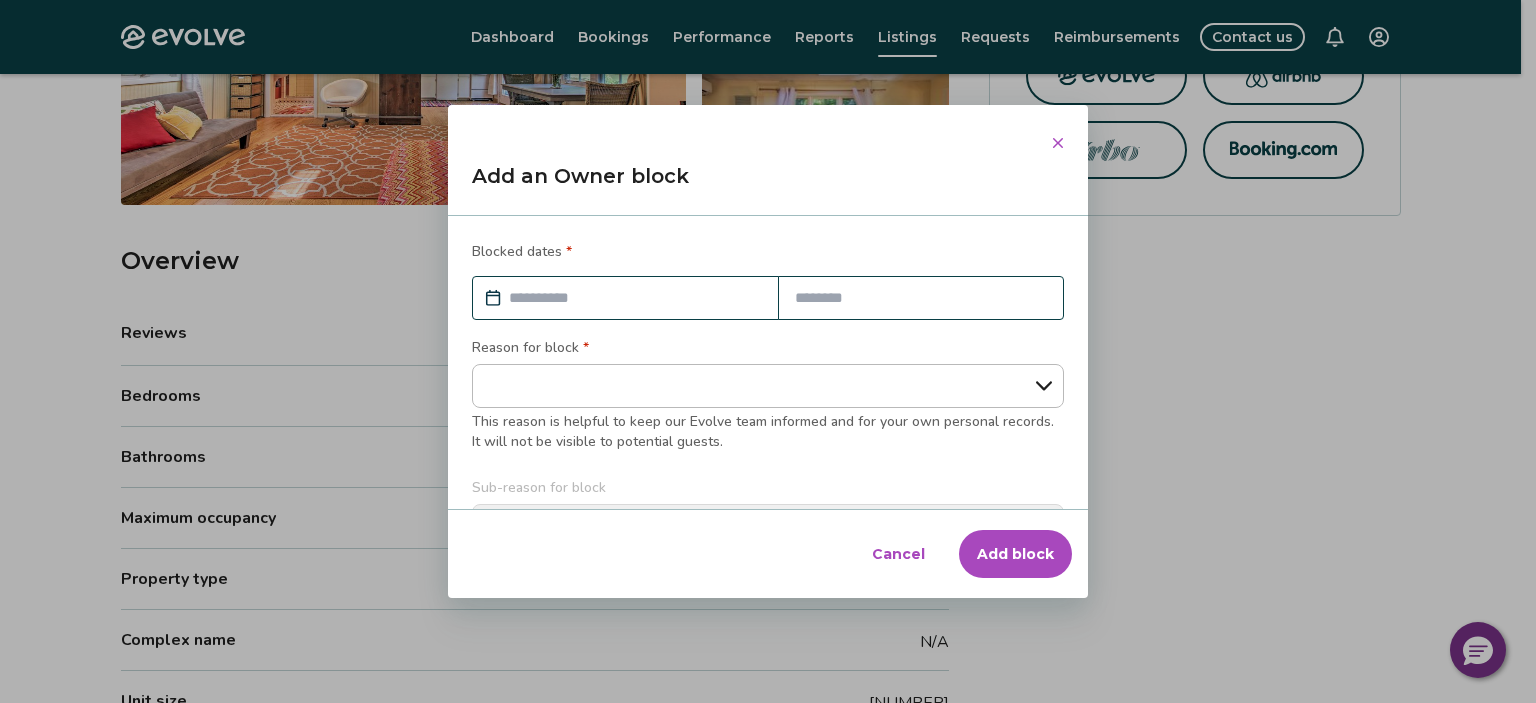 click at bounding box center (635, 298) 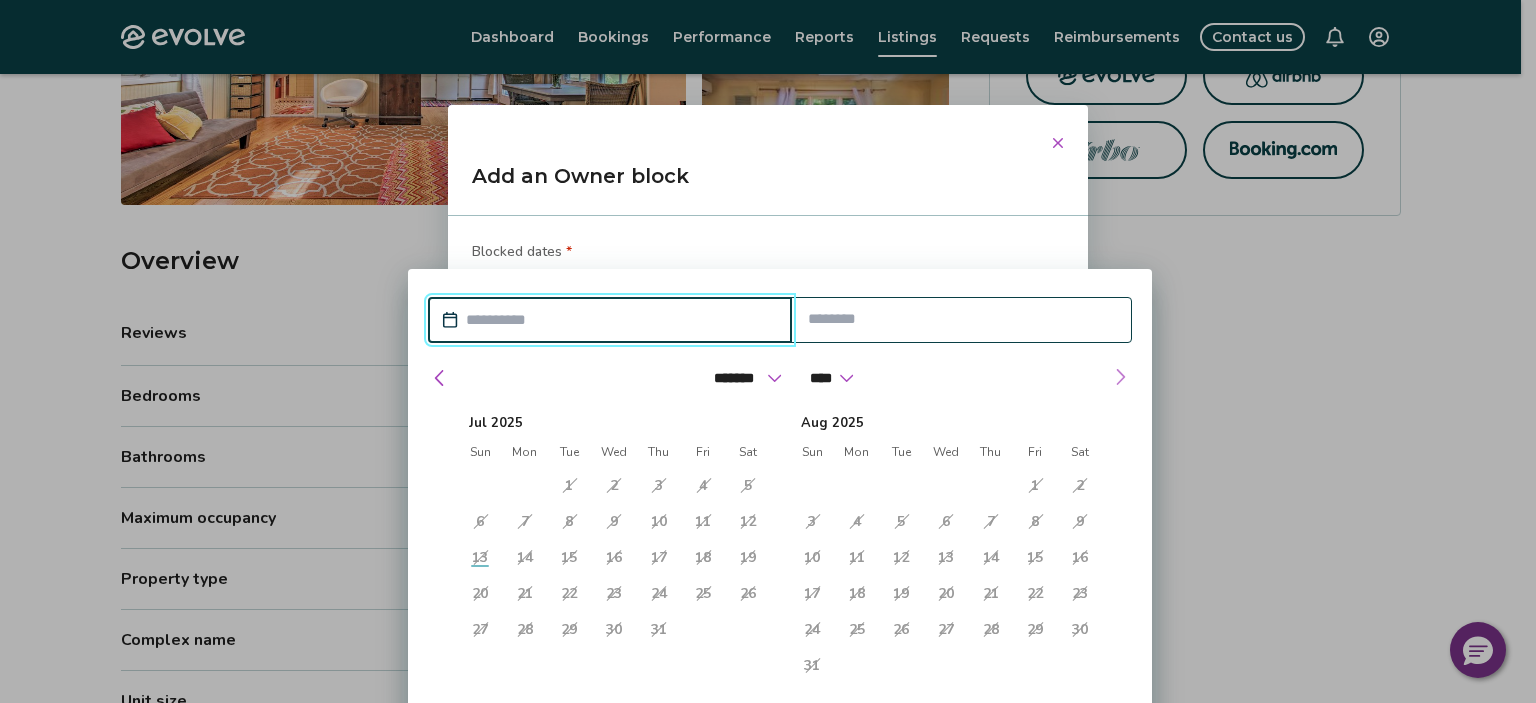 click at bounding box center [1120, 377] 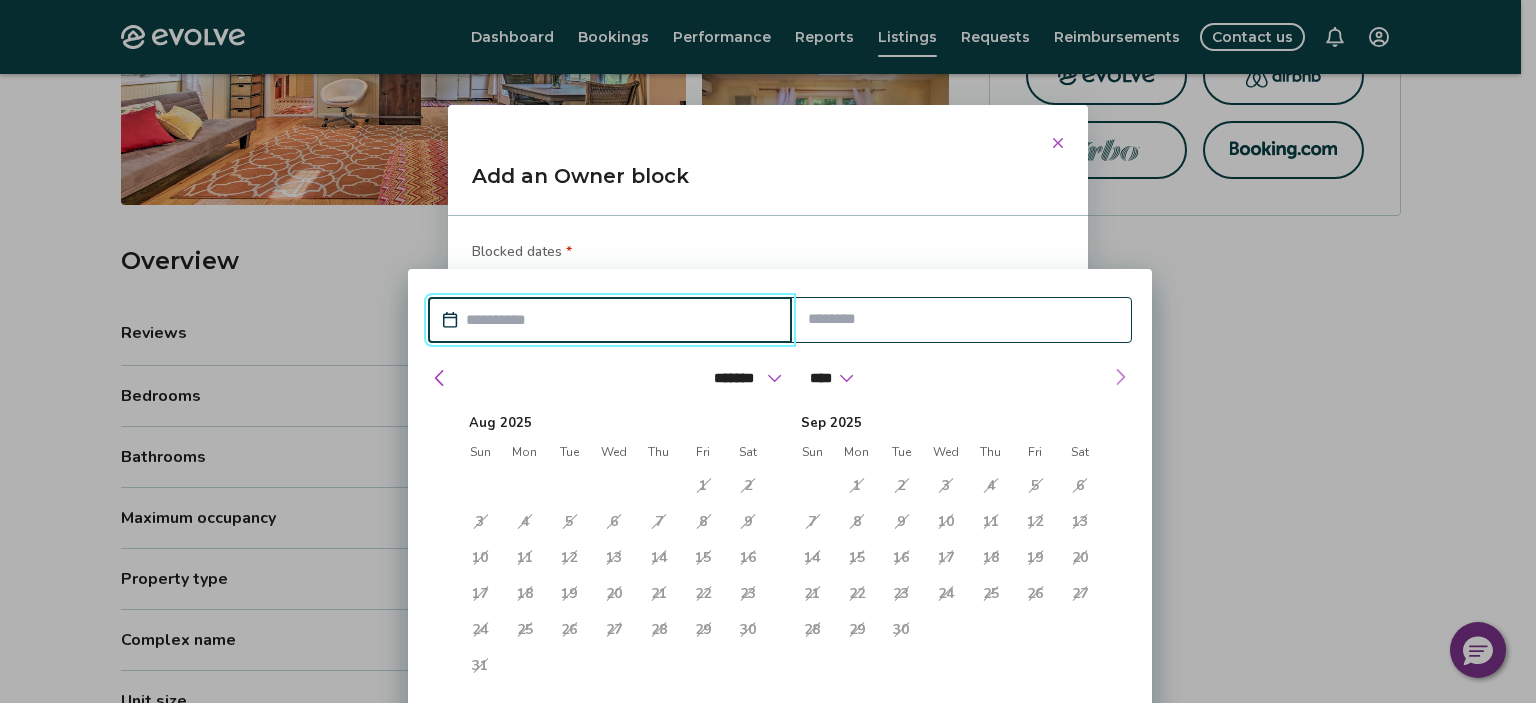click at bounding box center [1120, 377] 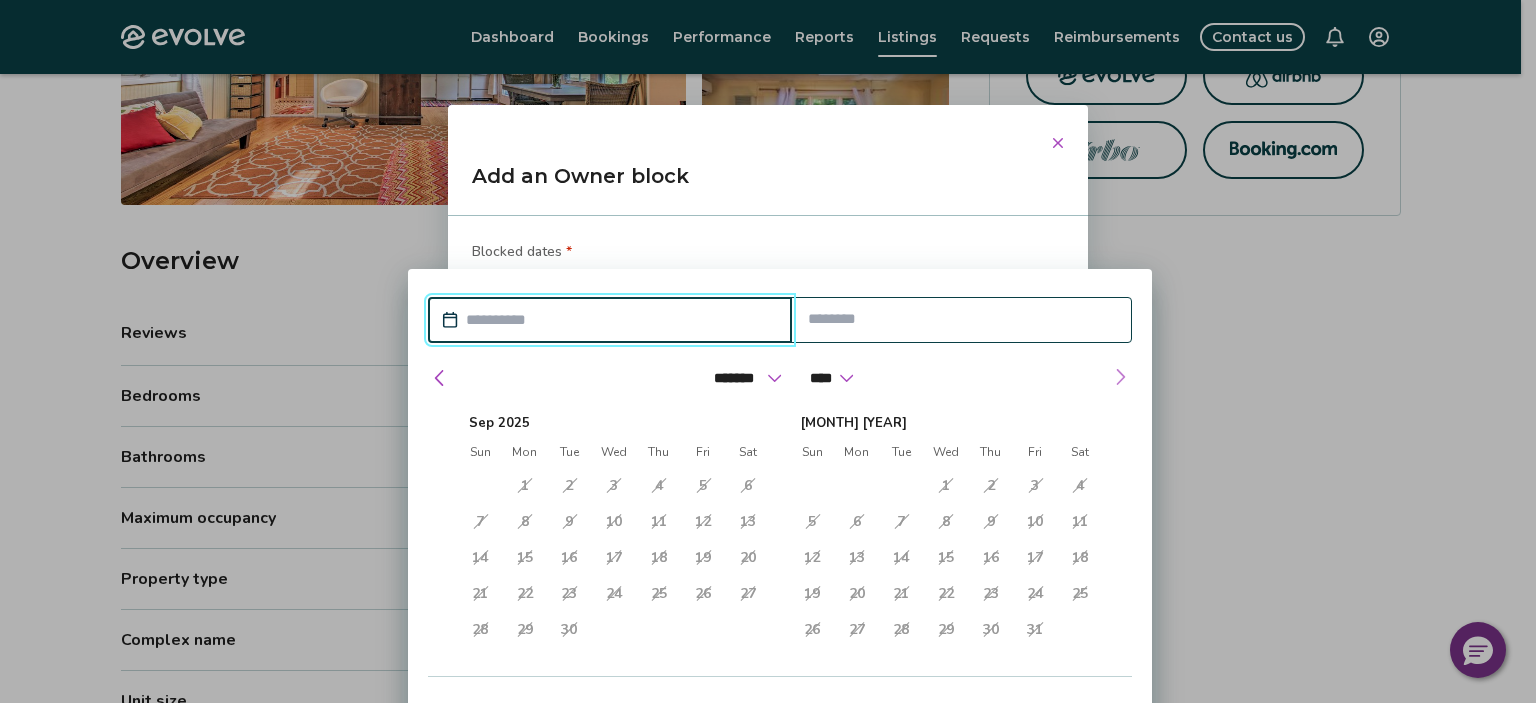 click at bounding box center (1120, 377) 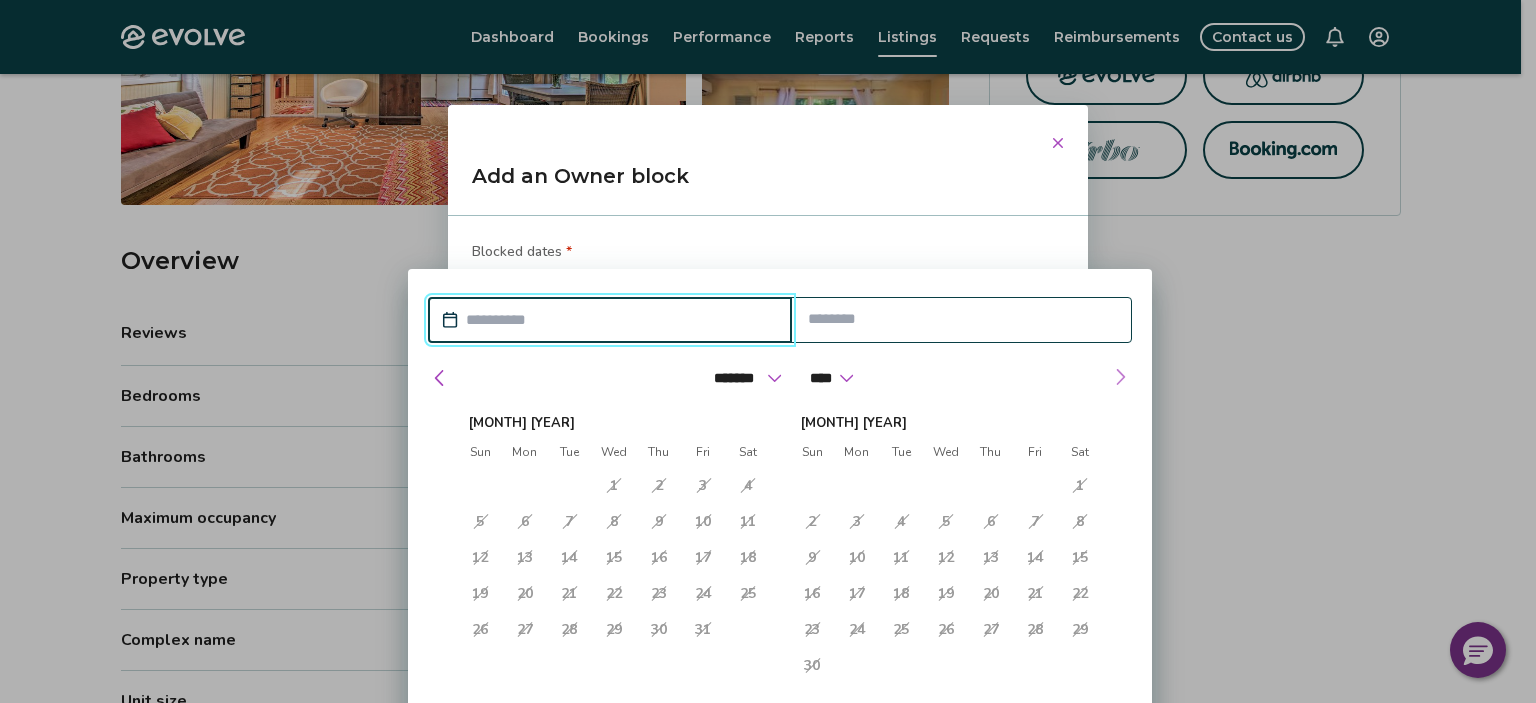 click at bounding box center (1120, 377) 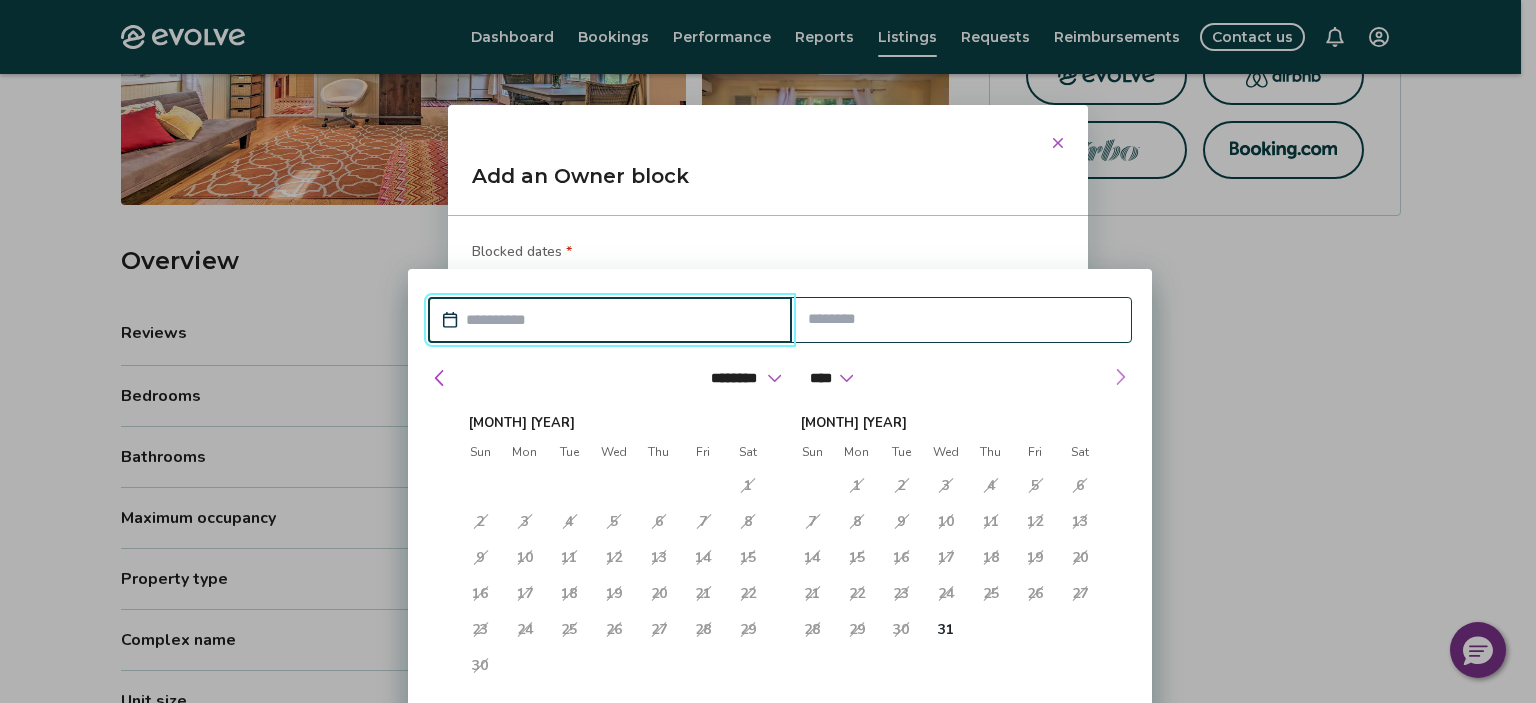 click at bounding box center (1120, 377) 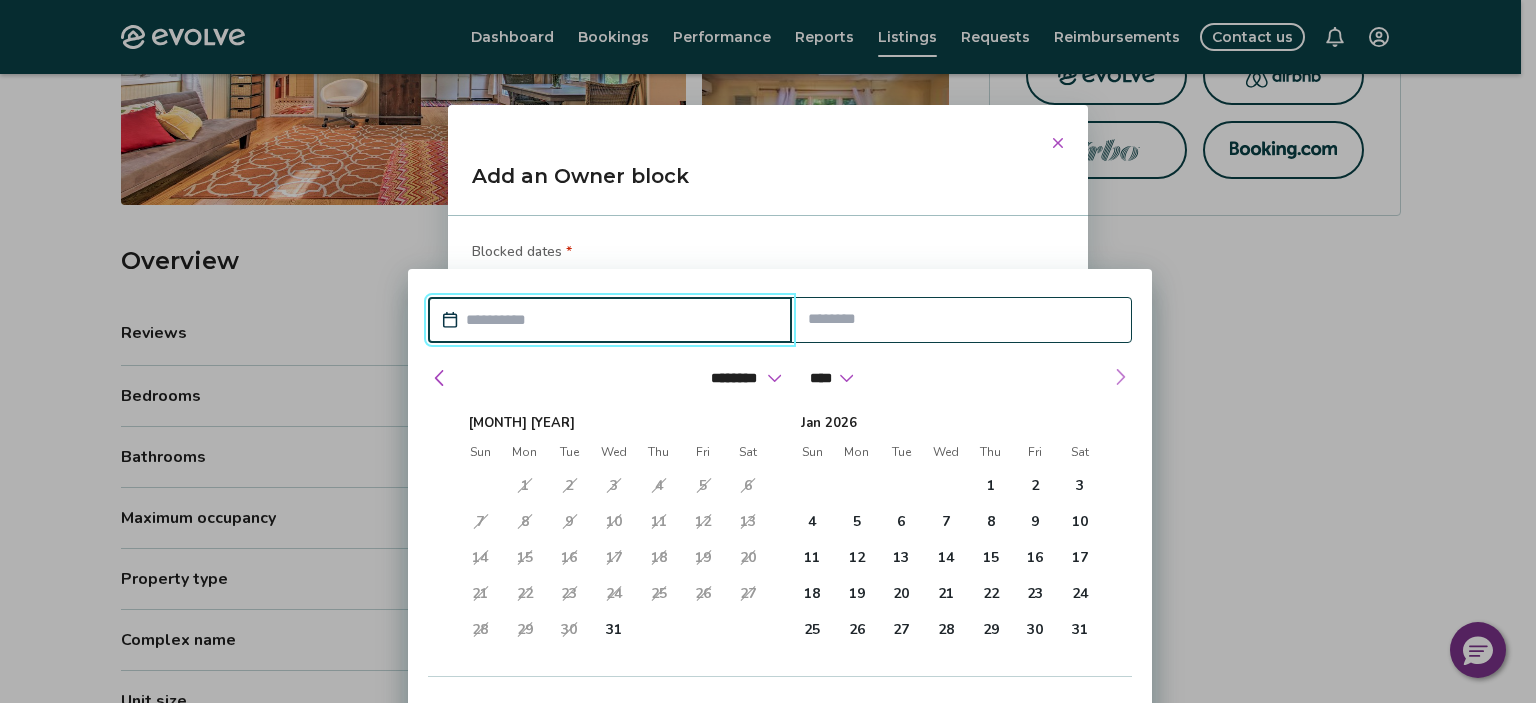 click at bounding box center (1120, 377) 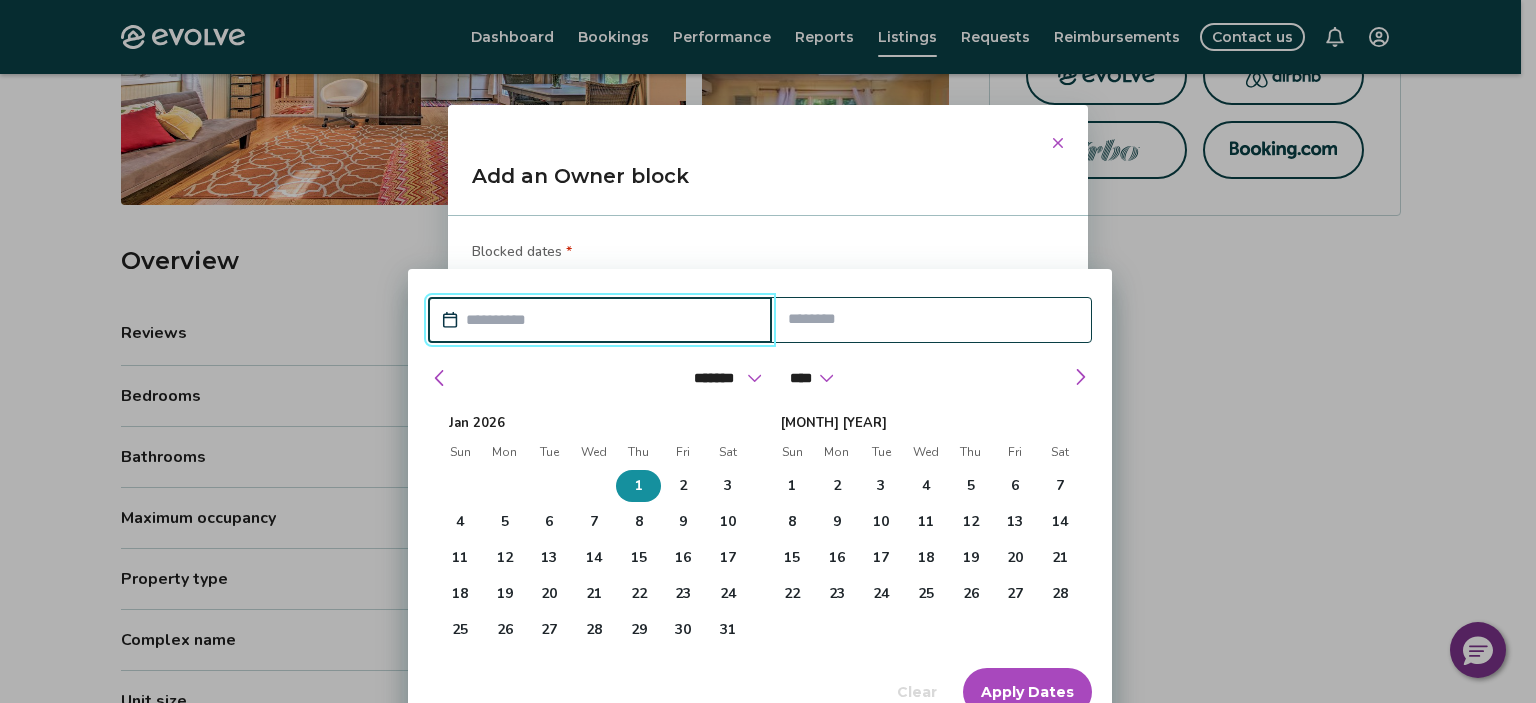 click on "1" at bounding box center [638, 486] 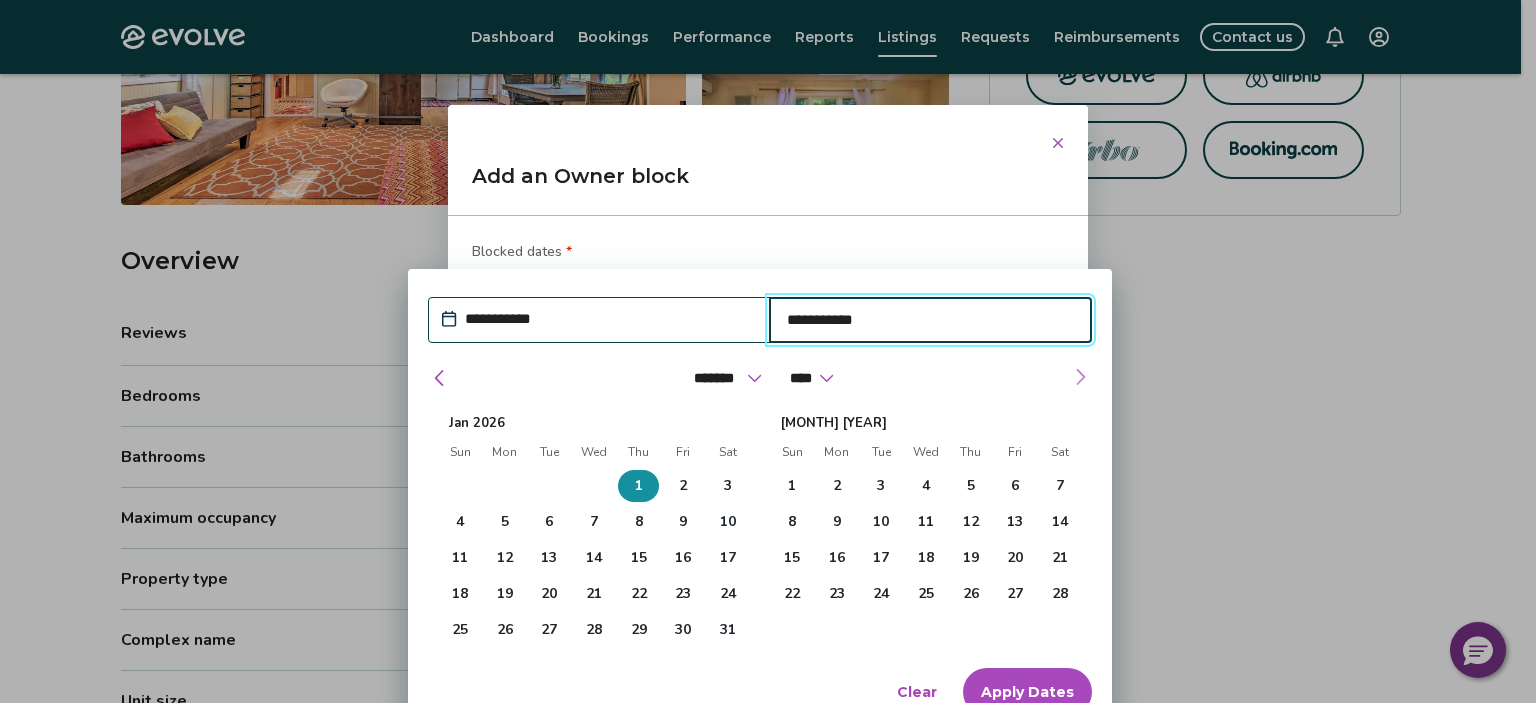 type on "*" 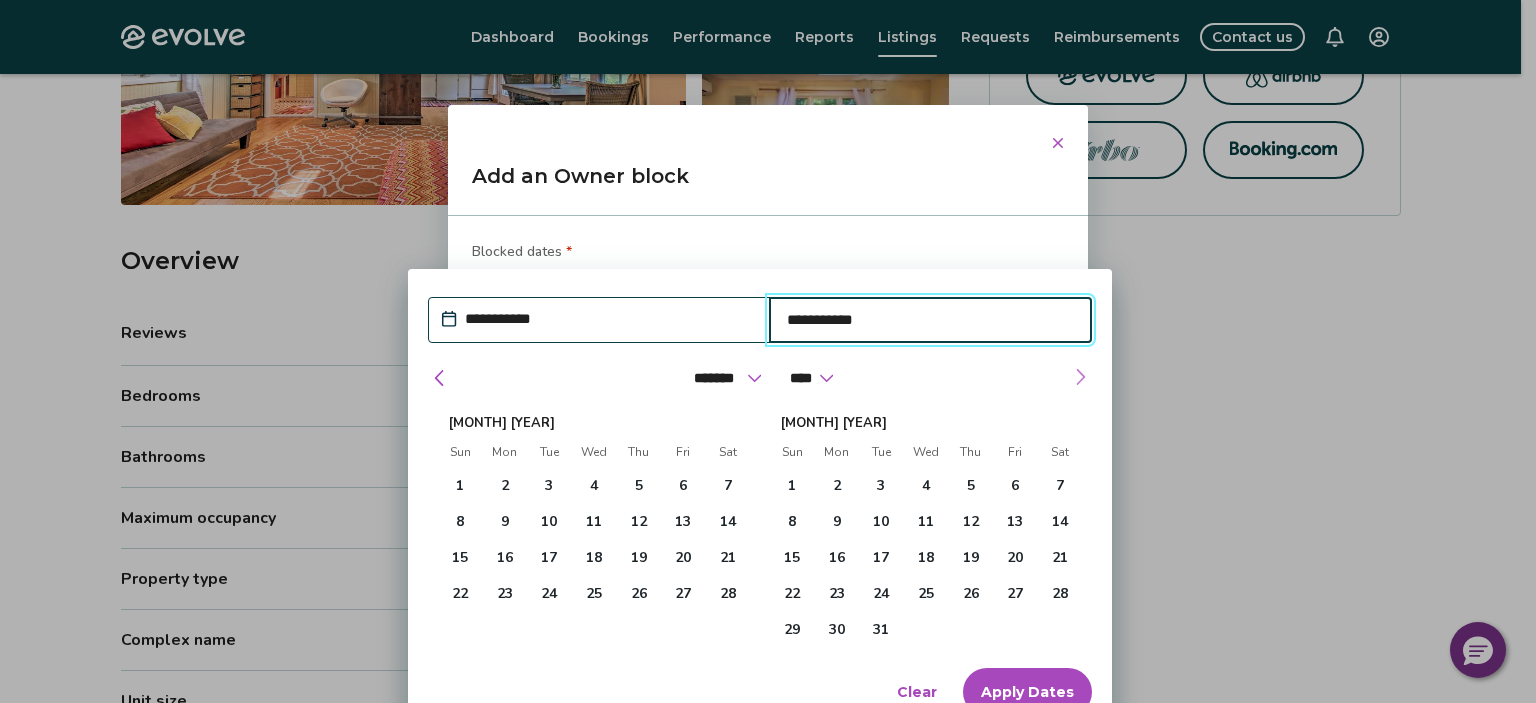 click at bounding box center (1080, 377) 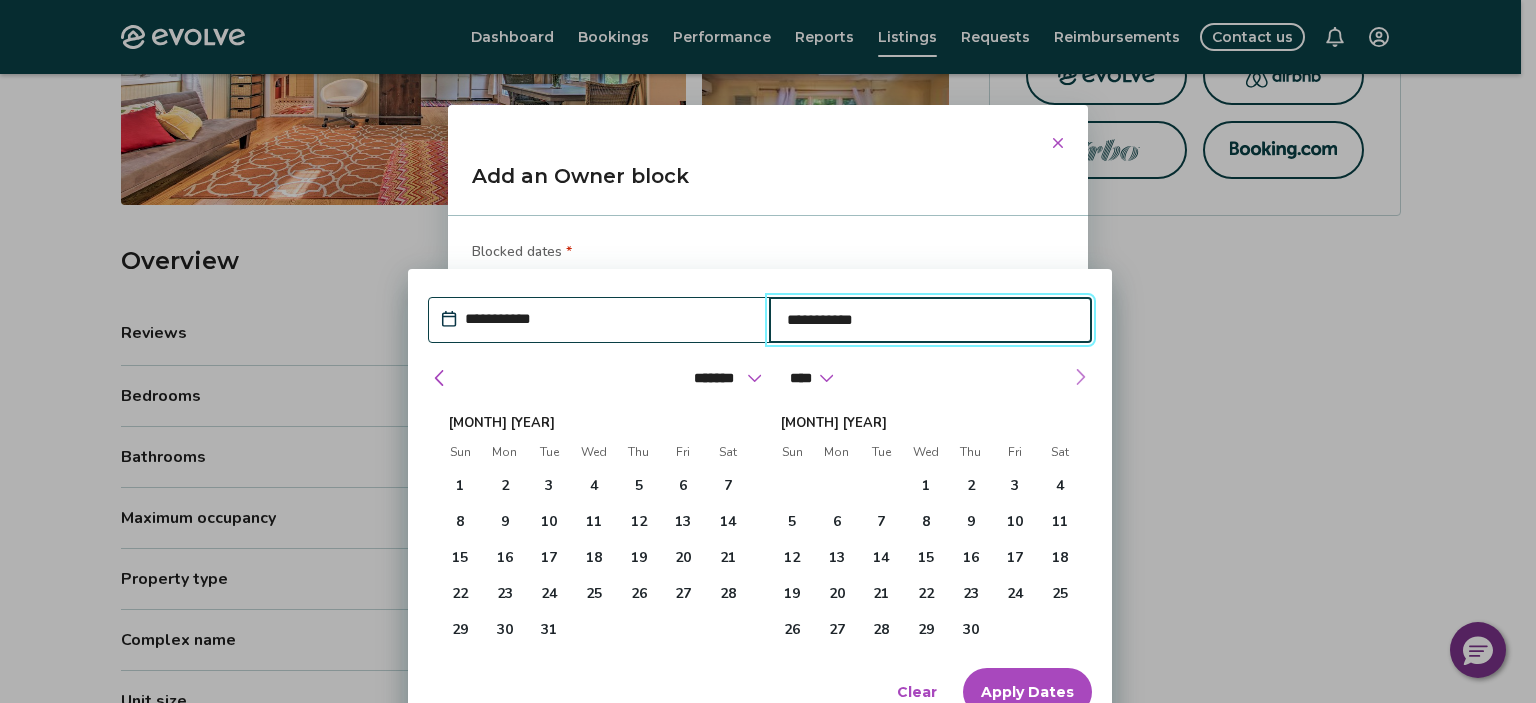 click at bounding box center [1080, 377] 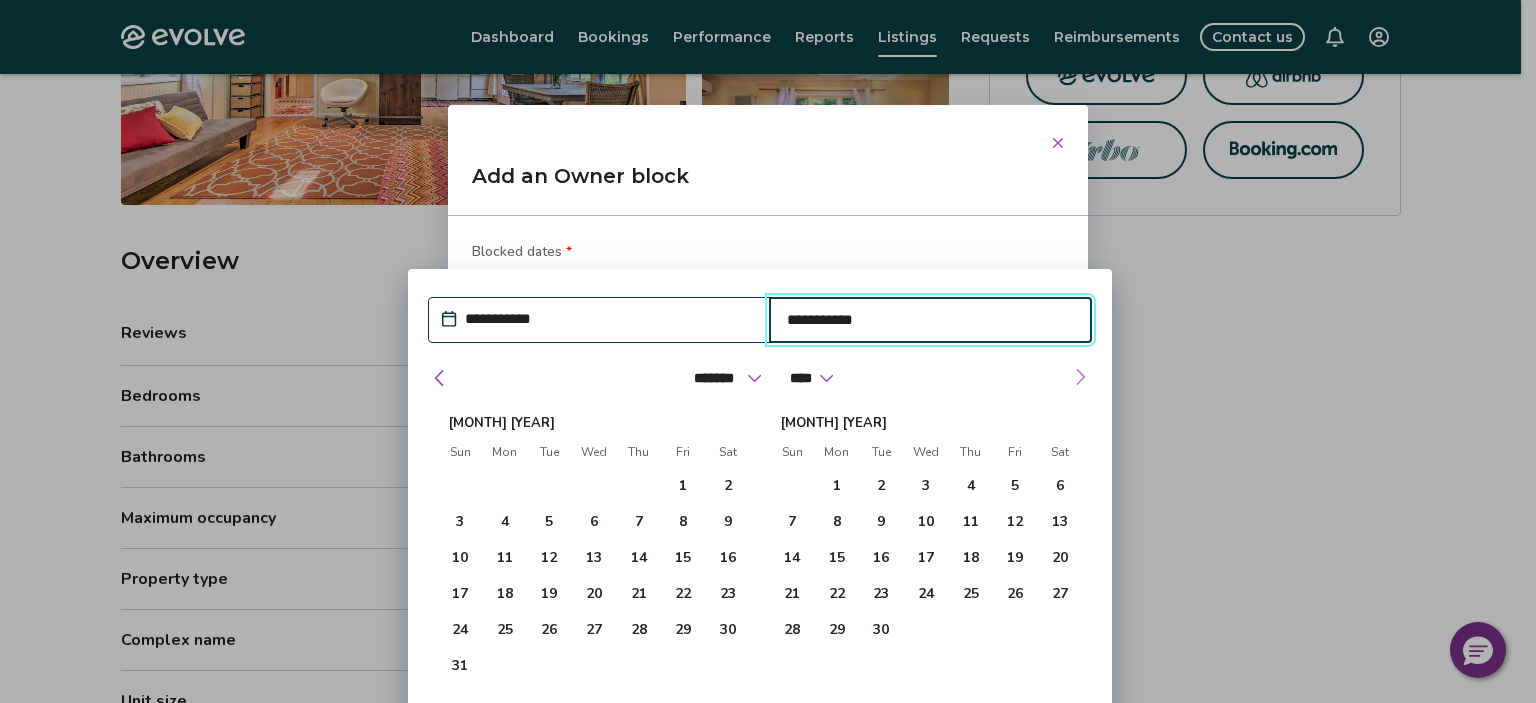 click at bounding box center [1080, 377] 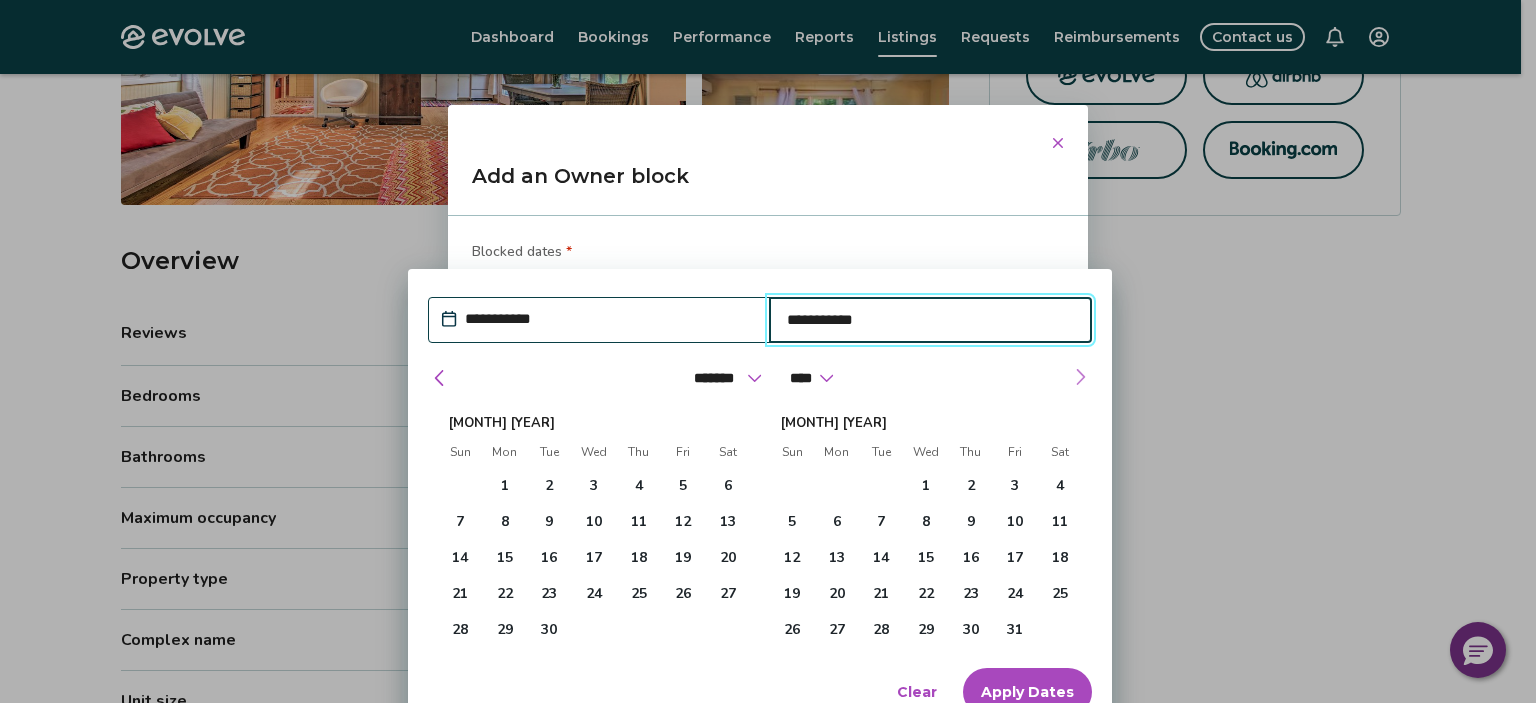 click at bounding box center [1080, 377] 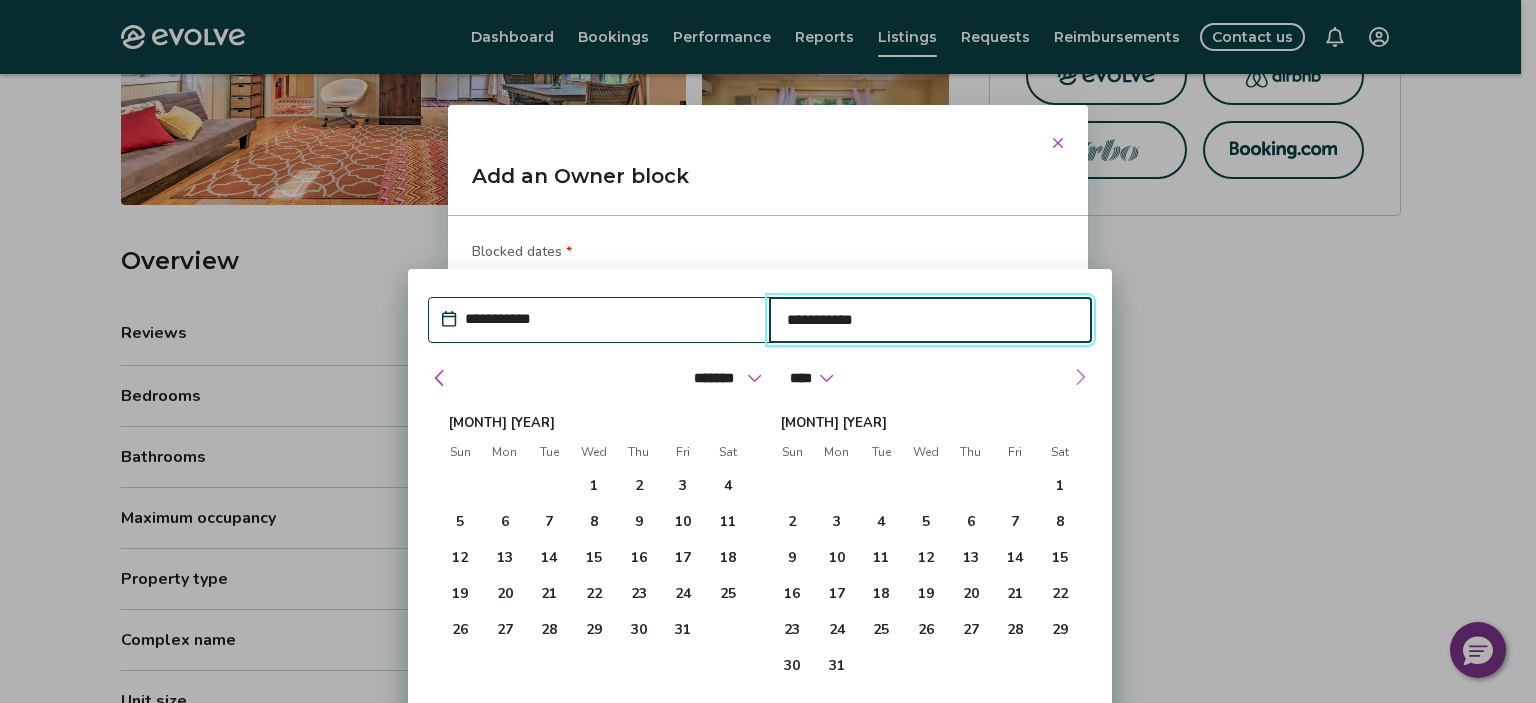 click at bounding box center [1080, 377] 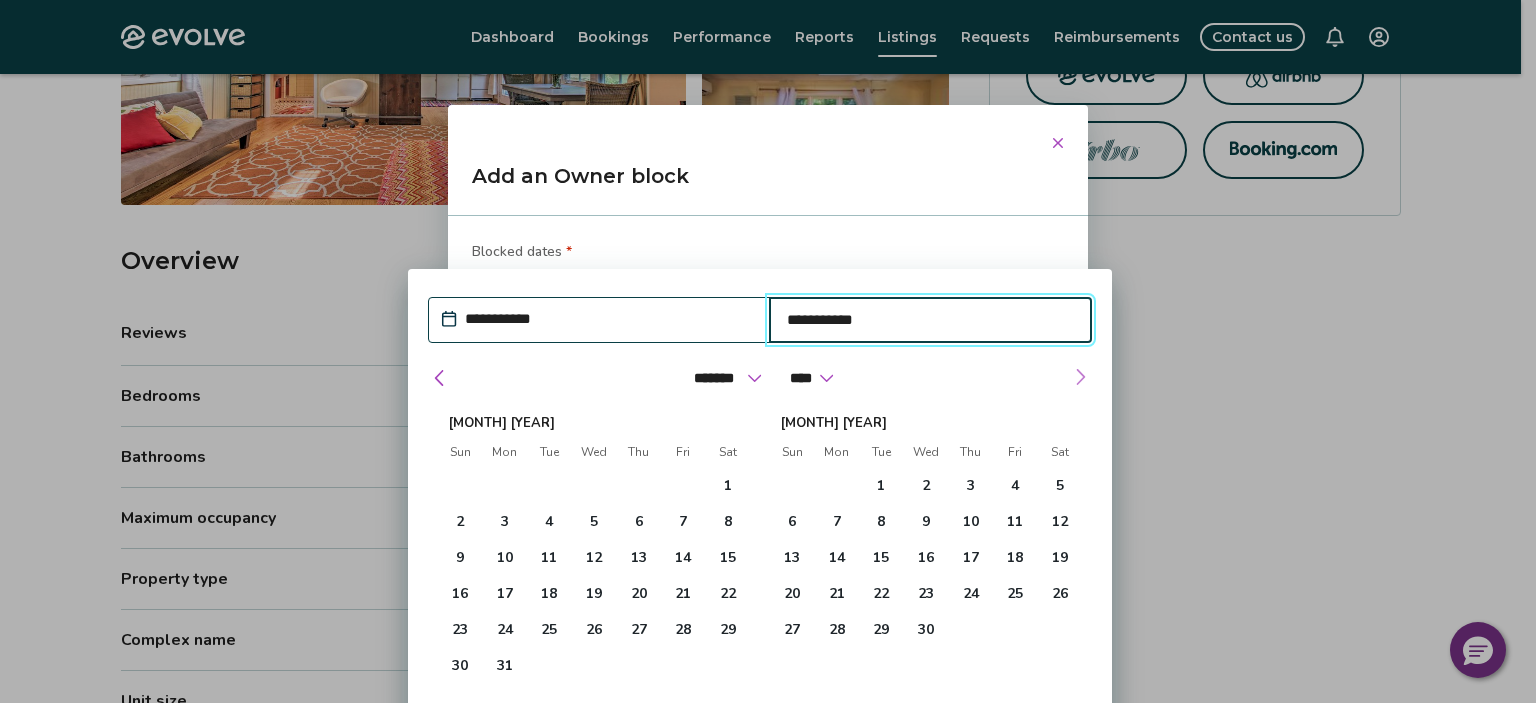 click at bounding box center [1080, 377] 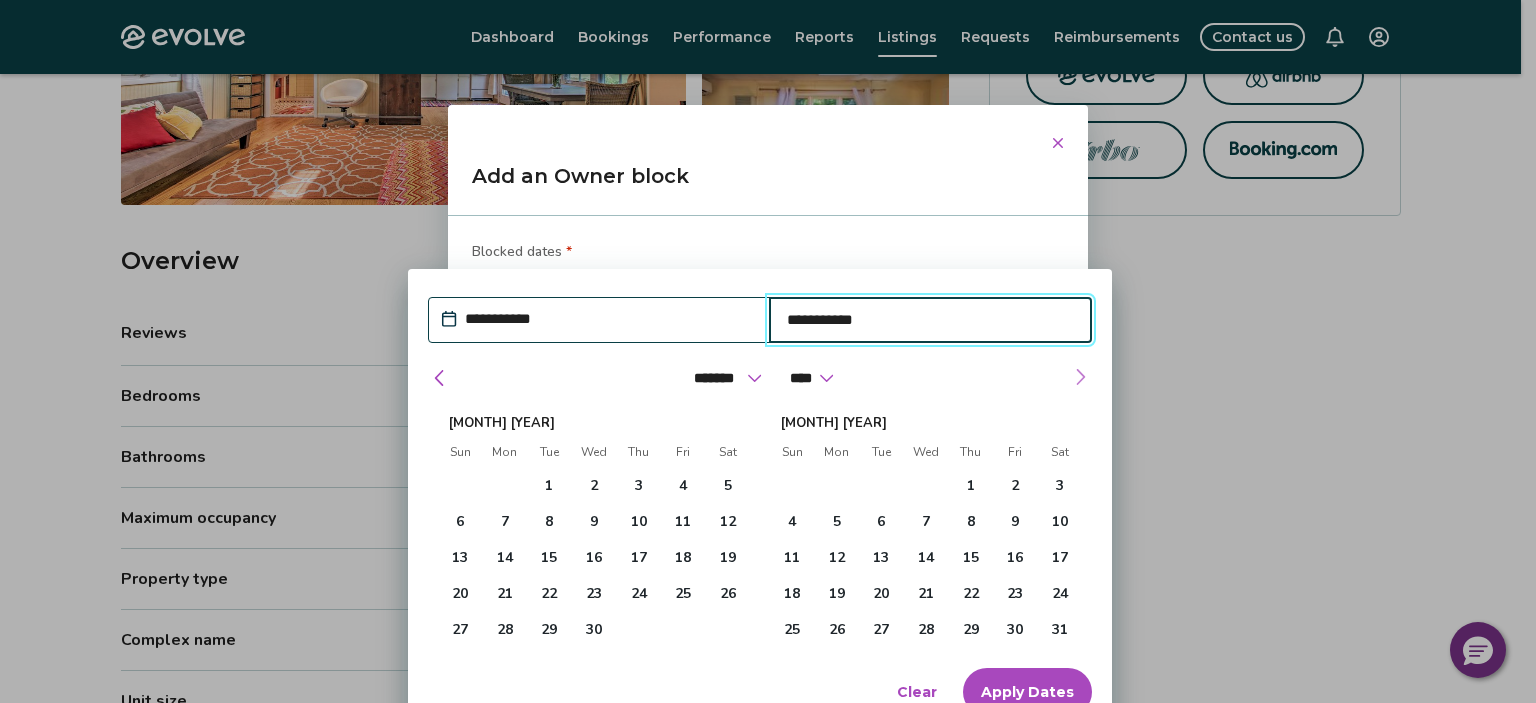 click at bounding box center [1080, 377] 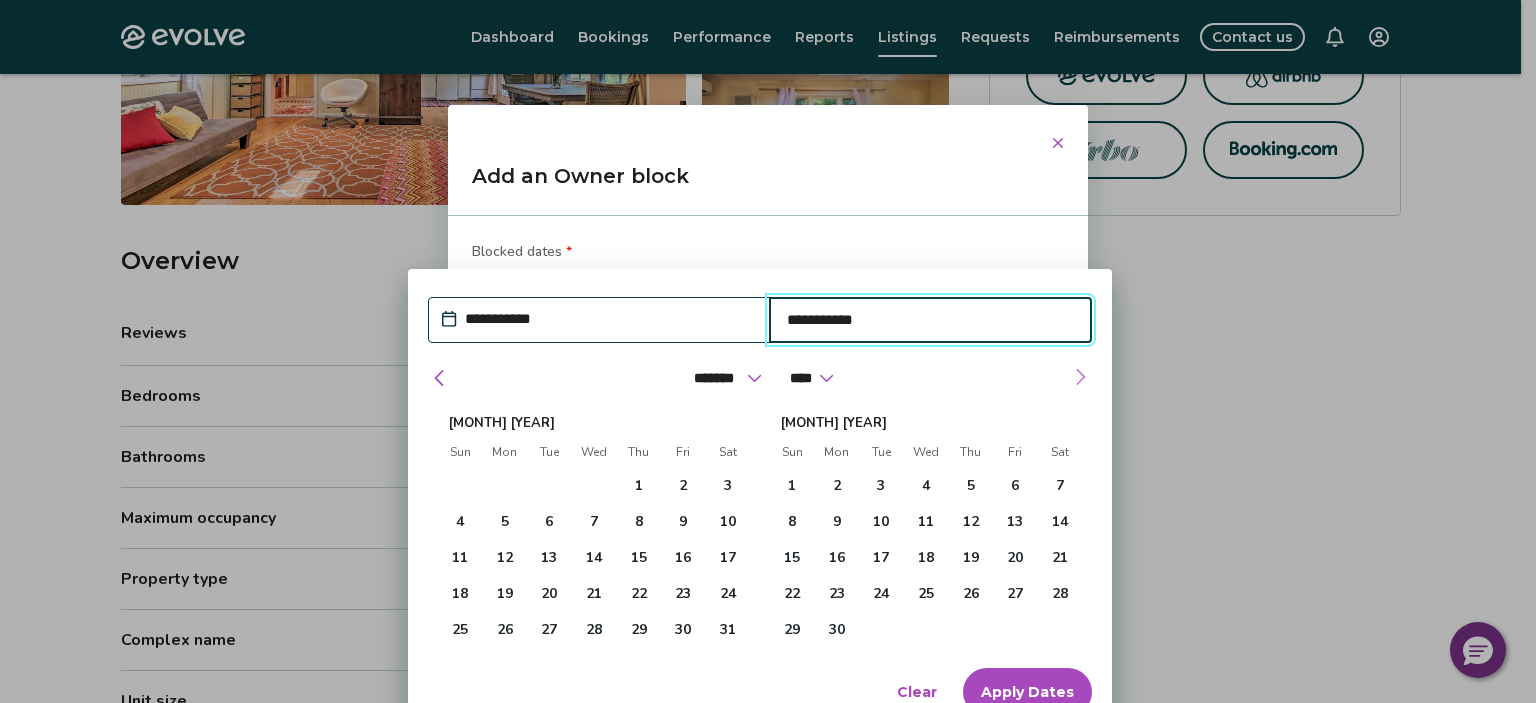 click at bounding box center (1080, 377) 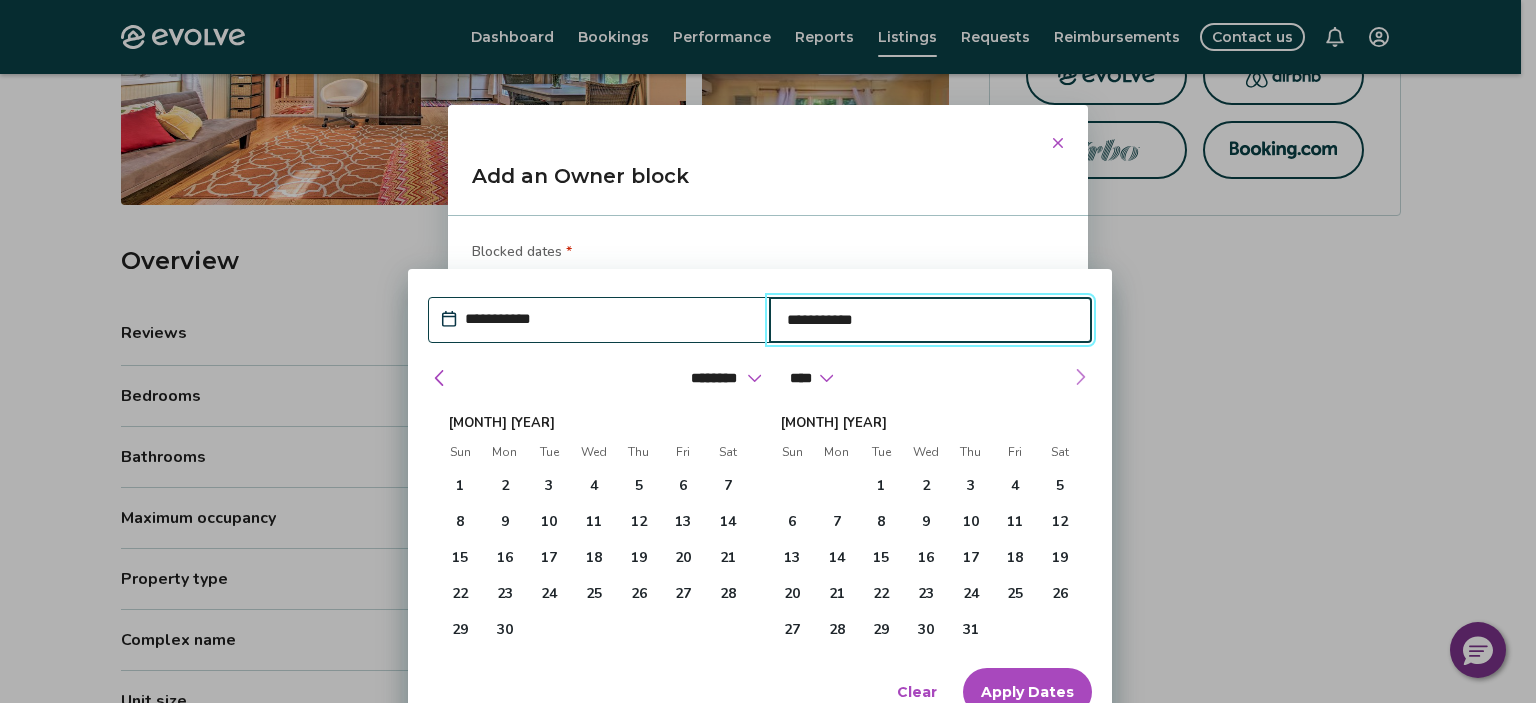 click at bounding box center (1080, 377) 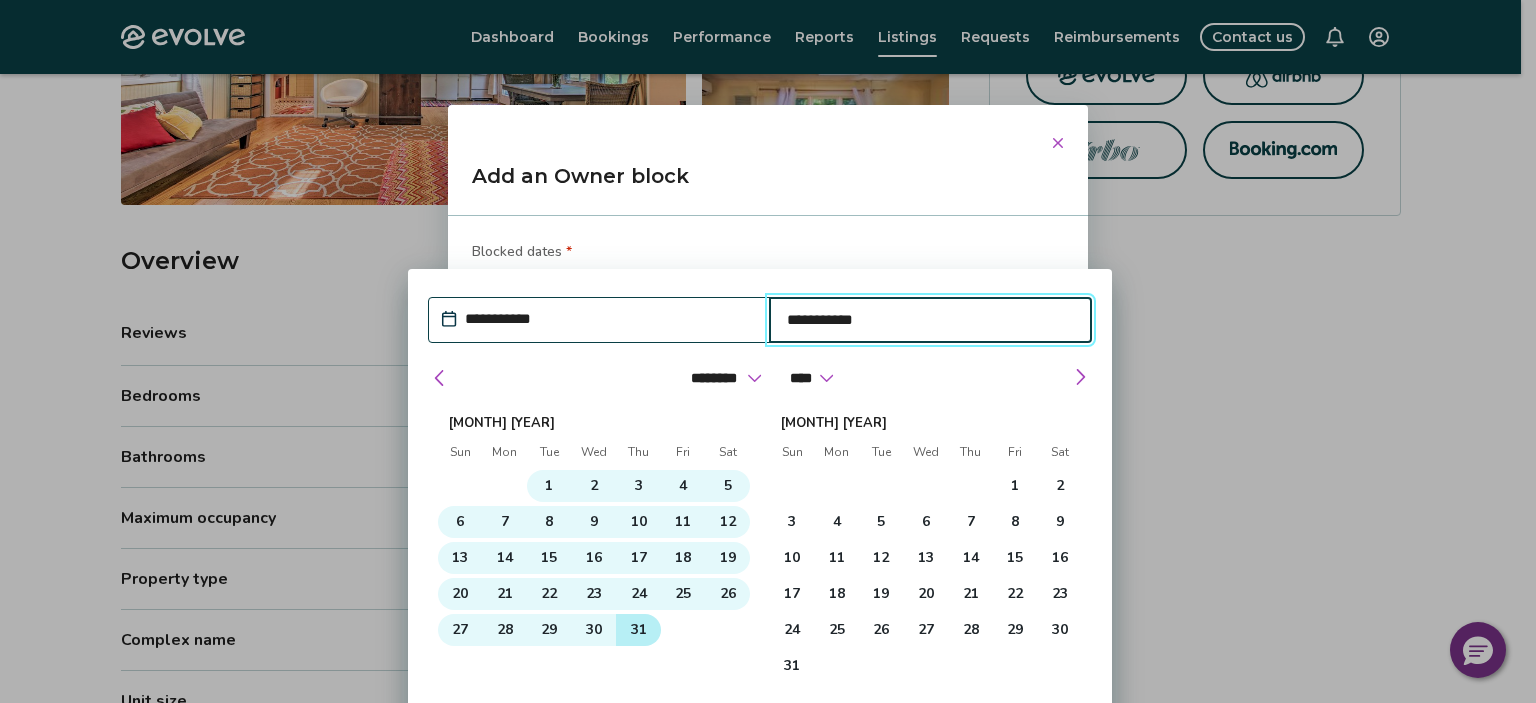 click on "31" at bounding box center (639, 630) 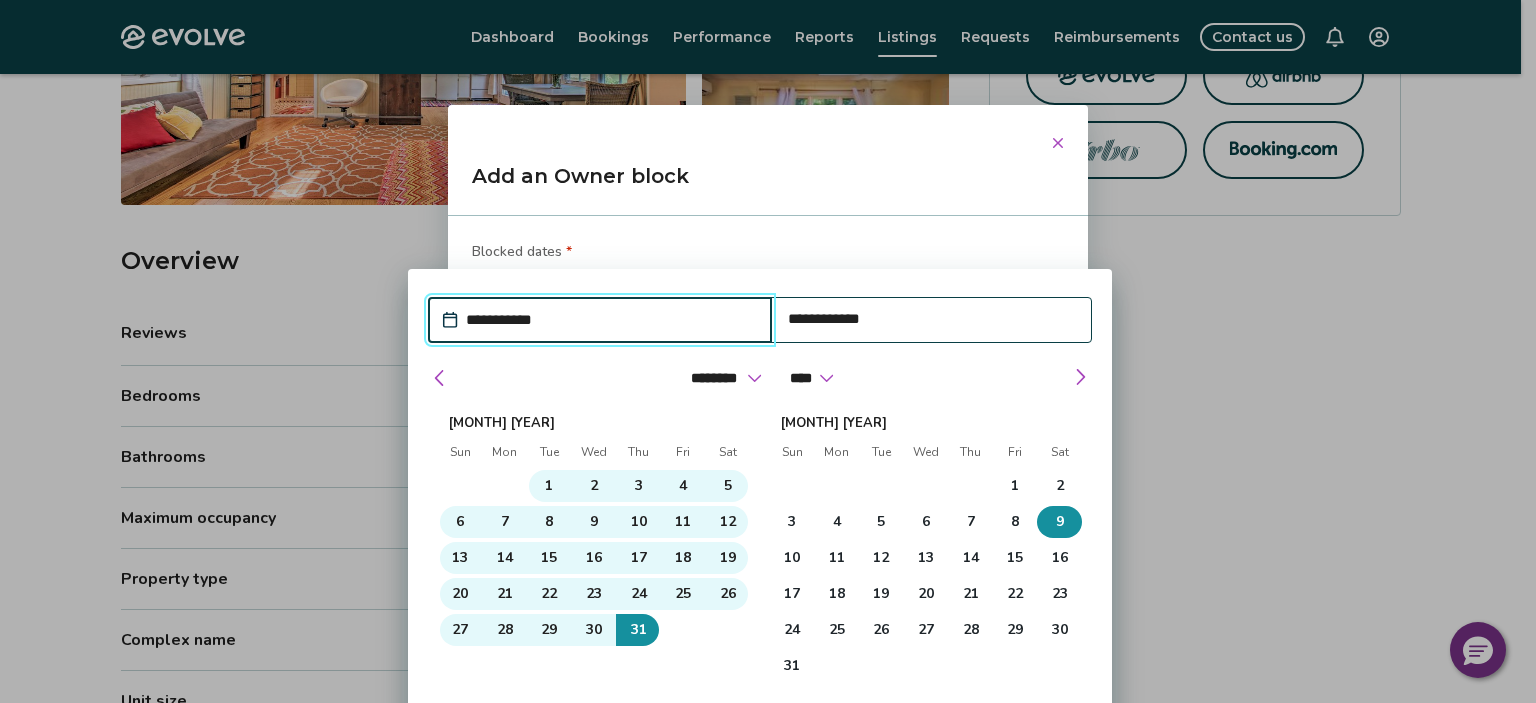 type on "*" 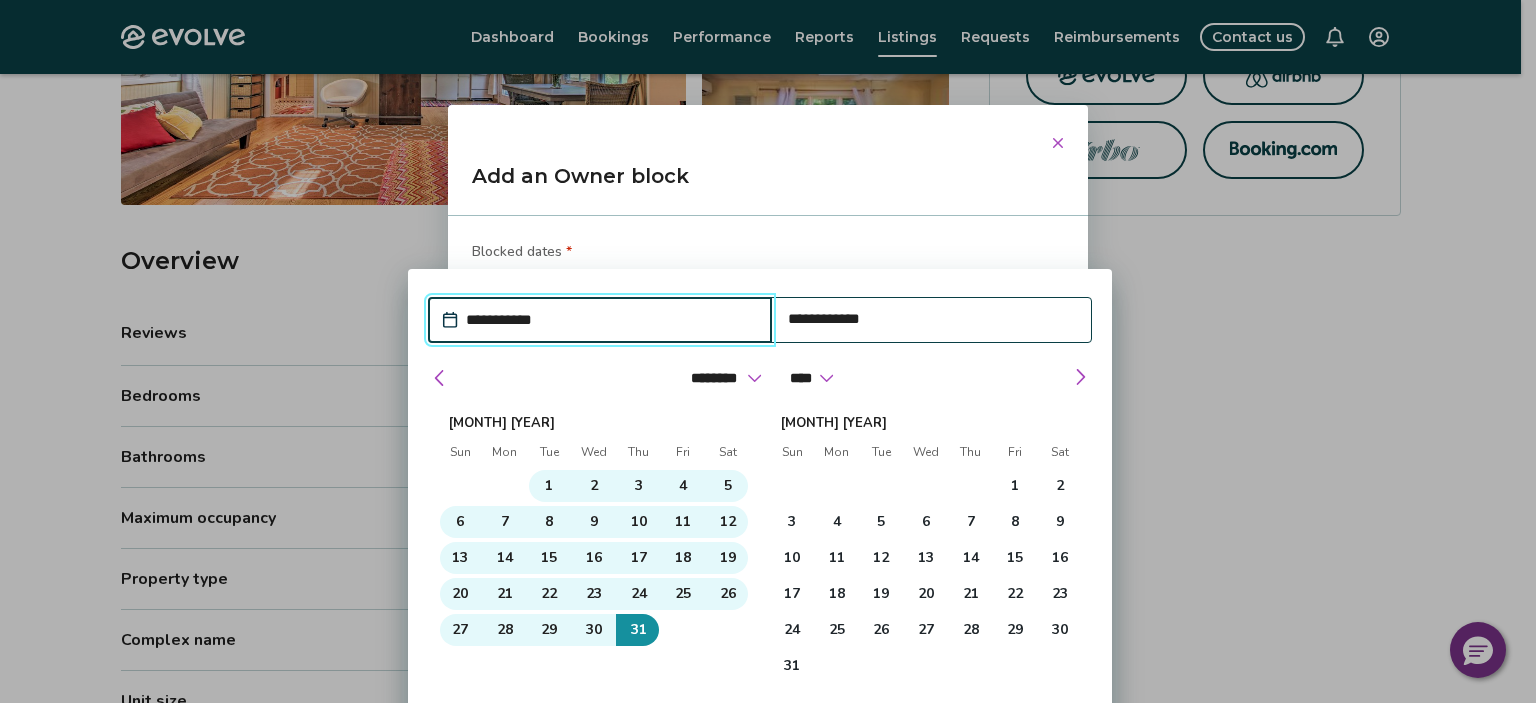 drag, startPoint x: 1003, startPoint y: 379, endPoint x: 1003, endPoint y: 339, distance: 40 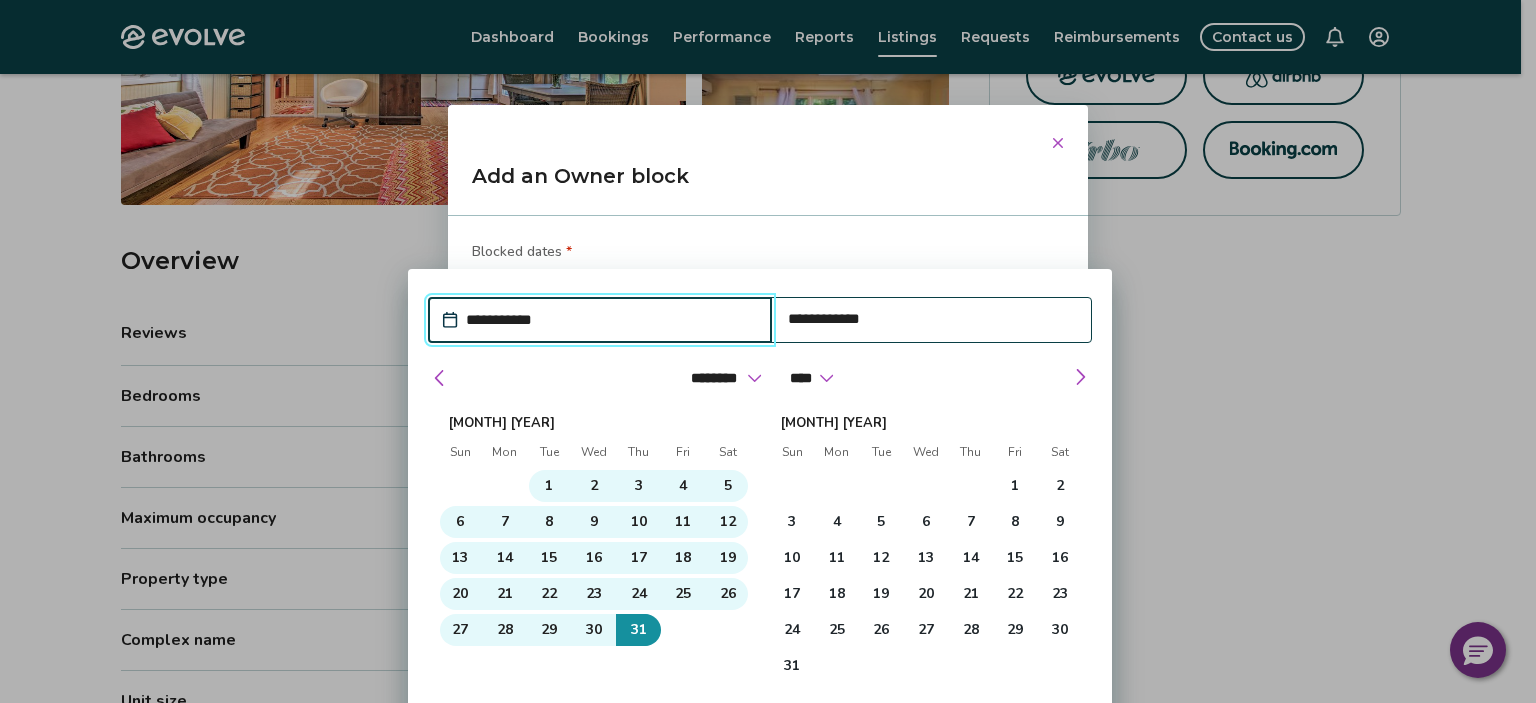 click on "31" at bounding box center [639, 630] 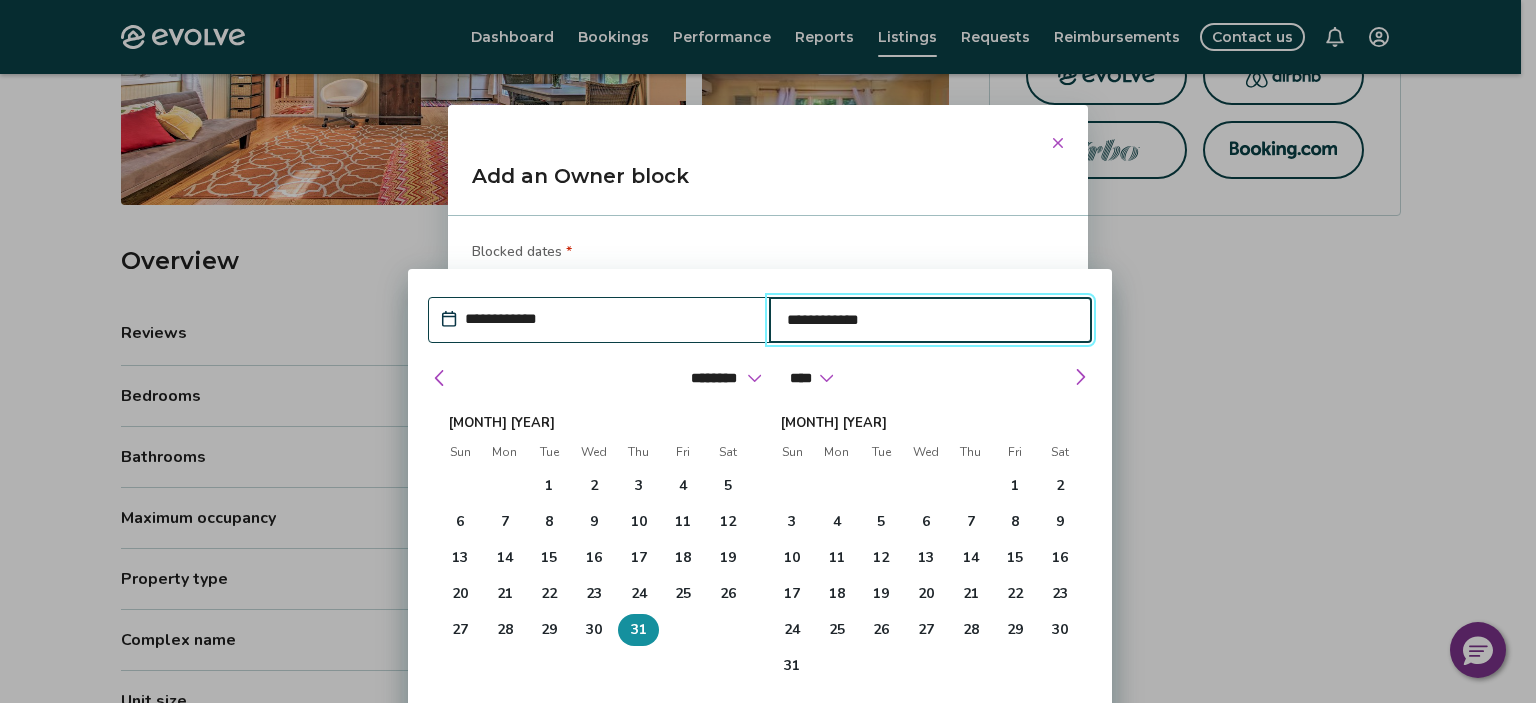 type on "*" 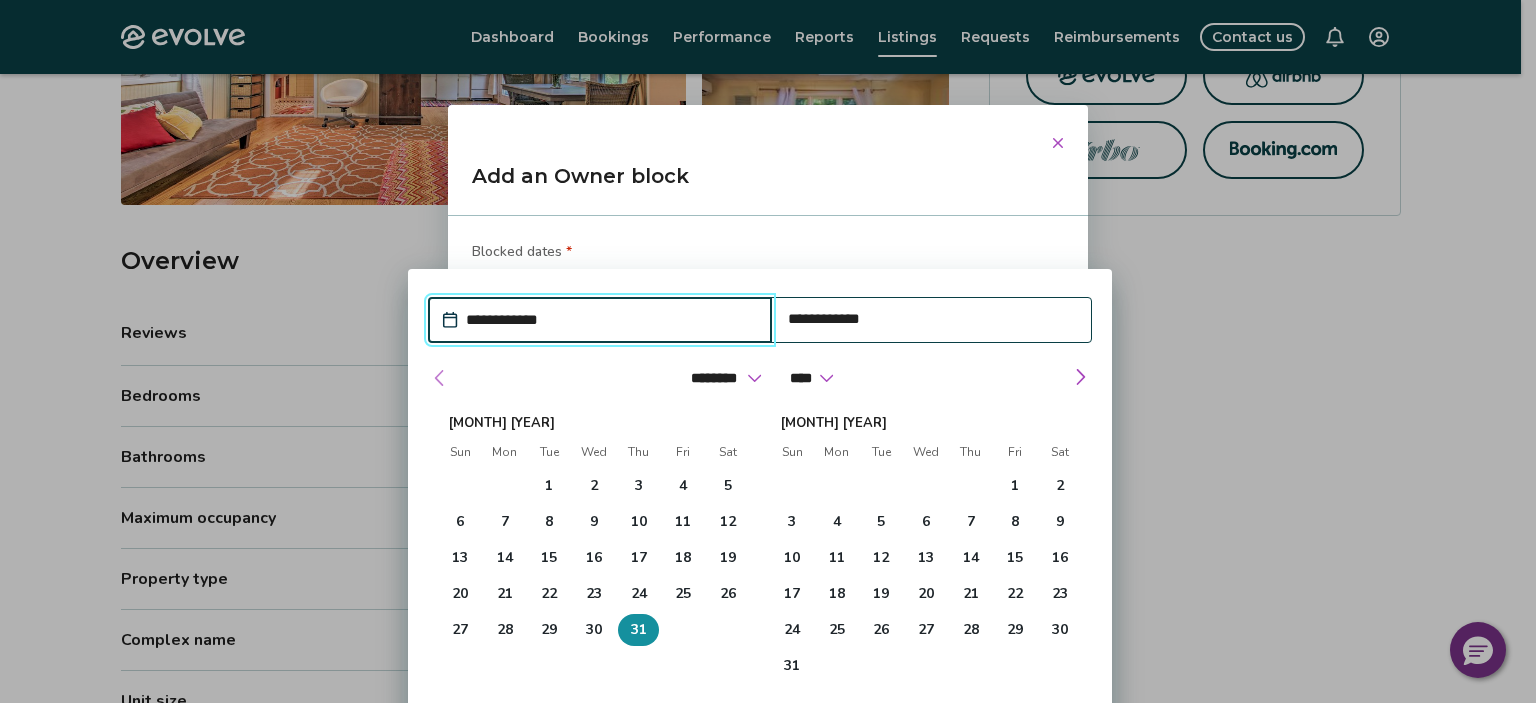 click at bounding box center (440, 378) 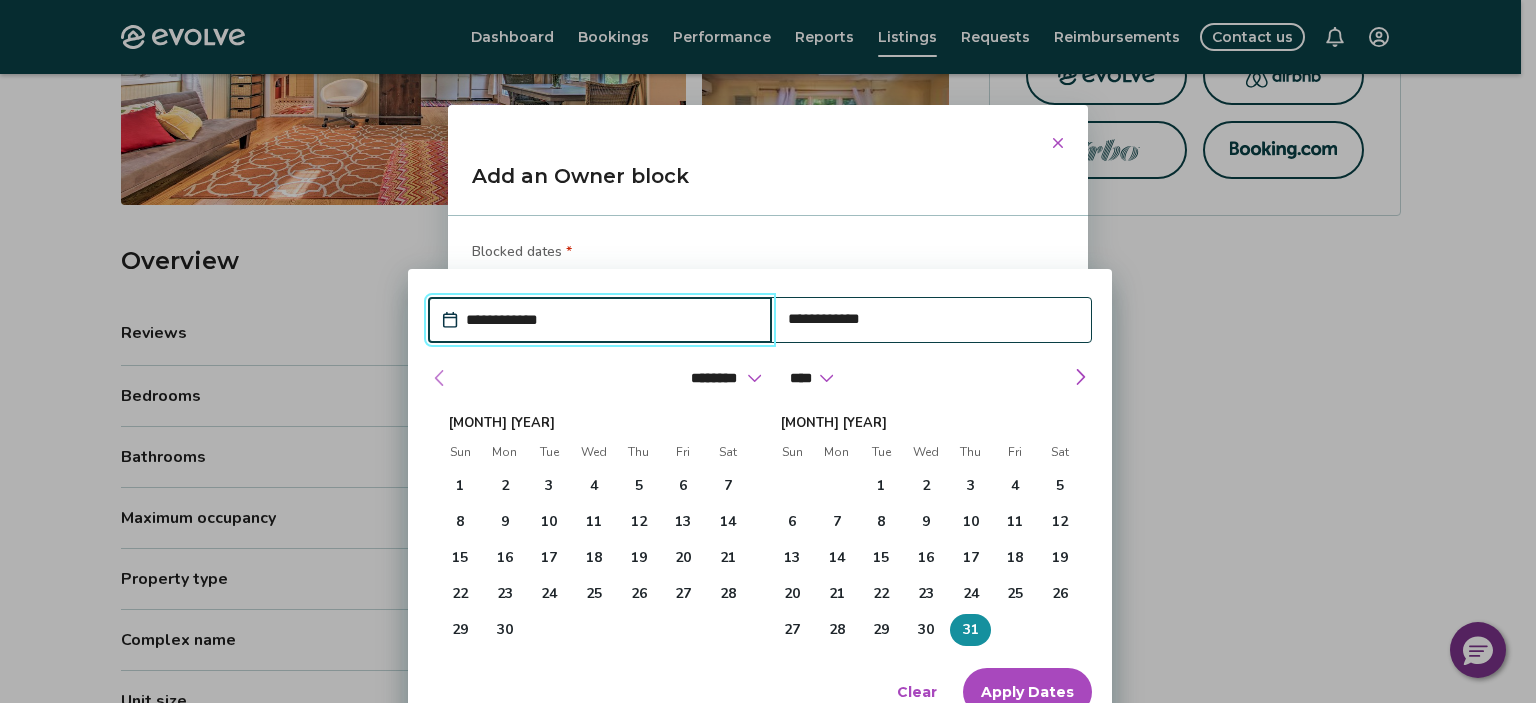 click at bounding box center [440, 378] 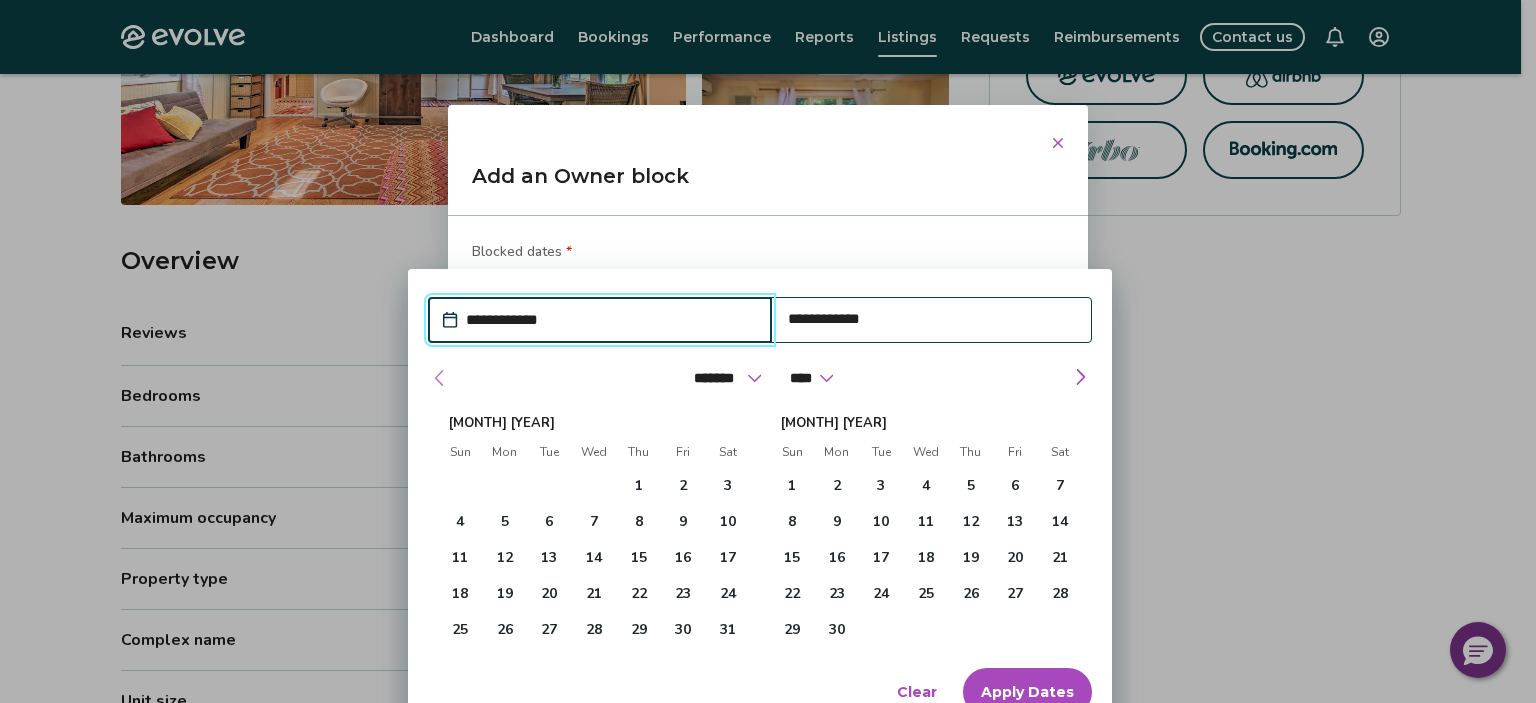 click at bounding box center (440, 378) 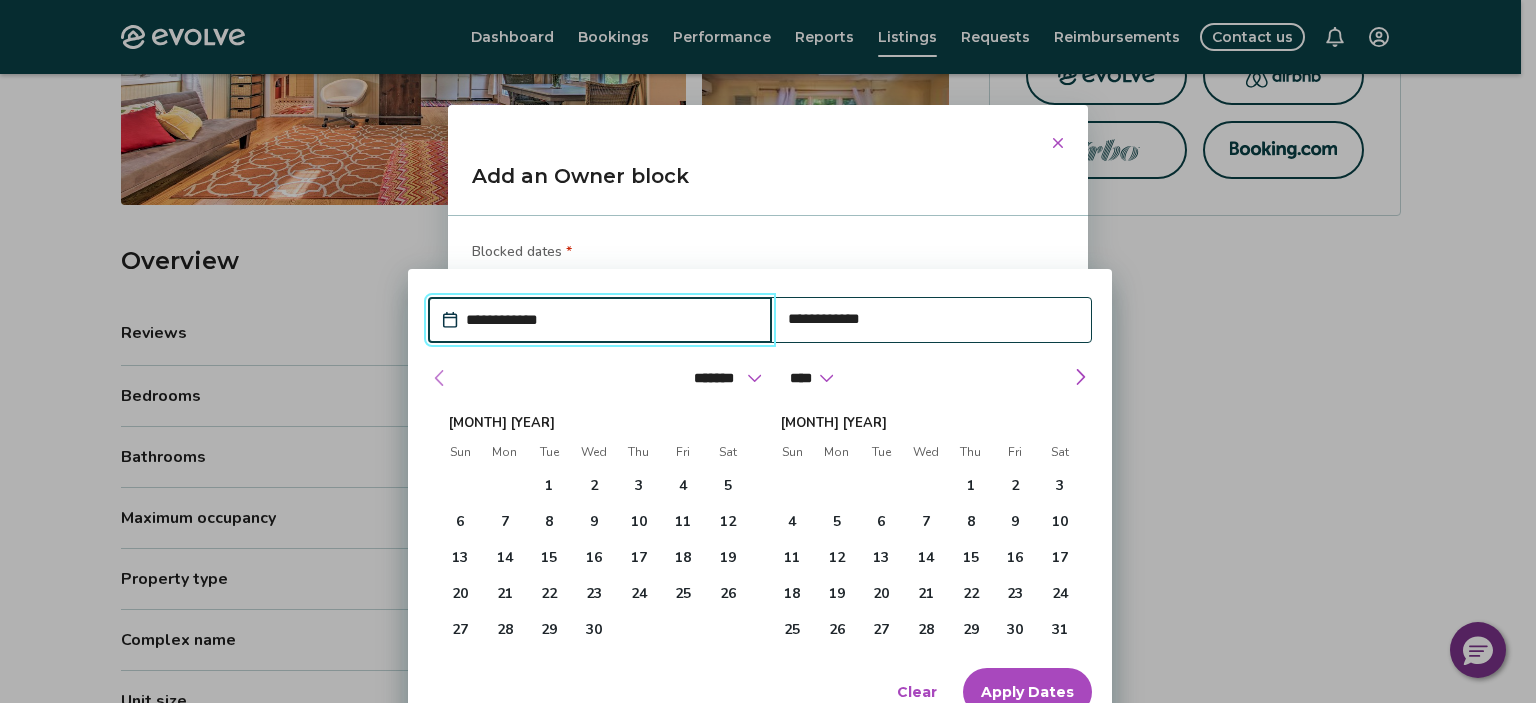 click at bounding box center [440, 378] 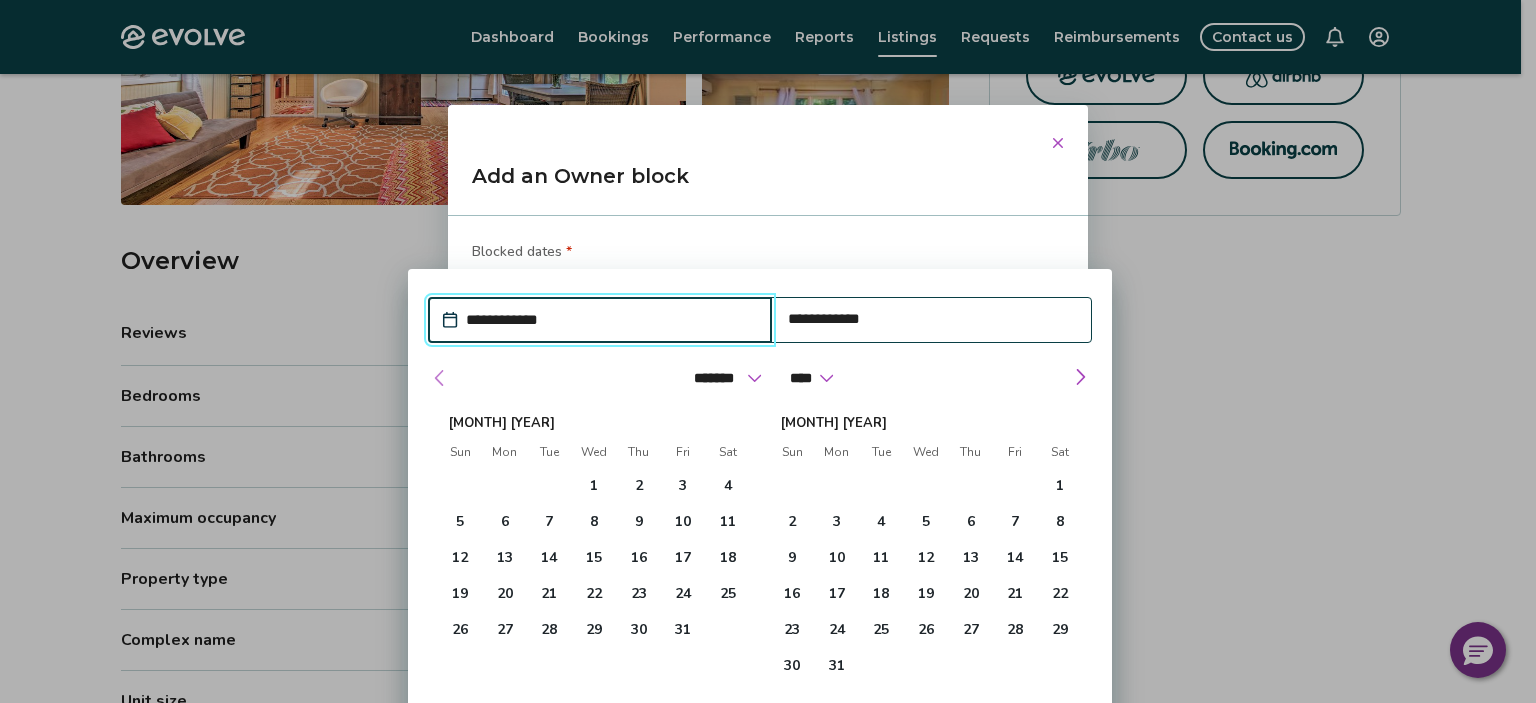 click at bounding box center [440, 378] 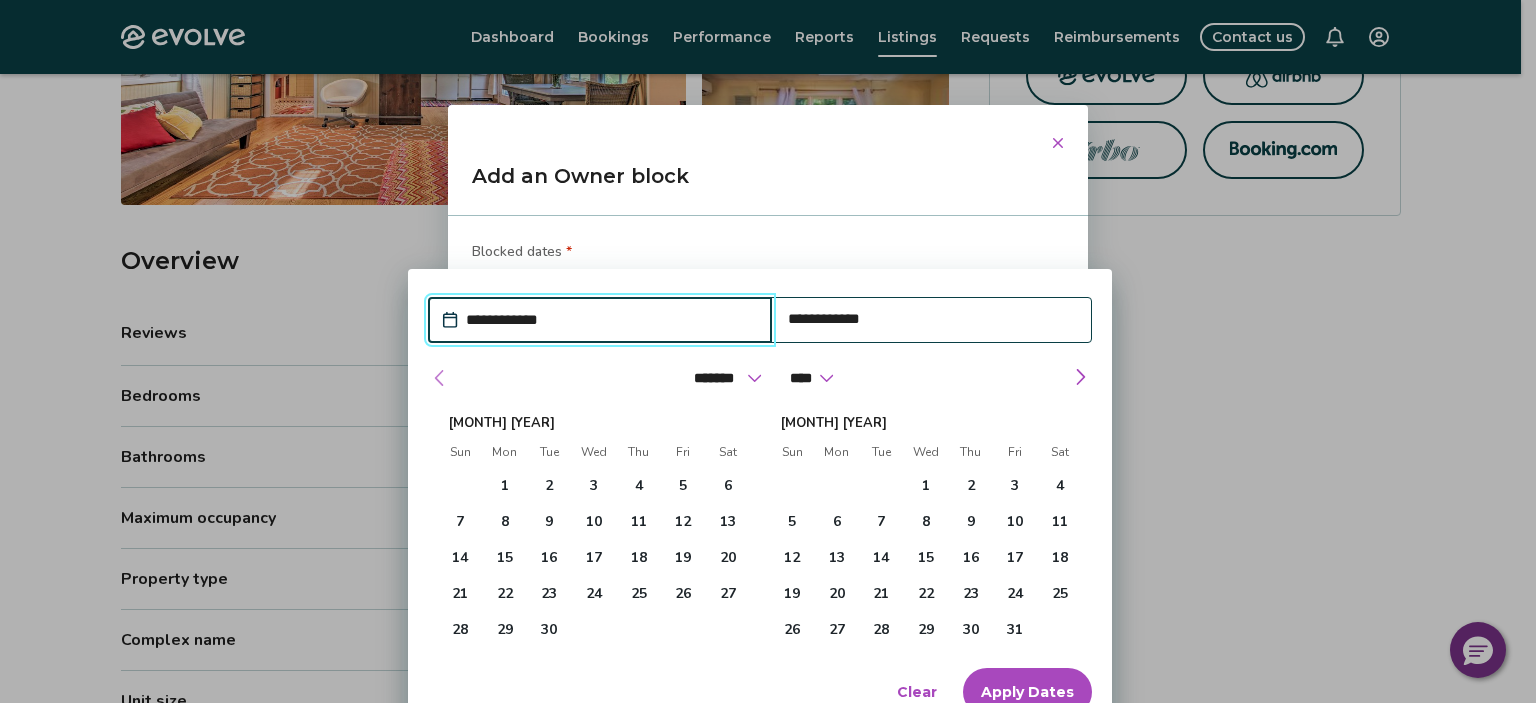click at bounding box center (440, 378) 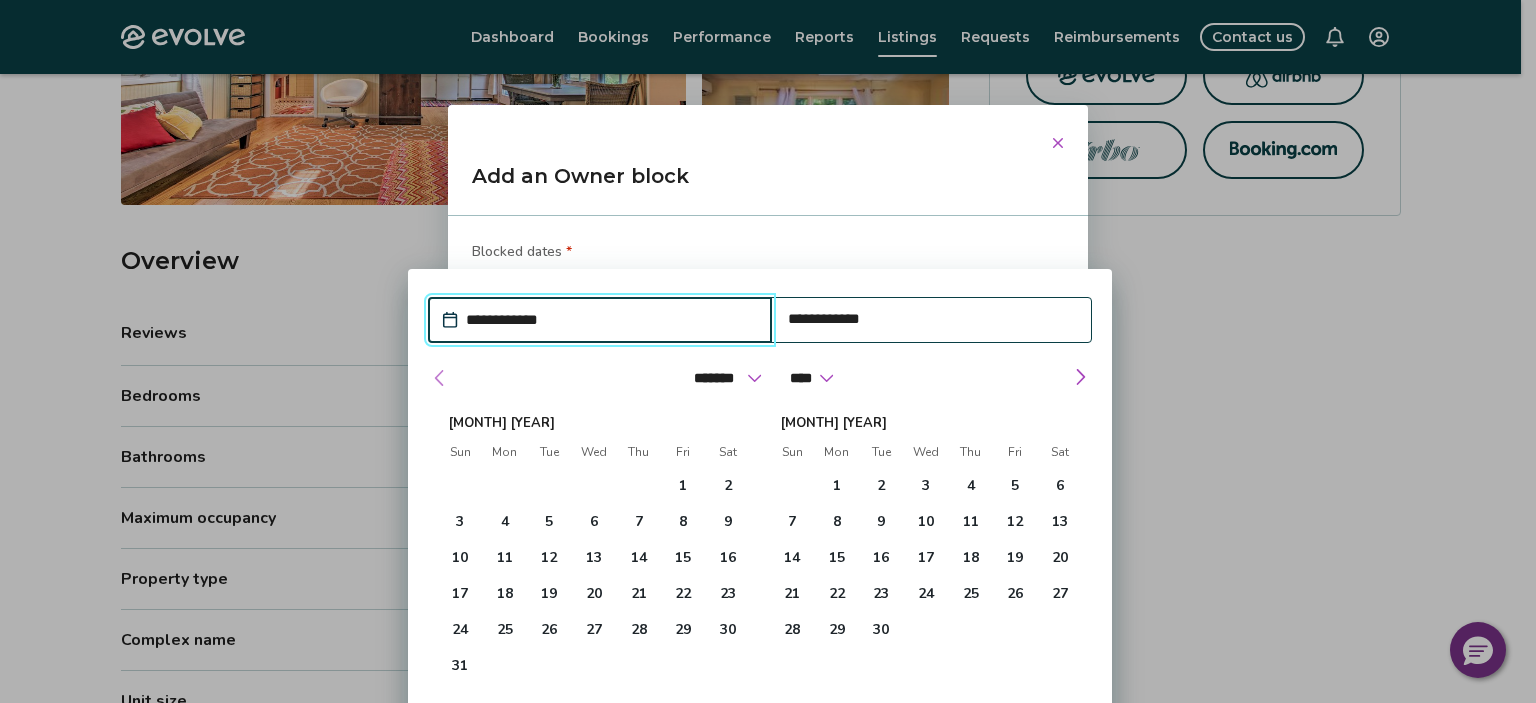 click at bounding box center (440, 378) 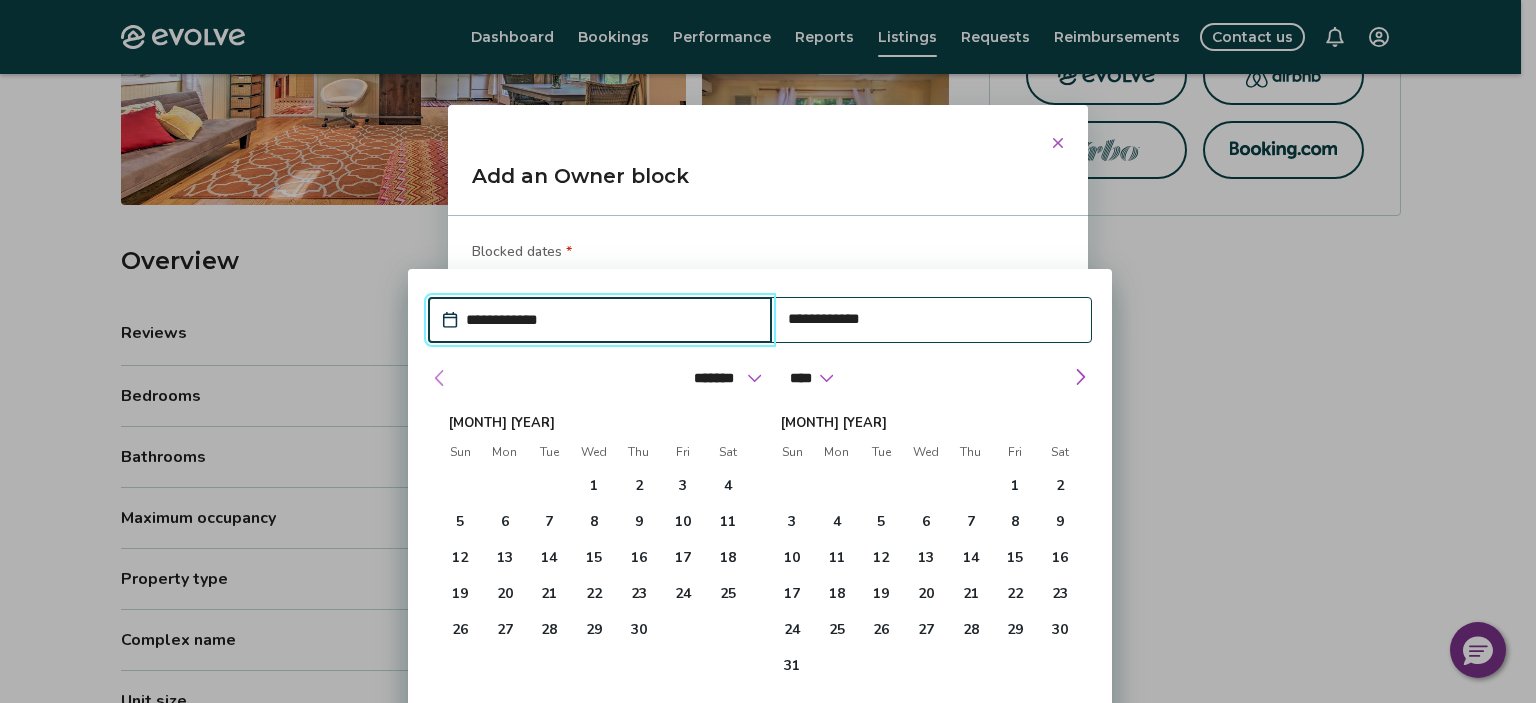 click at bounding box center [440, 378] 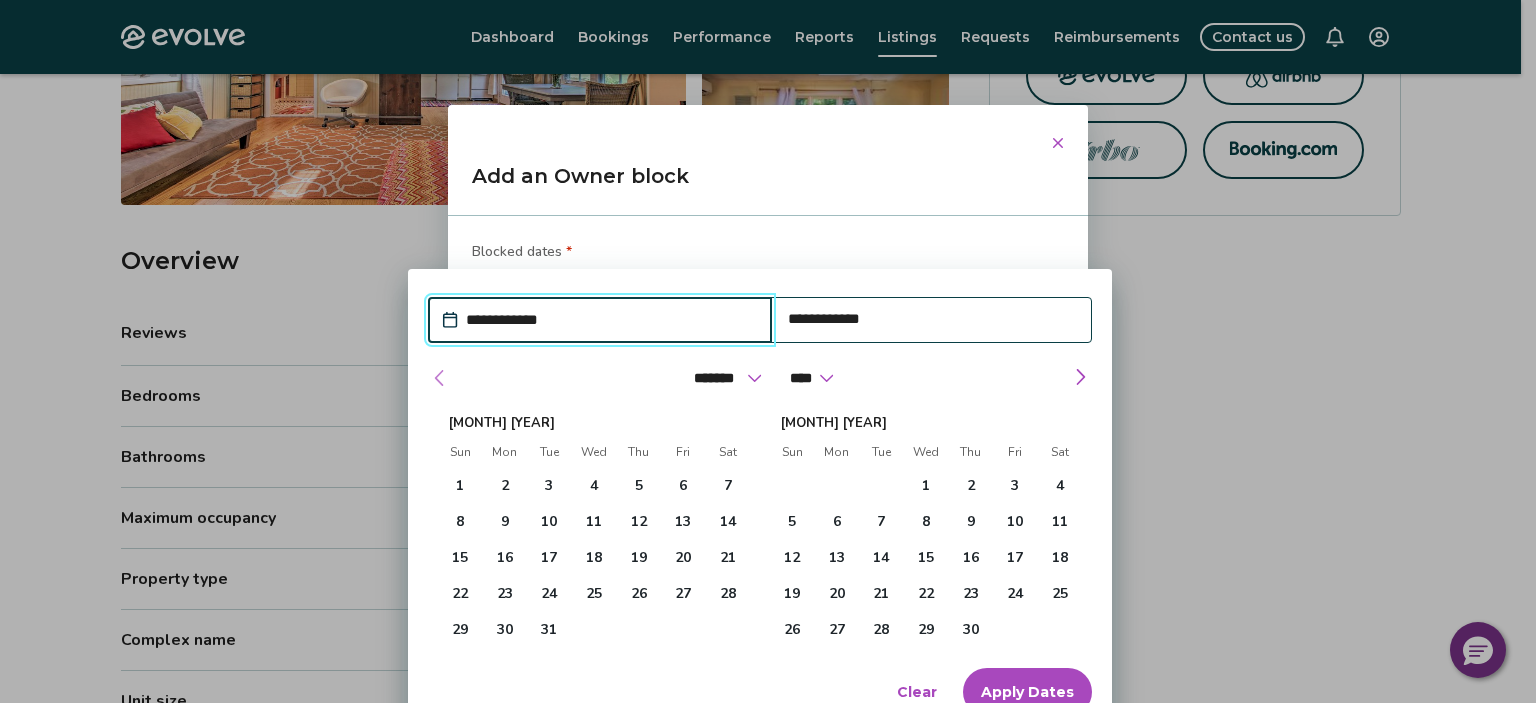 click at bounding box center [440, 378] 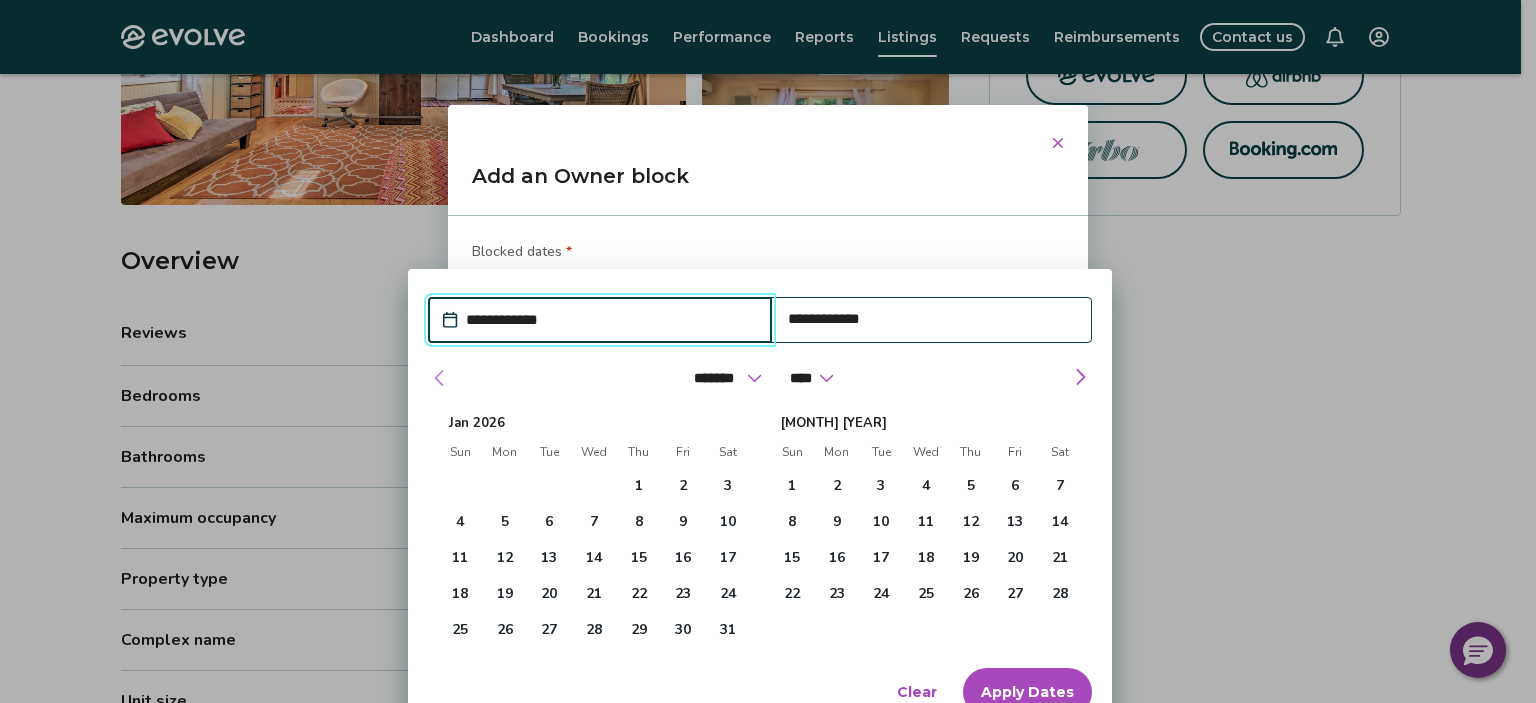 click at bounding box center [440, 378] 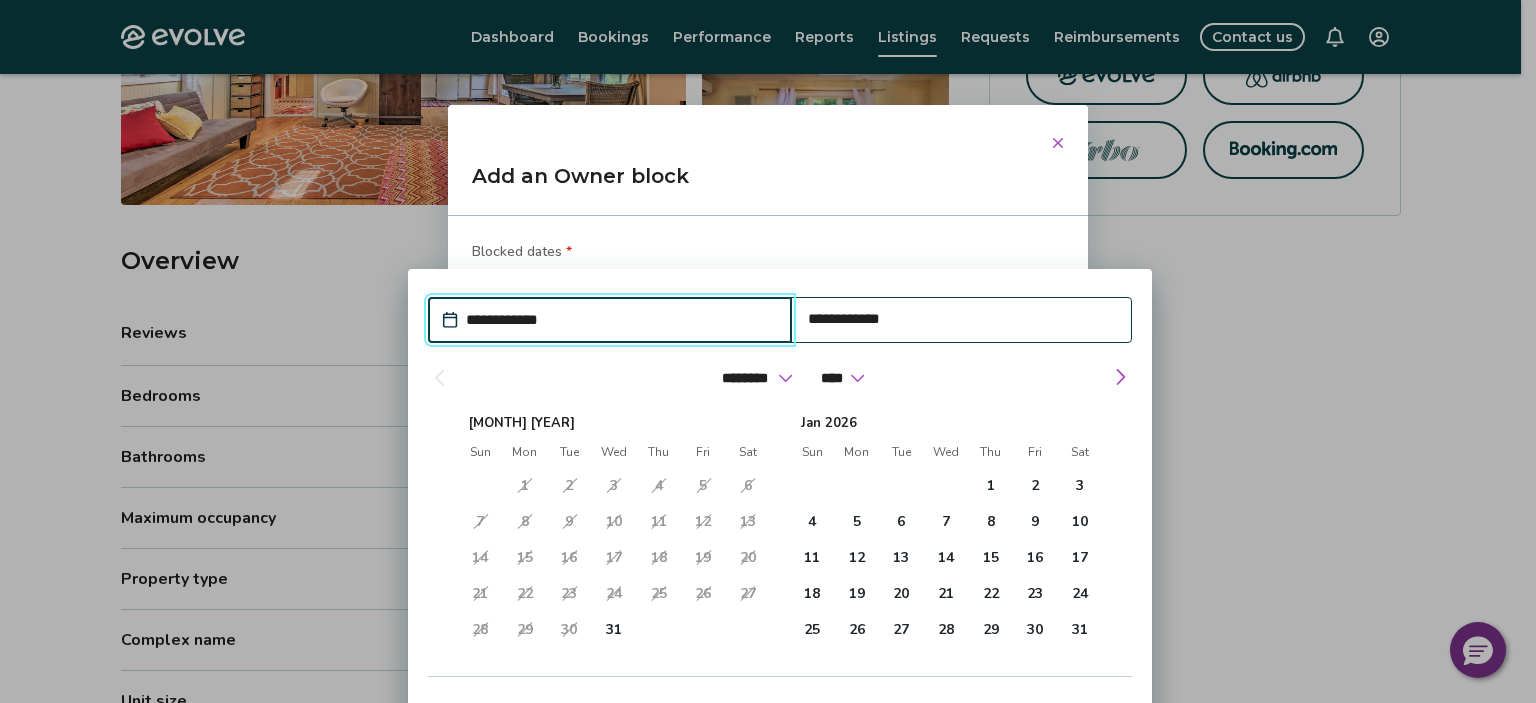 click at bounding box center (439, 378) 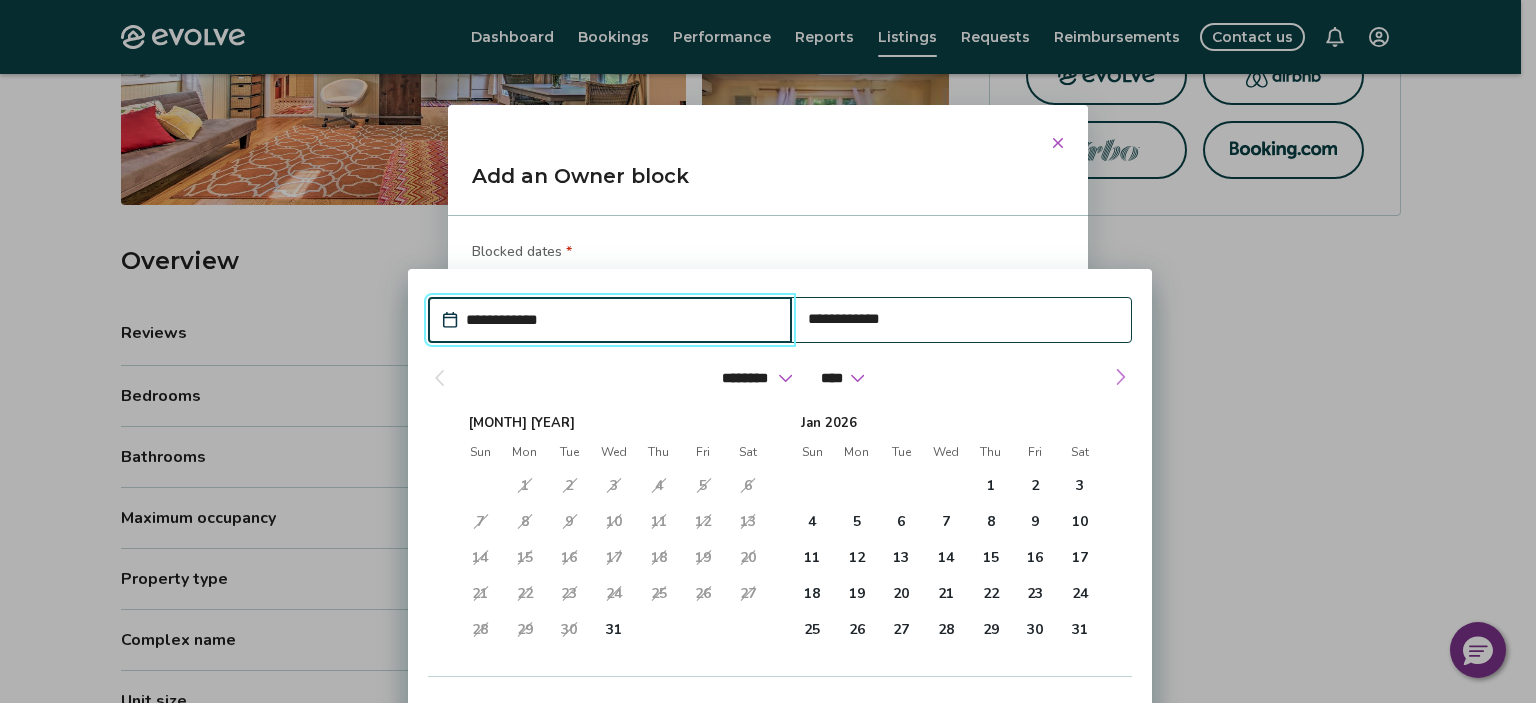 click at bounding box center [1120, 377] 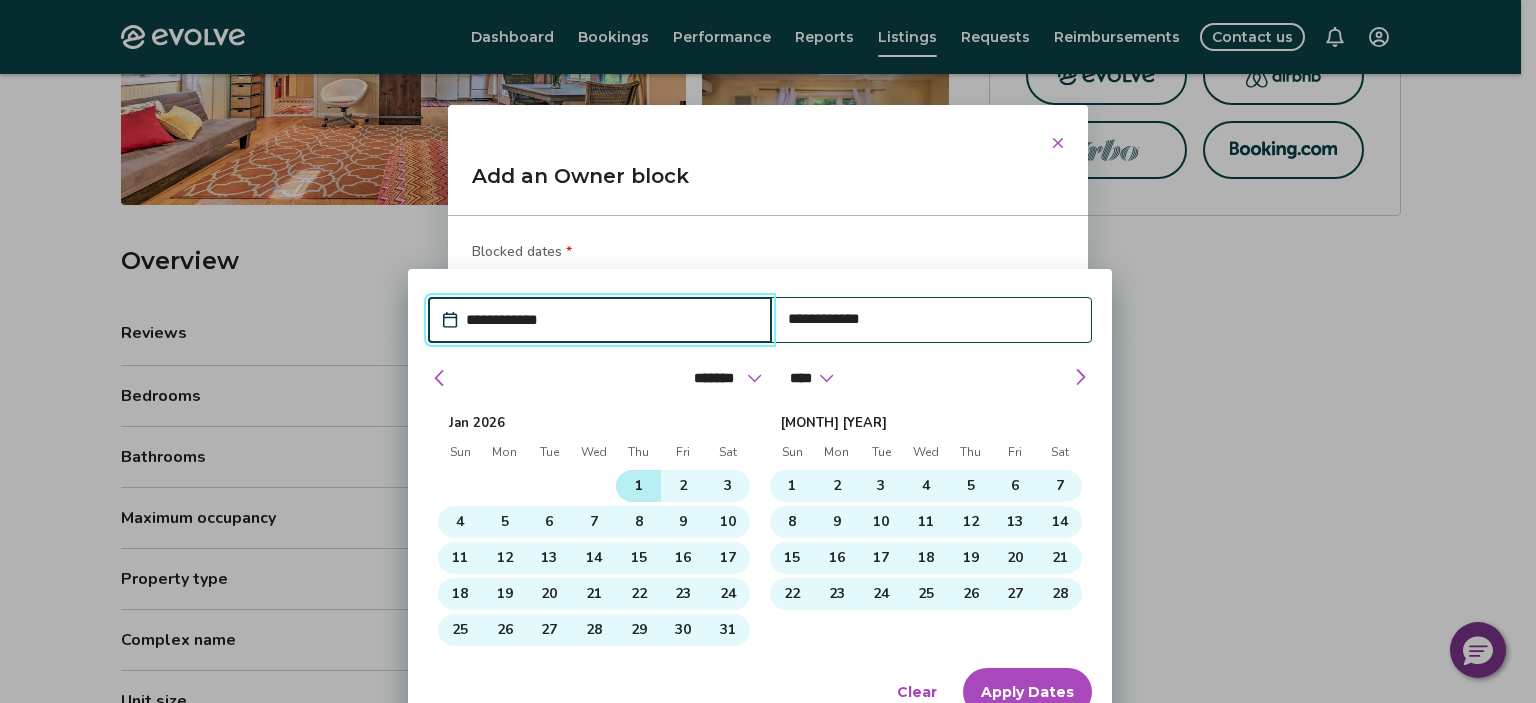 click on "1" at bounding box center (638, 486) 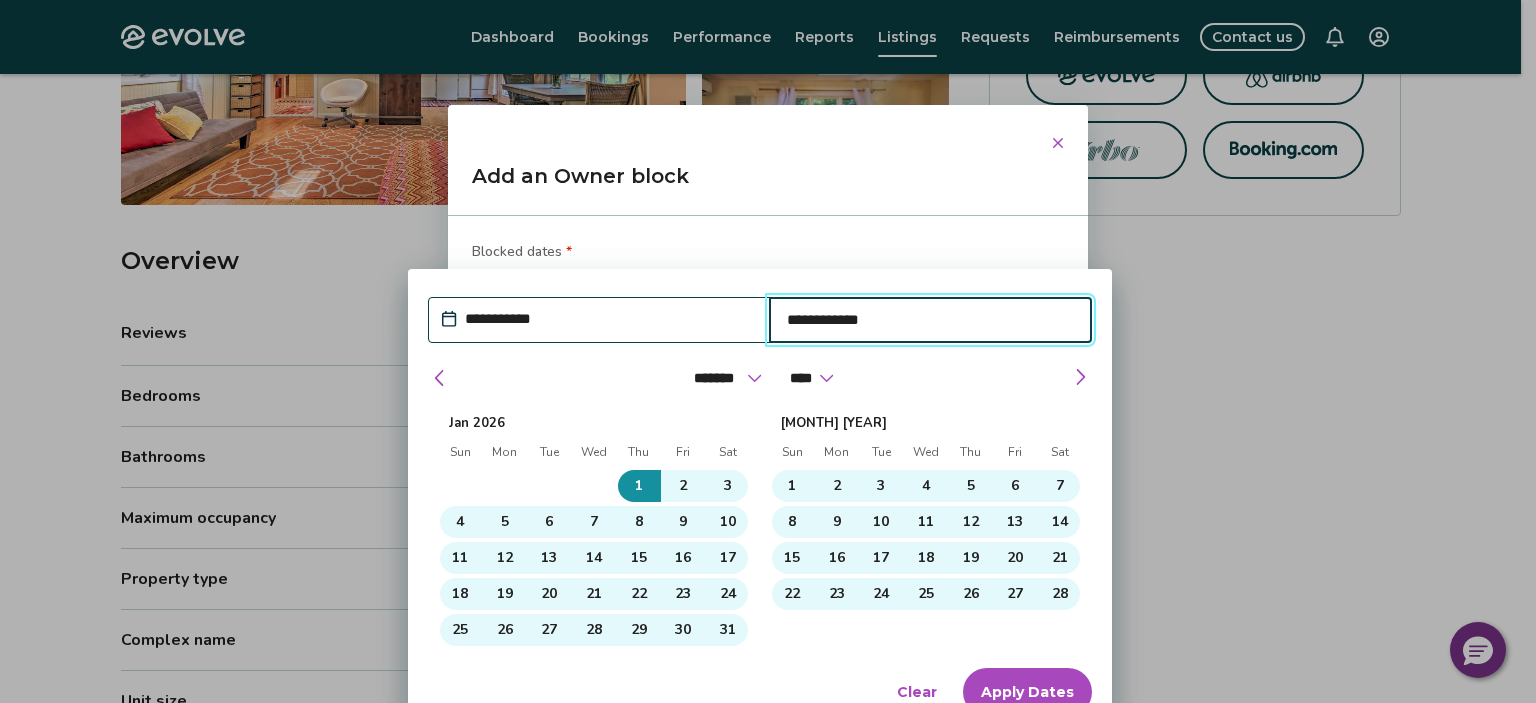 click on "Apply Dates" at bounding box center (1027, 692) 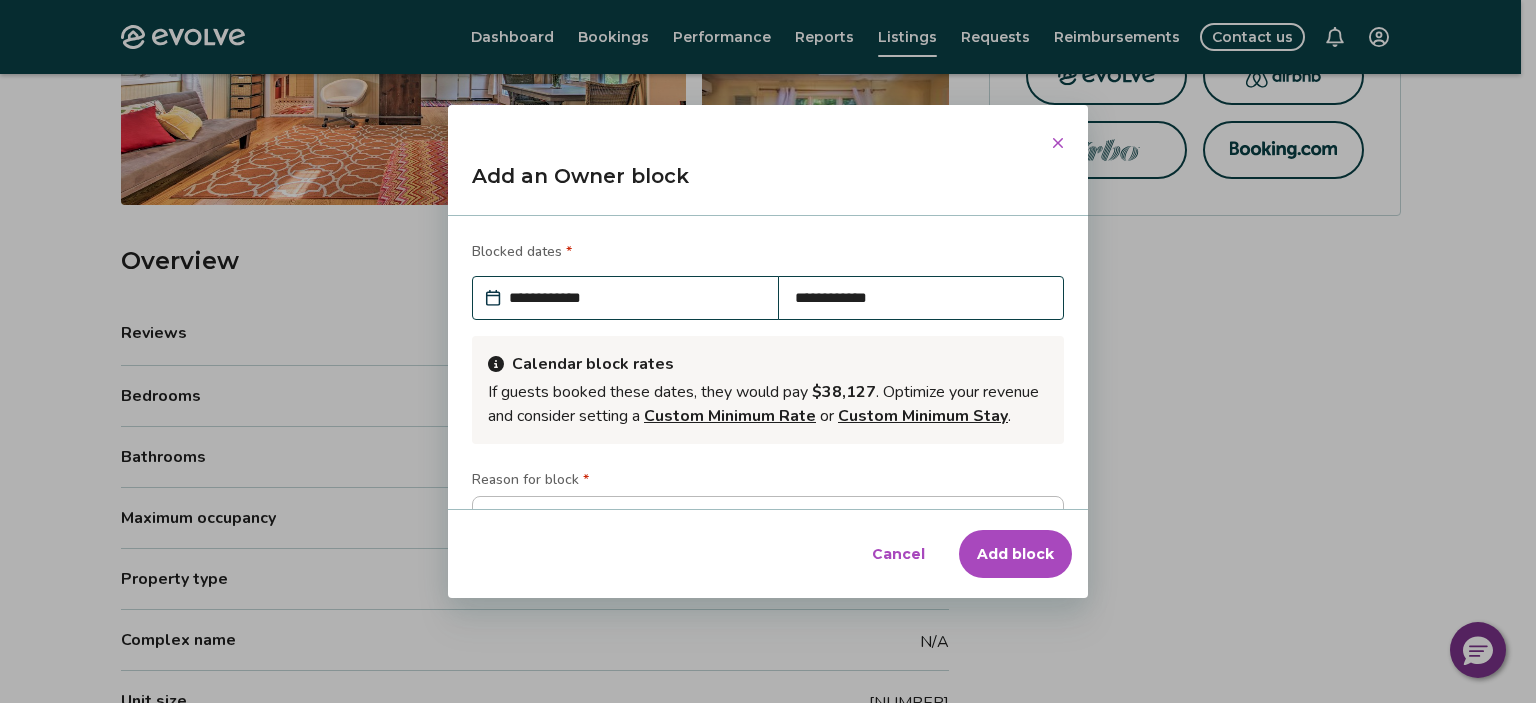 click on "Add block" at bounding box center [1015, 554] 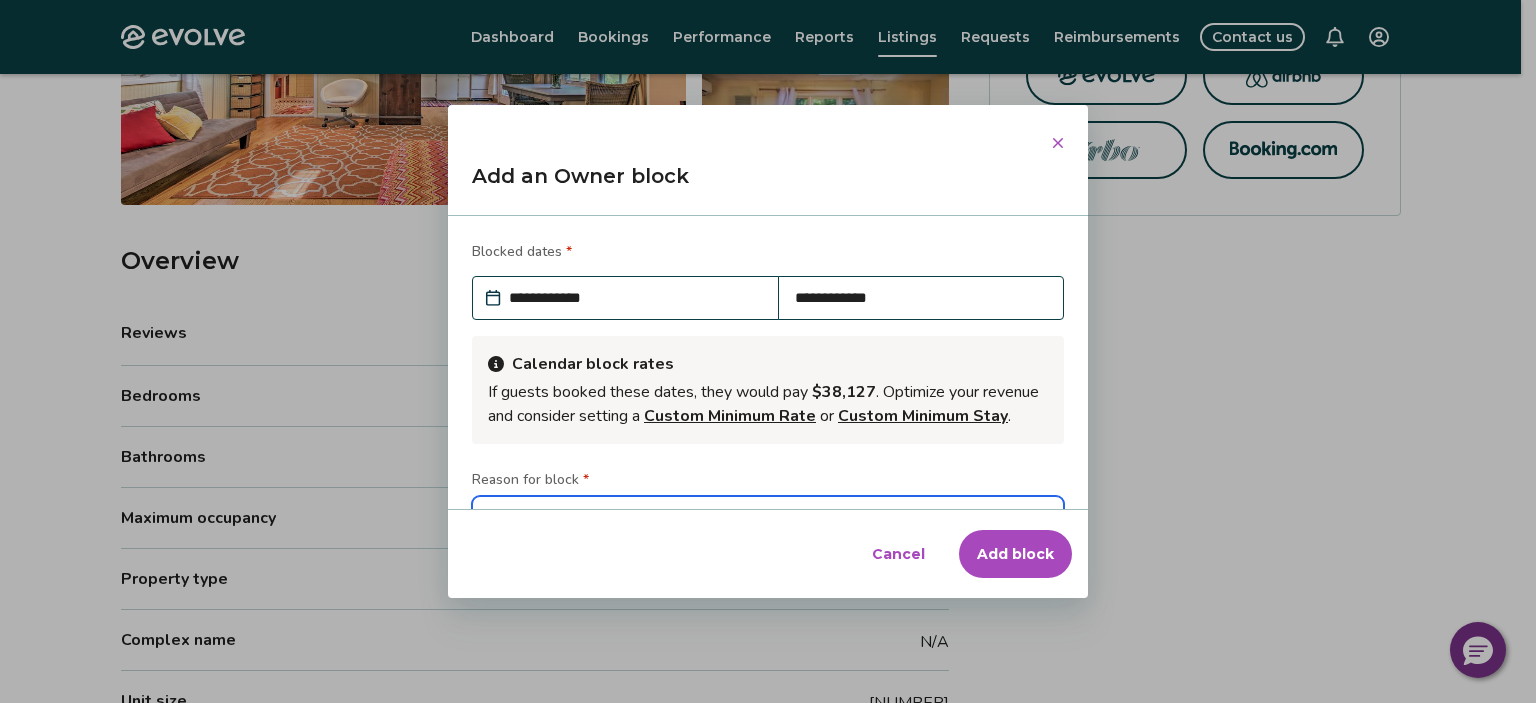 type on "*" 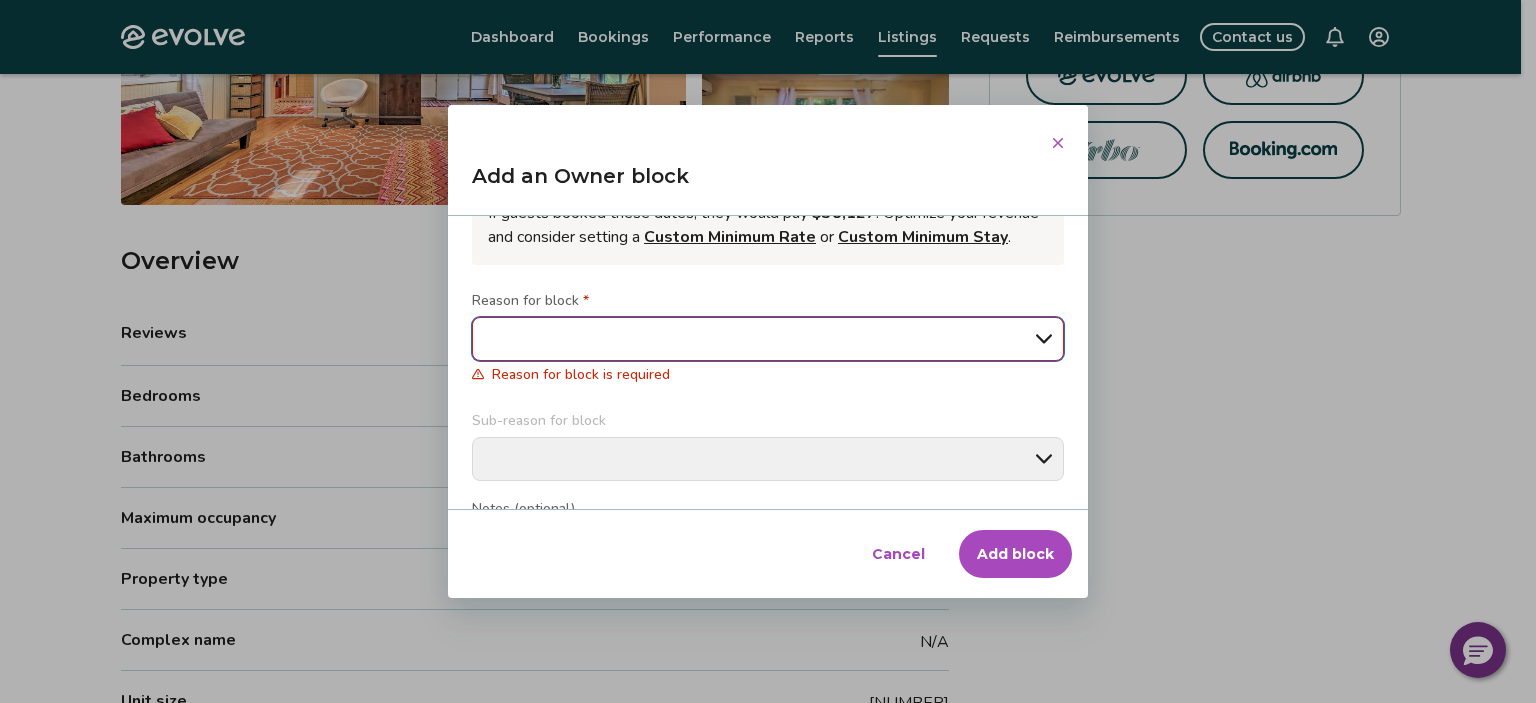 click on "**********" at bounding box center [768, 339] 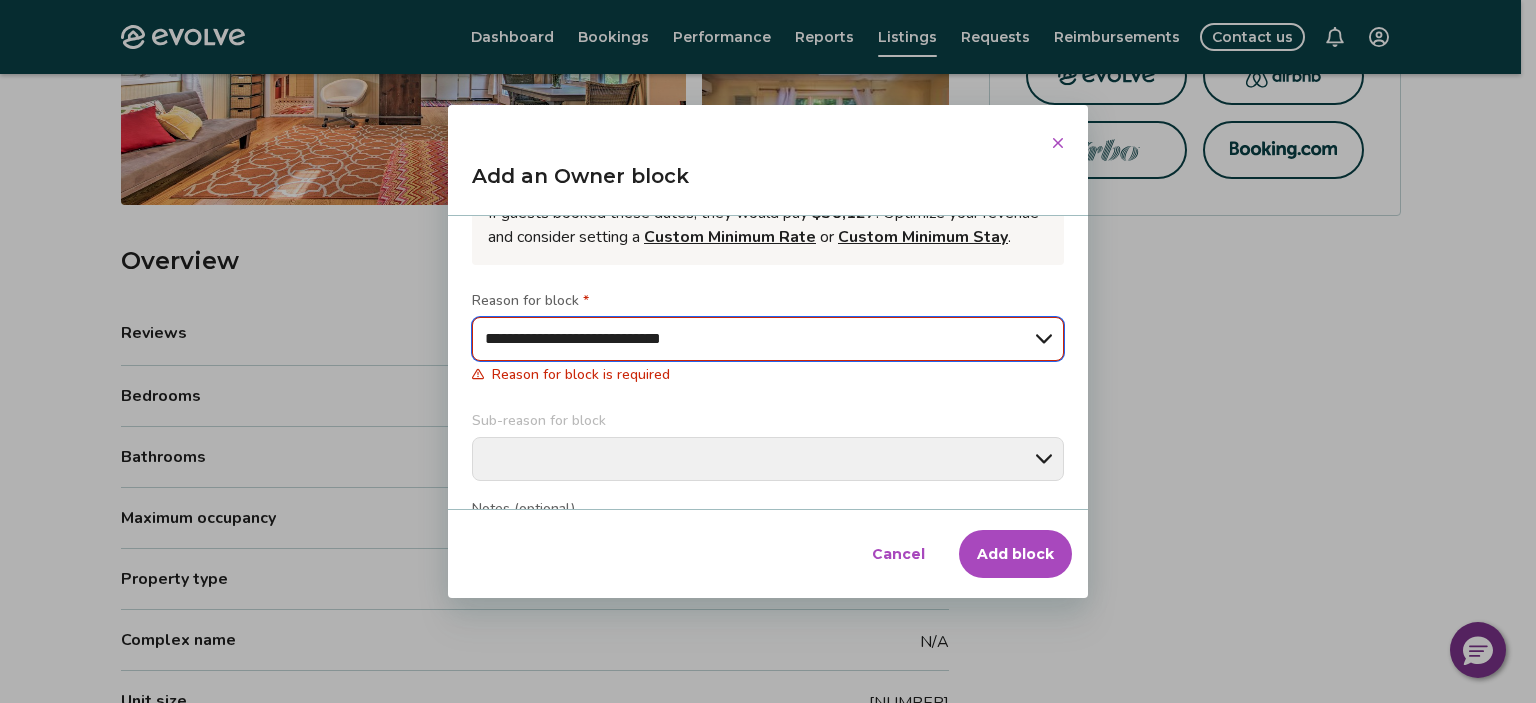 click on "**********" at bounding box center [768, 339] 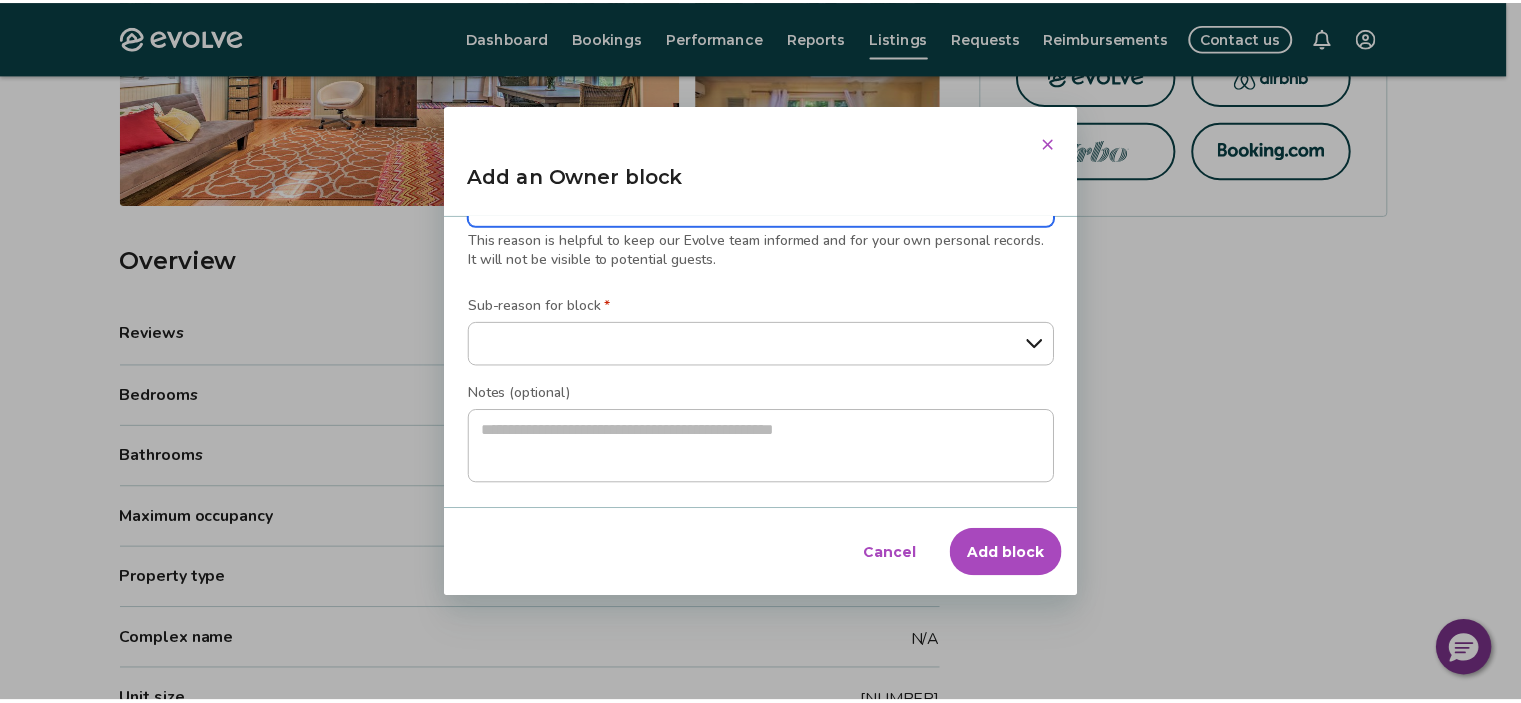 scroll, scrollTop: 236, scrollLeft: 0, axis: vertical 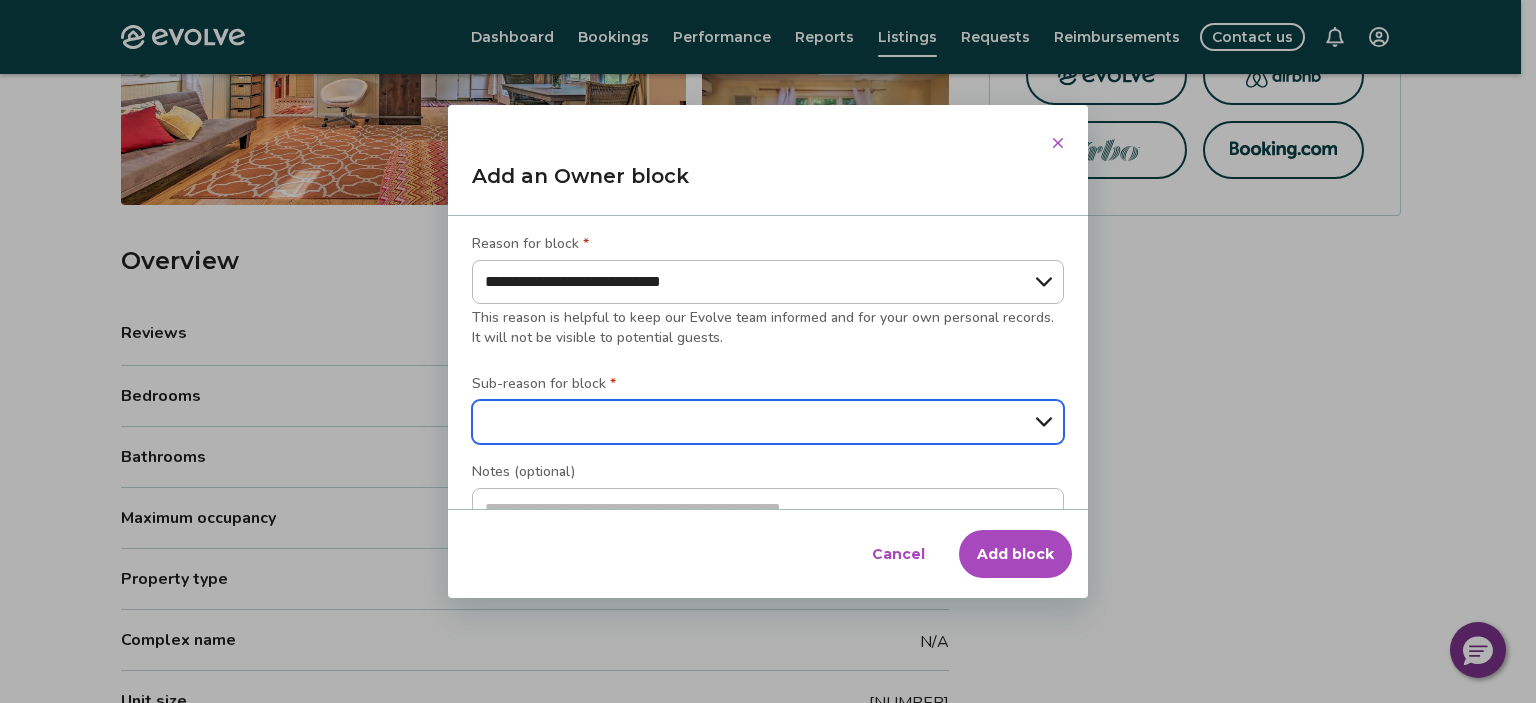 click on "**********" at bounding box center [768, 422] 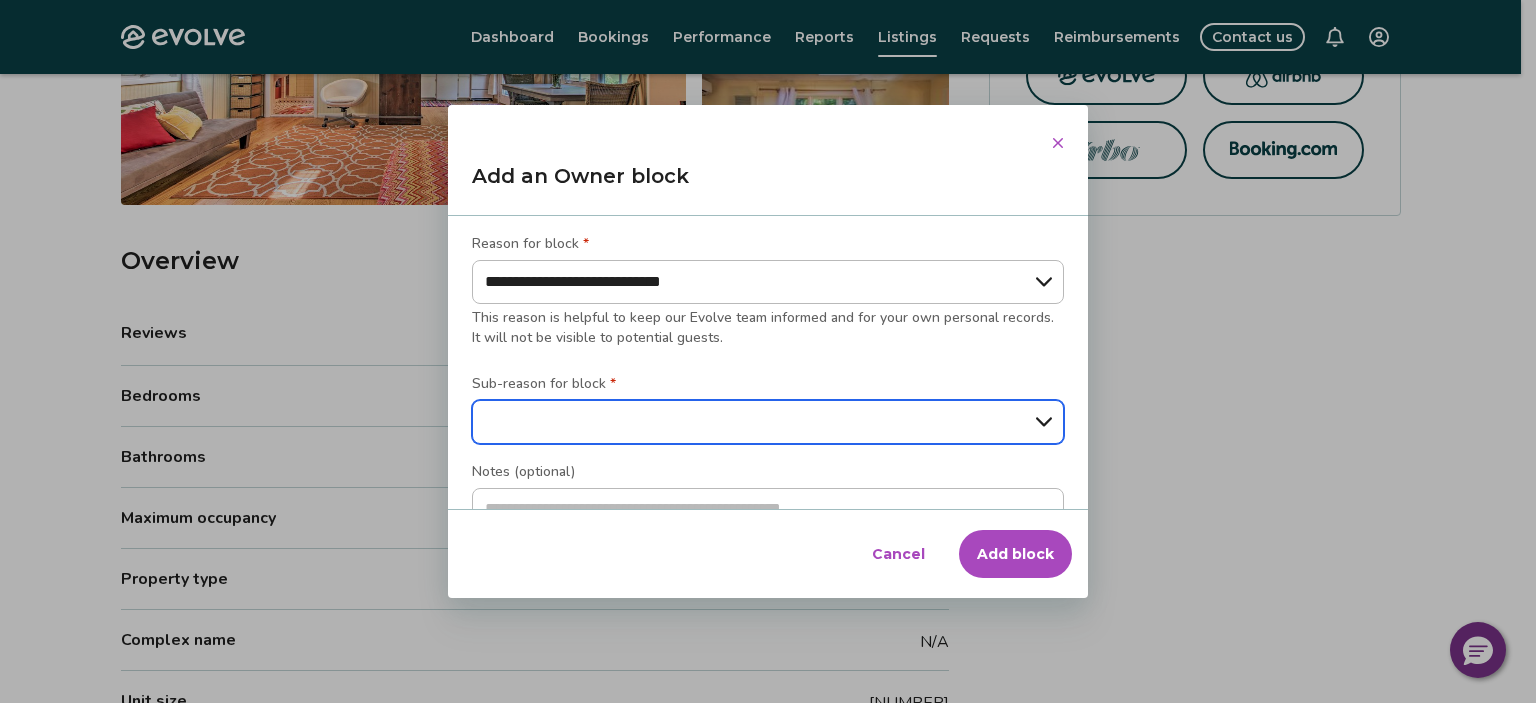 select on "**********" 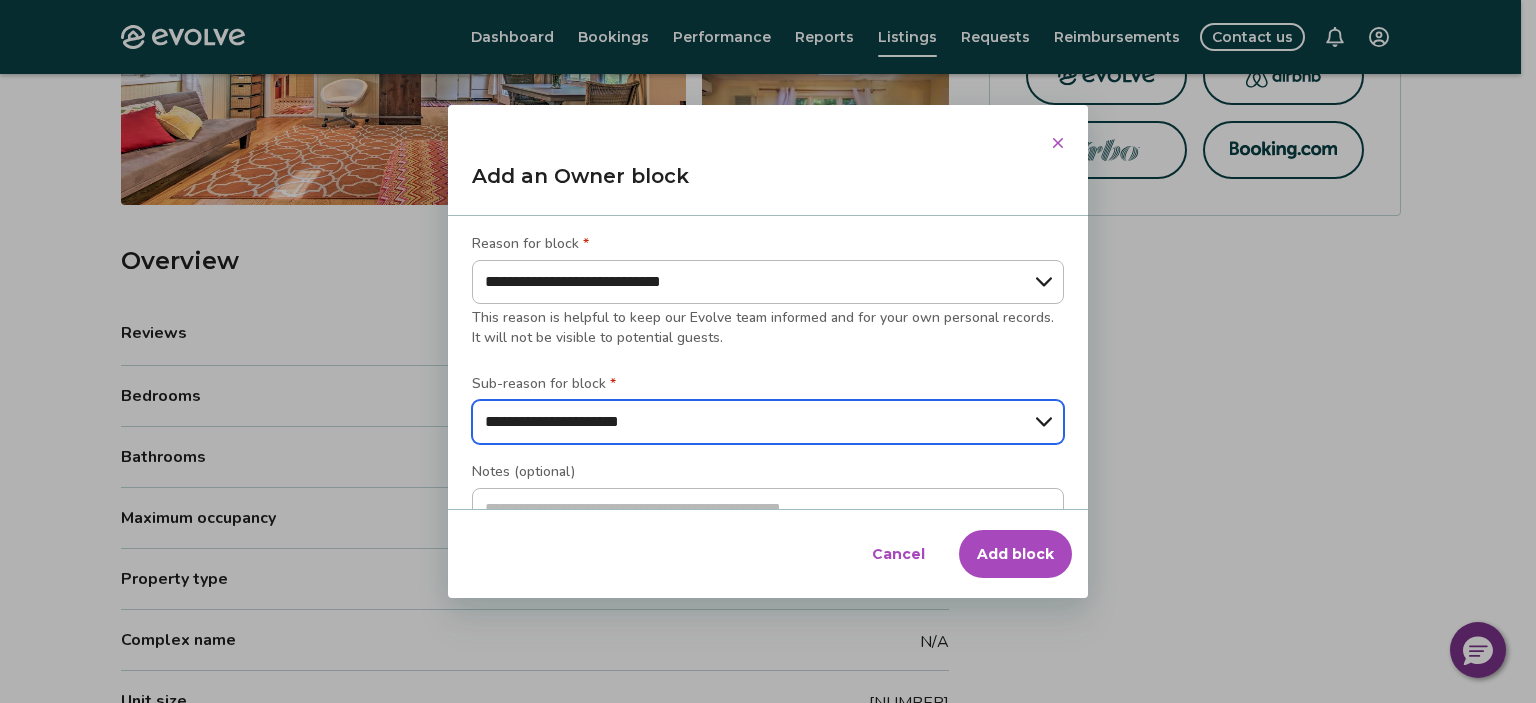 click on "**********" at bounding box center (768, 422) 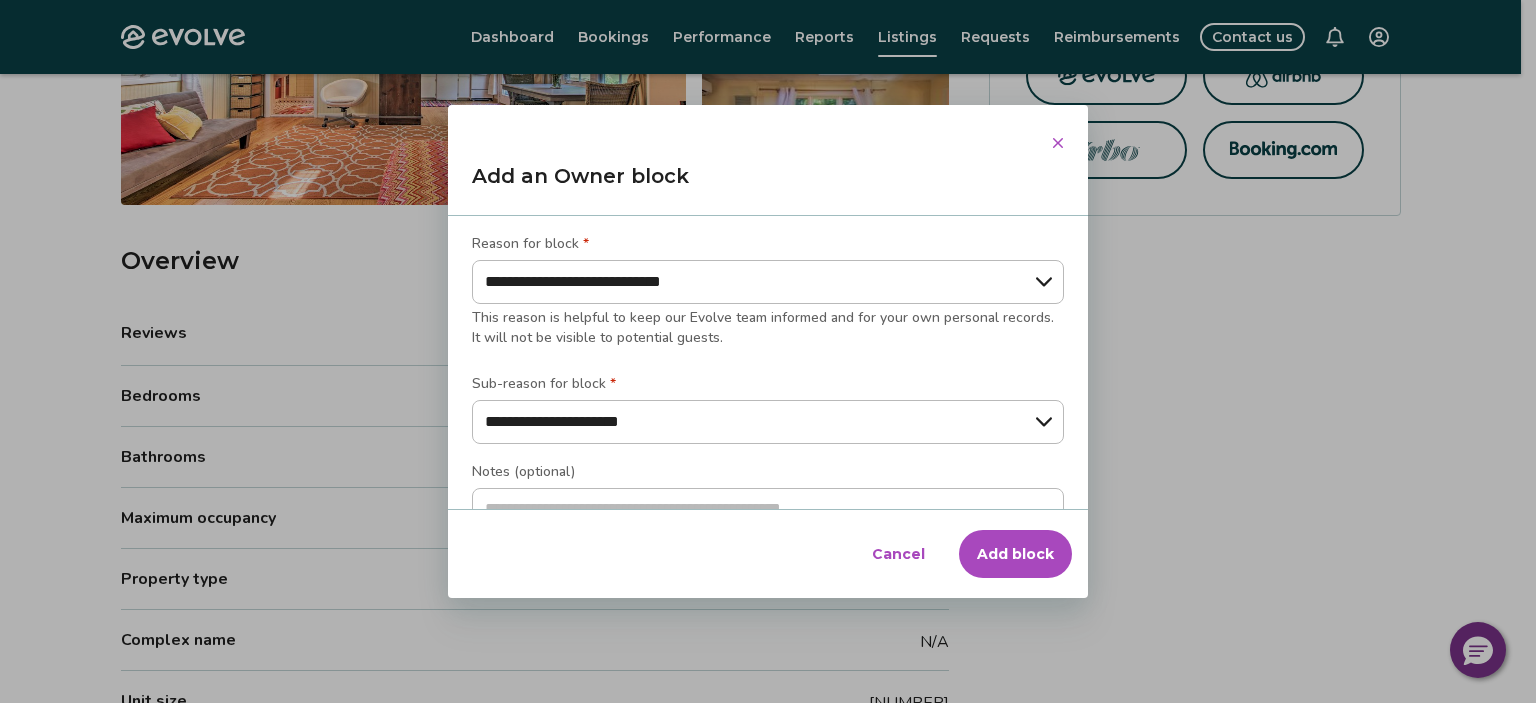 click on "Add block" at bounding box center [1015, 554] 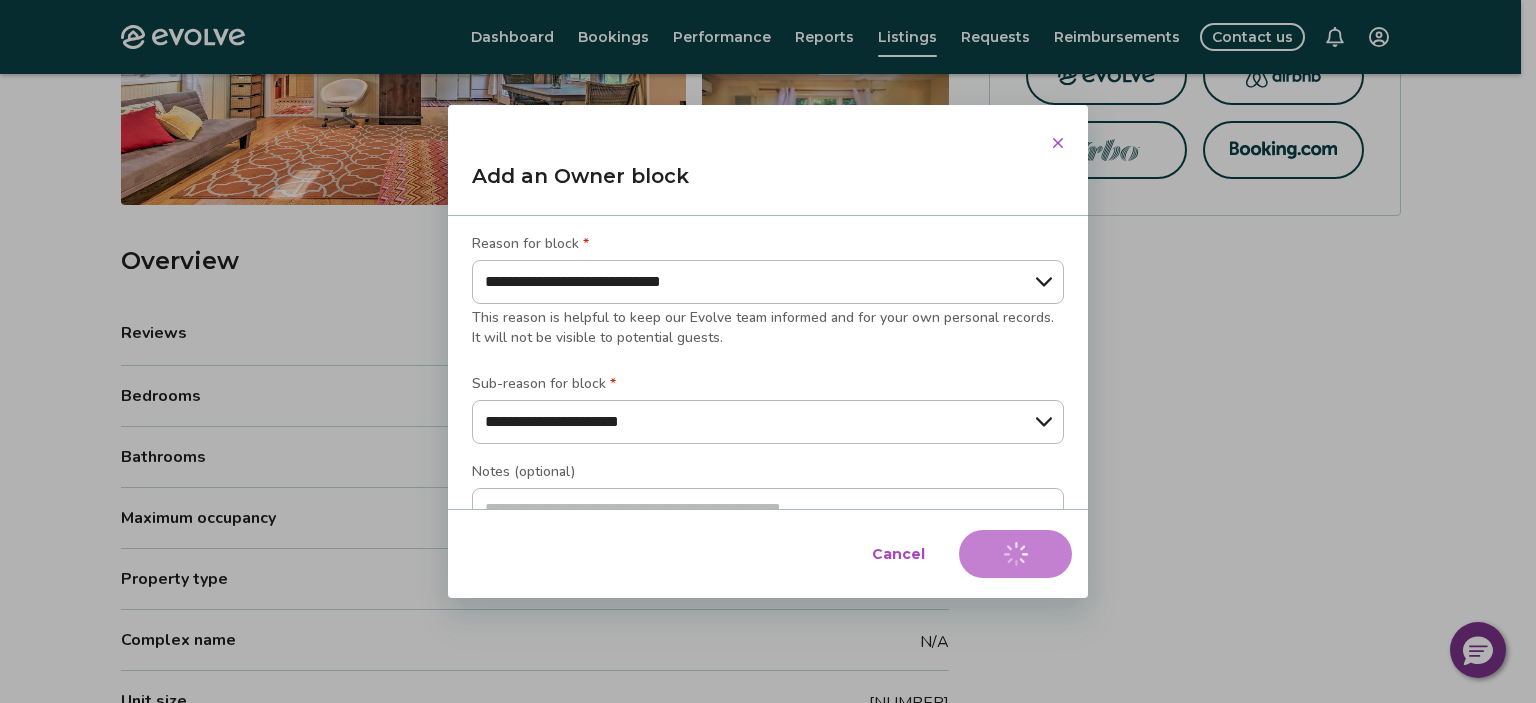 type on "*" 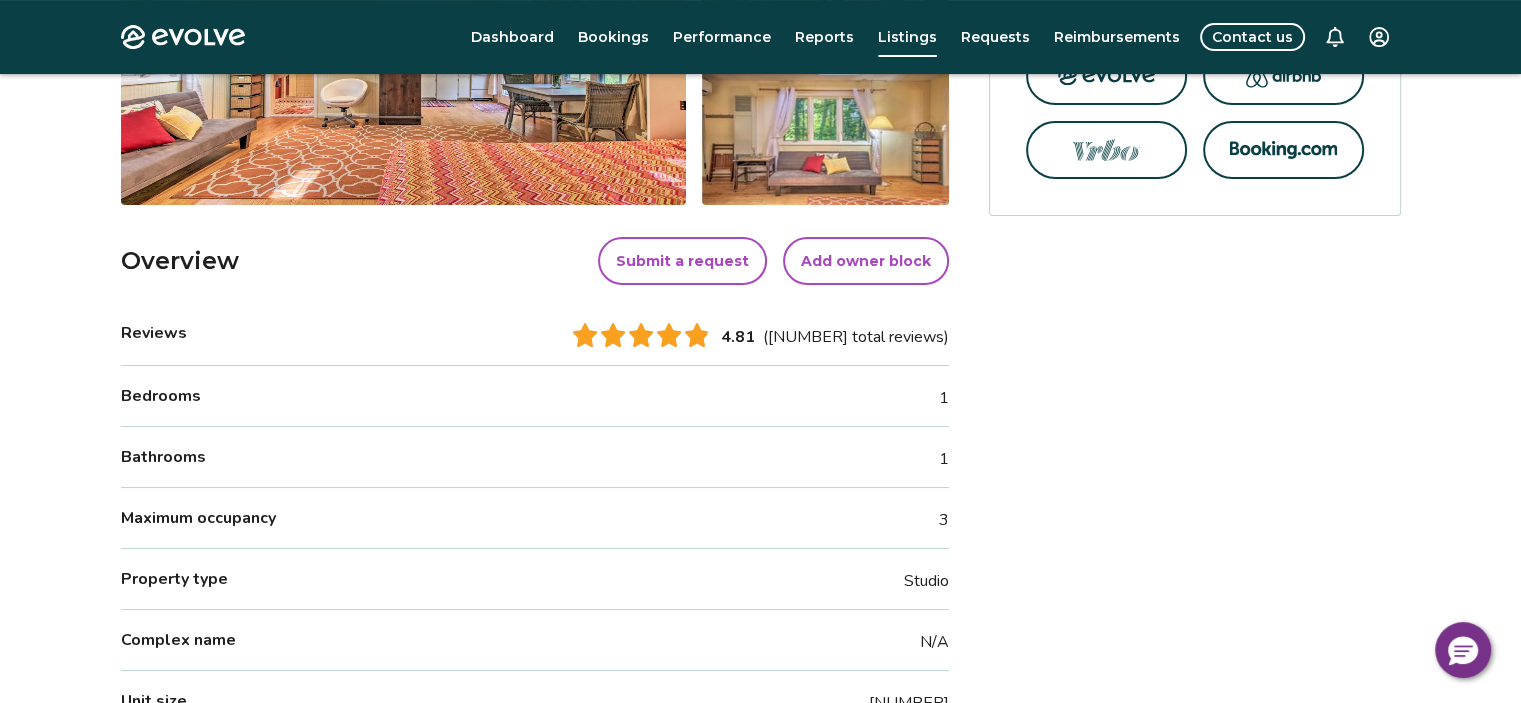 scroll, scrollTop: 0, scrollLeft: 0, axis: both 